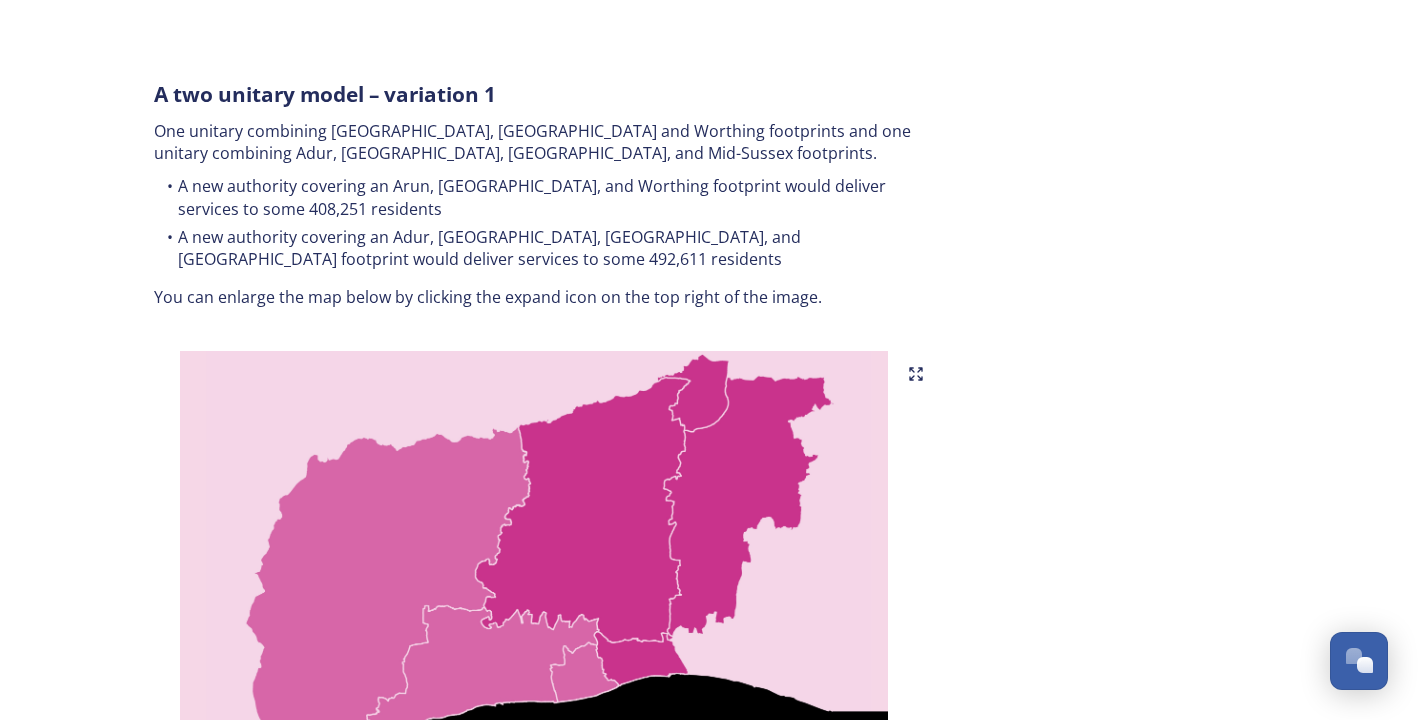 scroll, scrollTop: 1025, scrollLeft: 0, axis: vertical 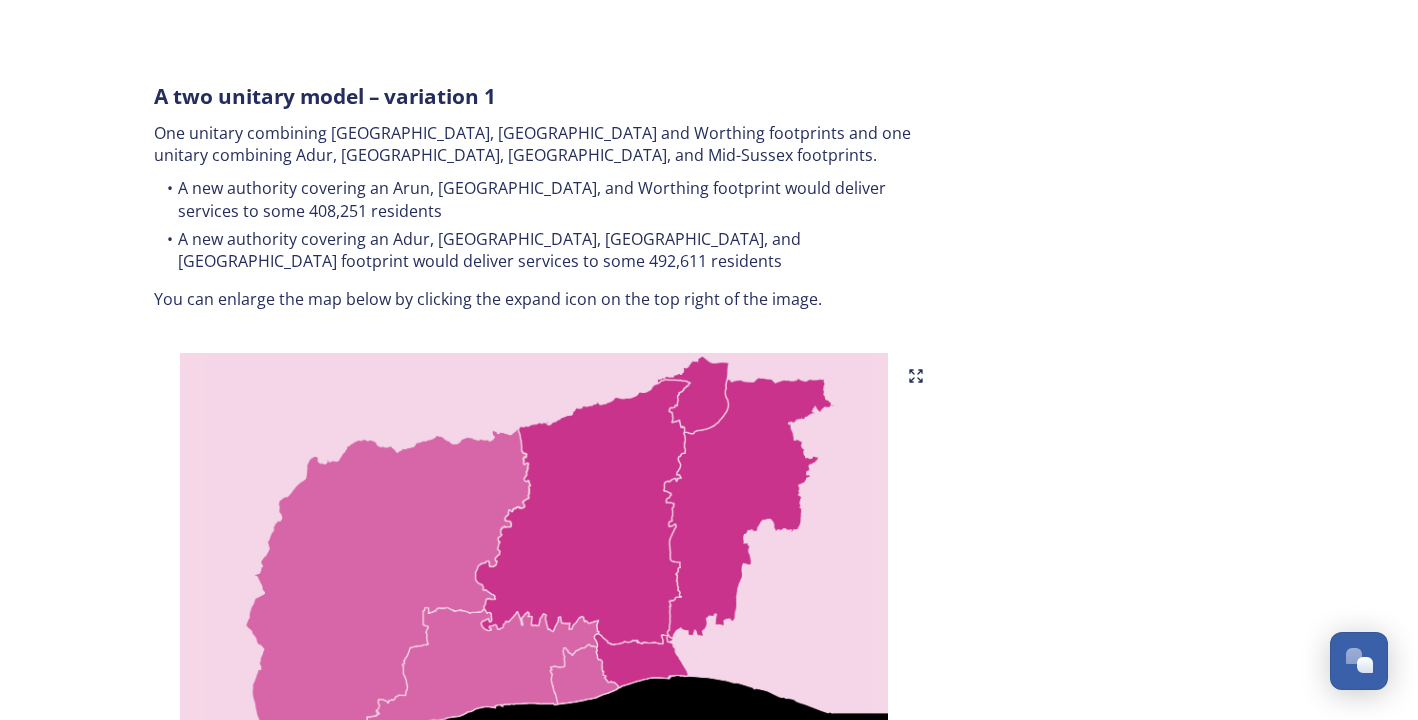 click at bounding box center [534, 603] 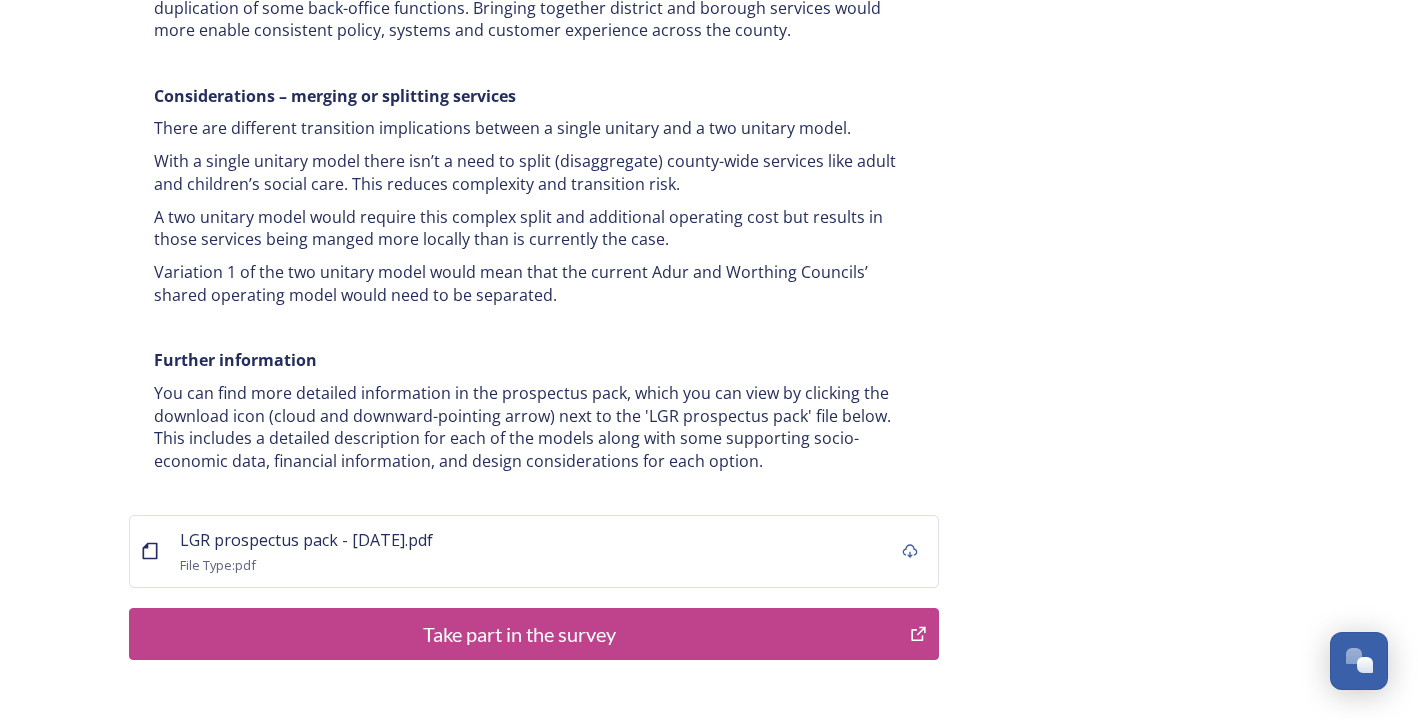 scroll, scrollTop: 3941, scrollLeft: 0, axis: vertical 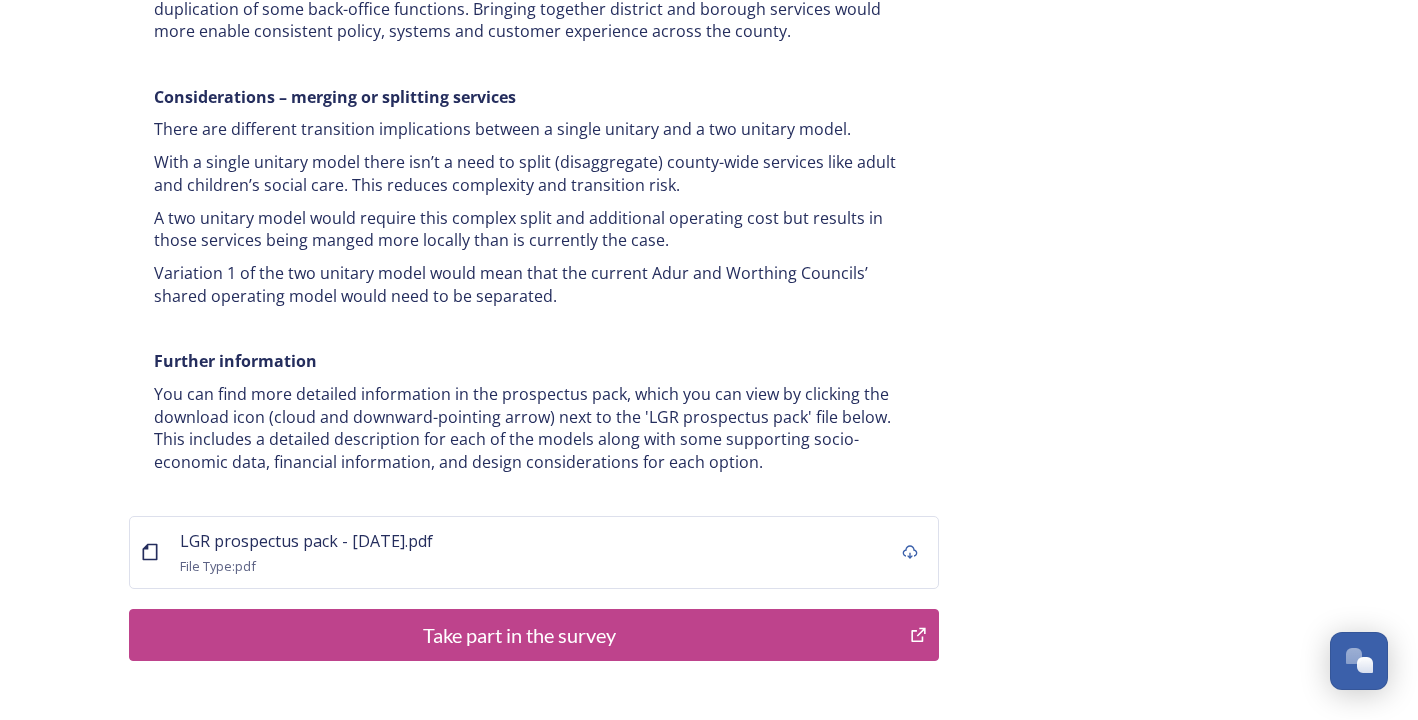 click on "Take part in the survey" at bounding box center (519, 635) 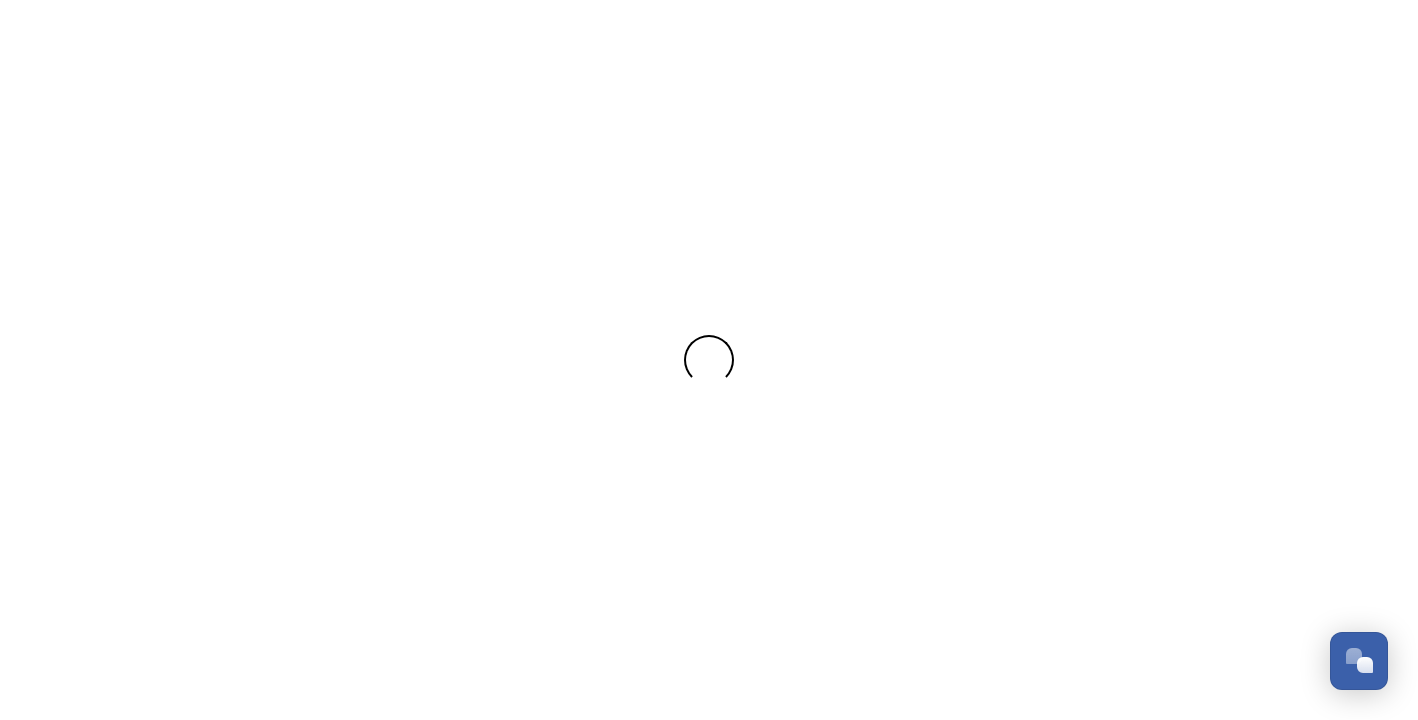 scroll, scrollTop: 0, scrollLeft: 0, axis: both 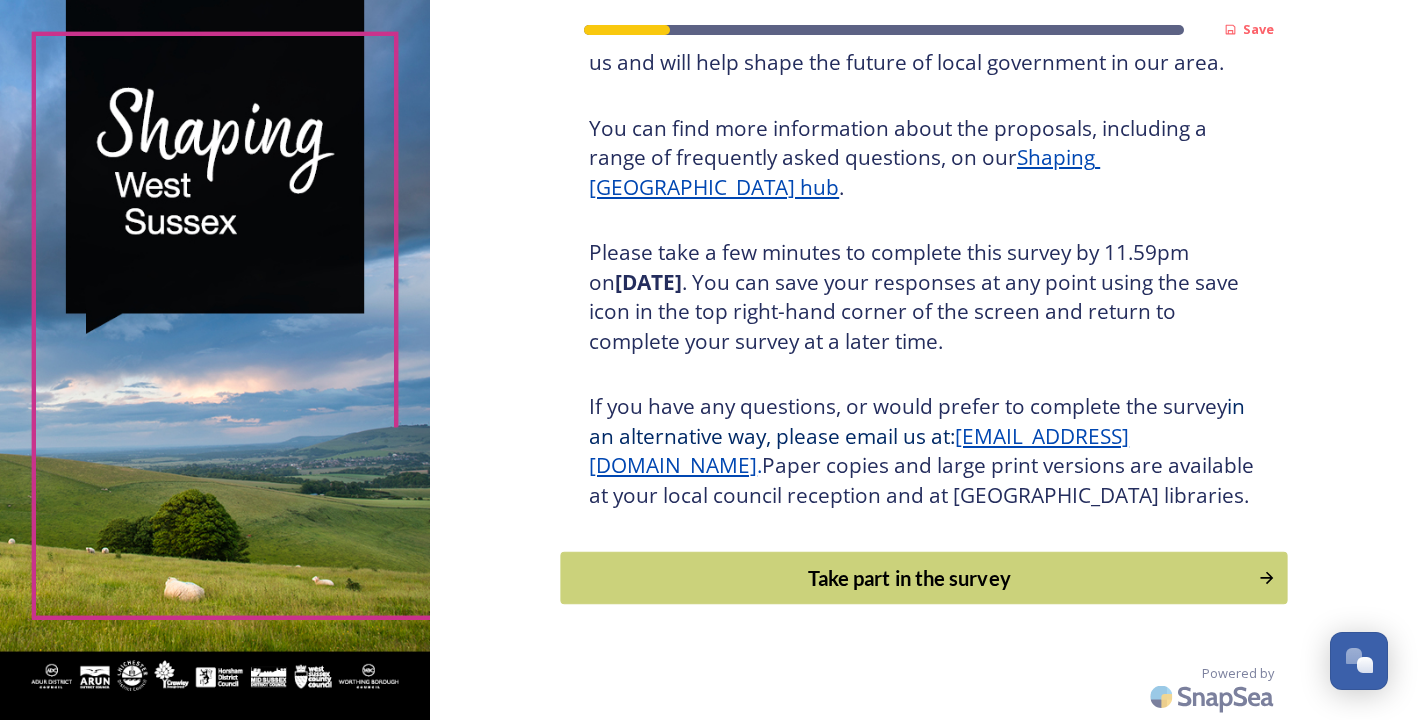 click on "Take part in the survey" at bounding box center (910, 578) 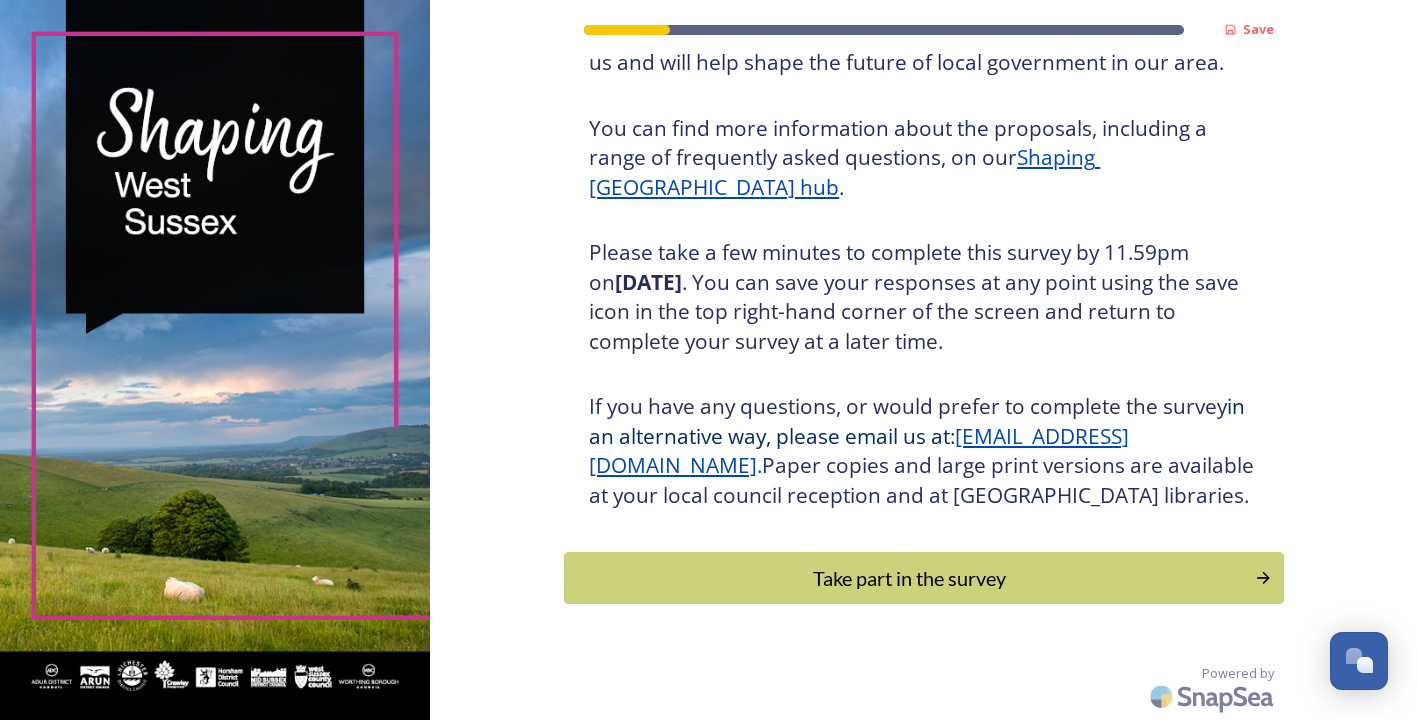 scroll, scrollTop: 0, scrollLeft: 0, axis: both 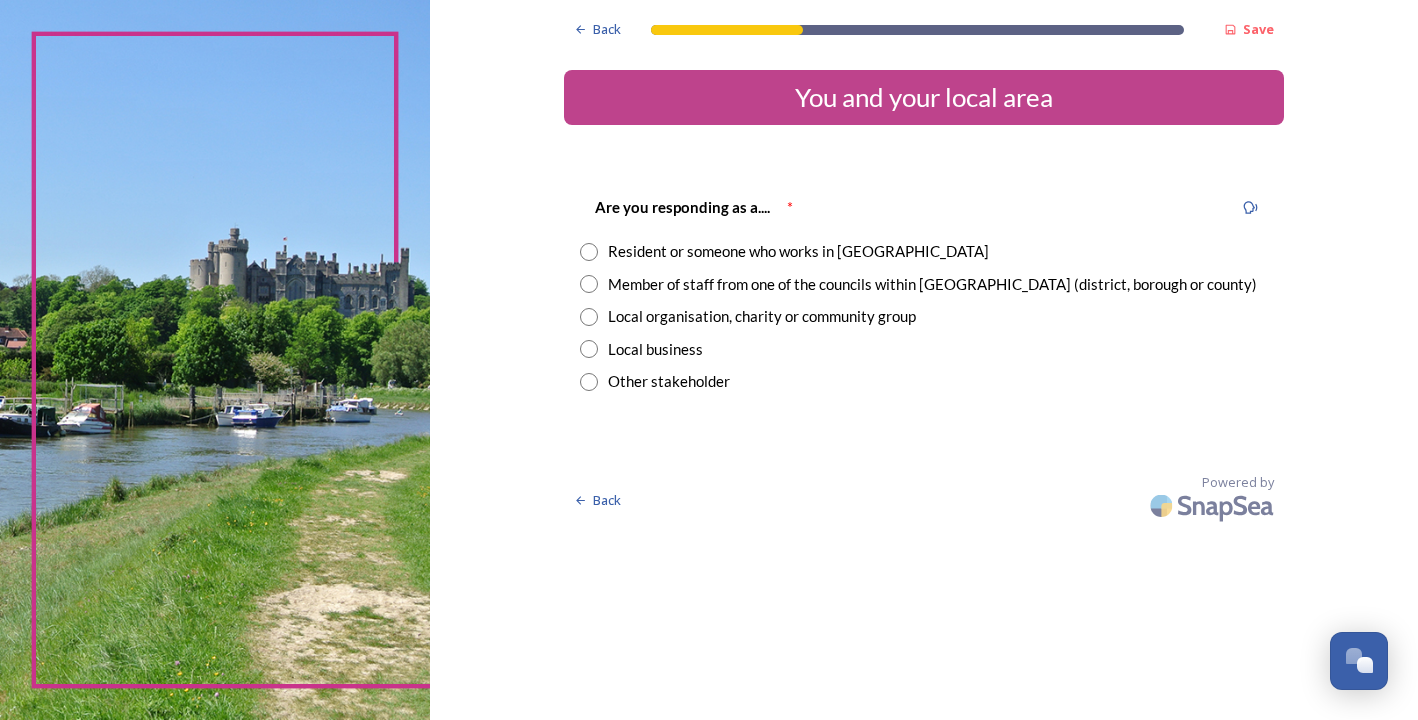 click on "Resident or someone who works in [GEOGRAPHIC_DATA]" at bounding box center [798, 251] 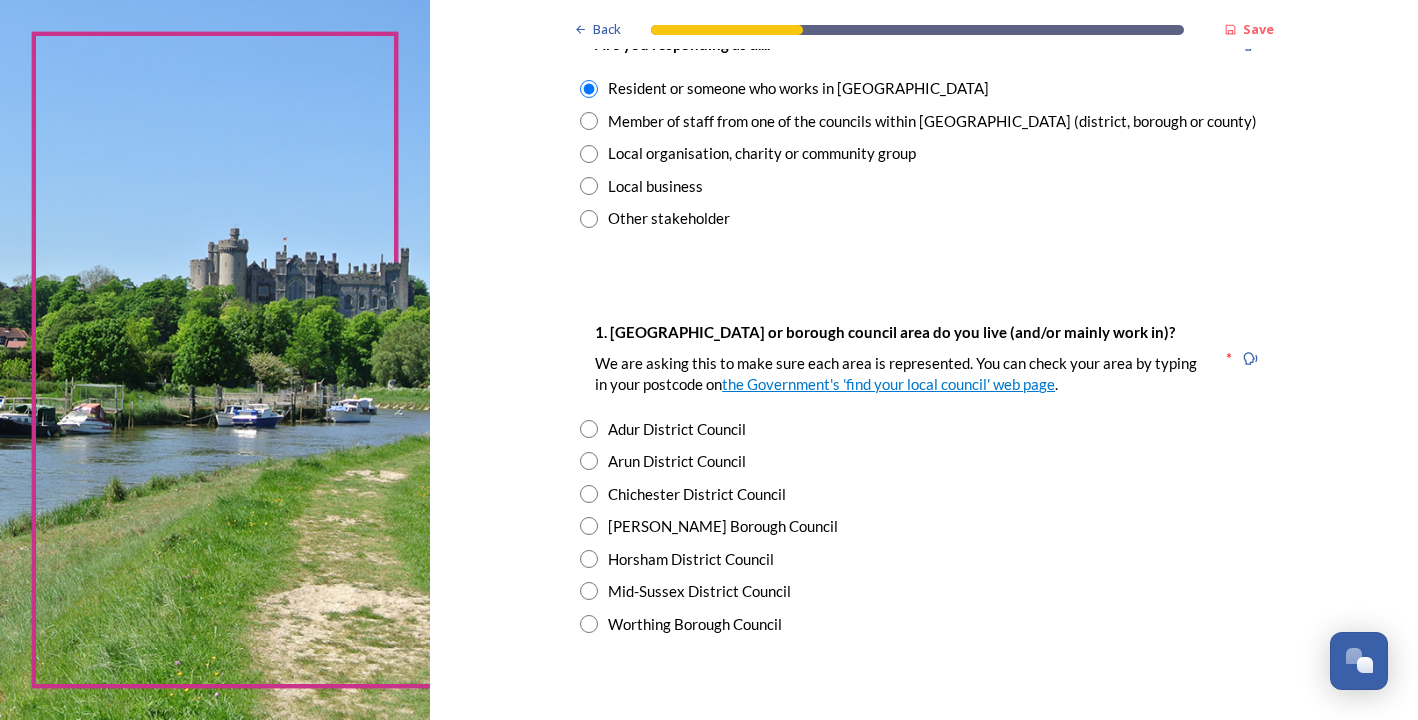 scroll, scrollTop: 162, scrollLeft: 0, axis: vertical 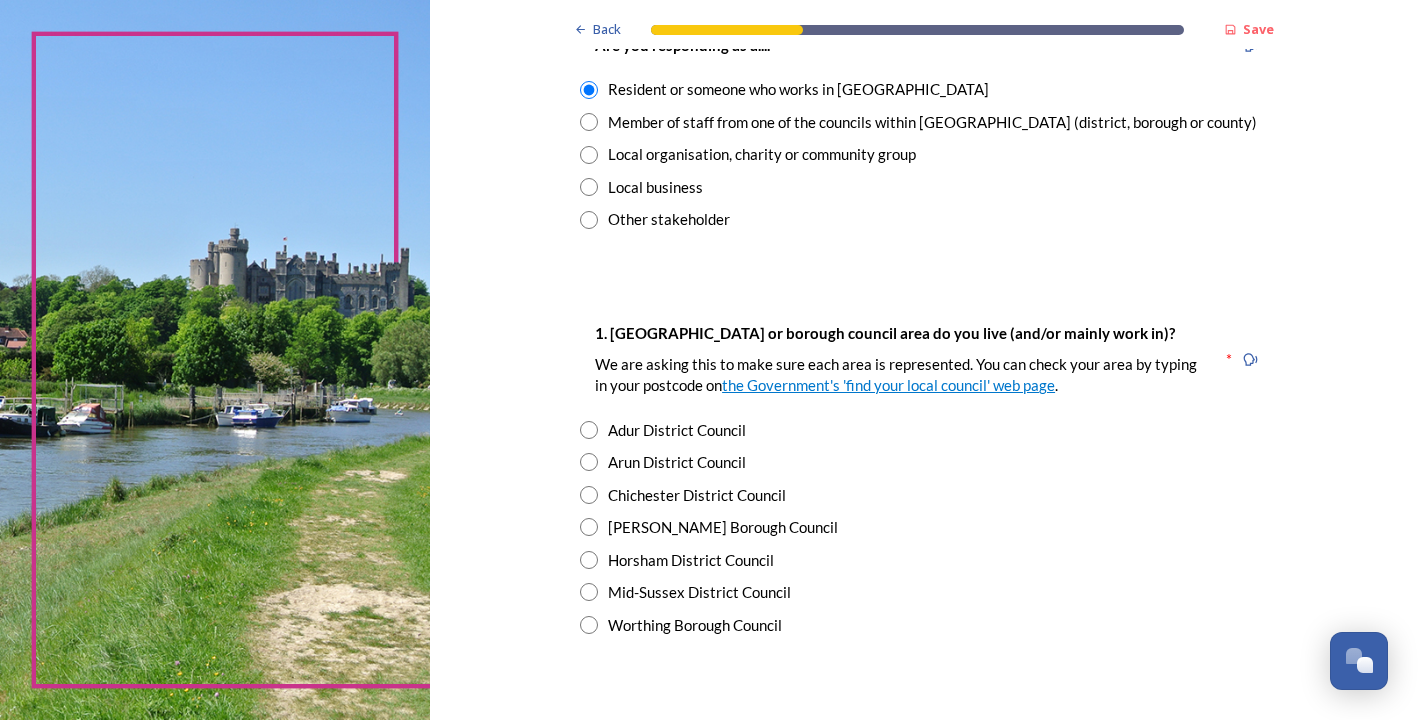 click on "Worthing Borough Council" at bounding box center [695, 625] 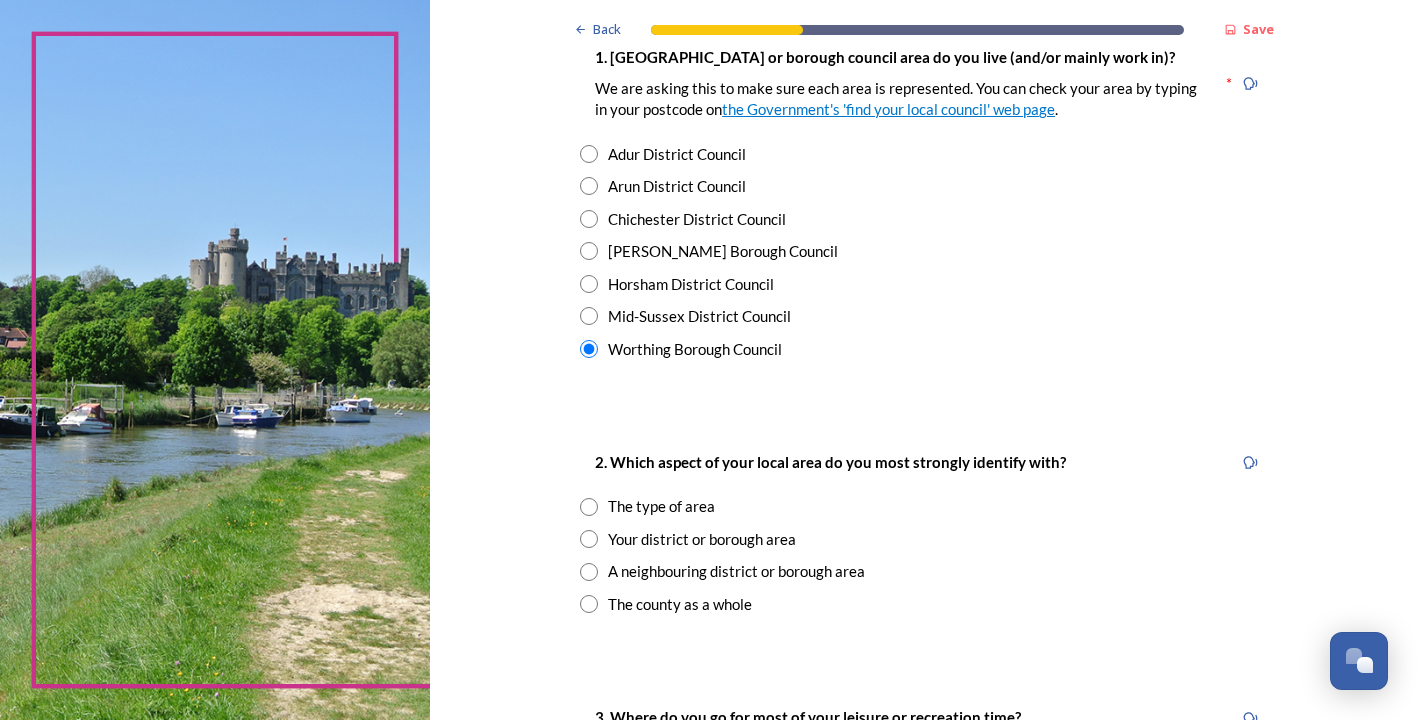 scroll, scrollTop: 438, scrollLeft: 0, axis: vertical 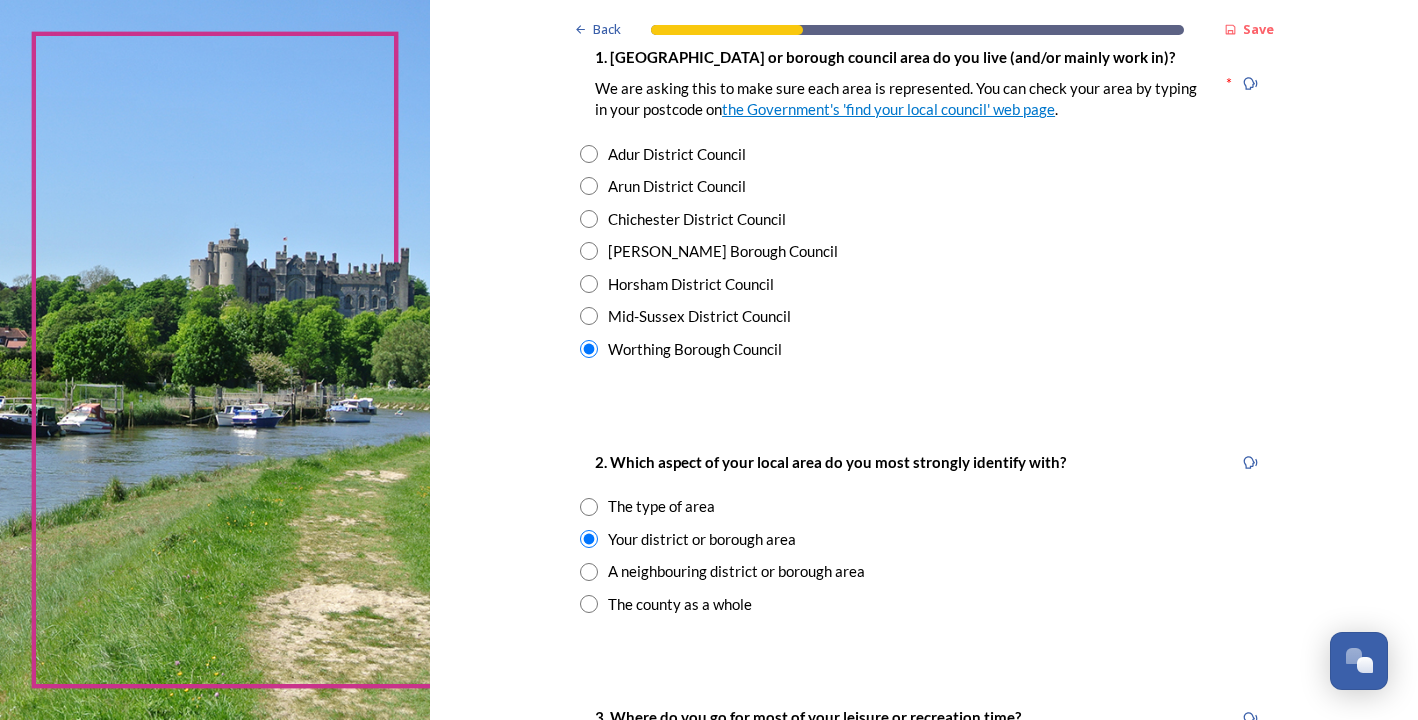 click on "The type of area" at bounding box center [661, 506] 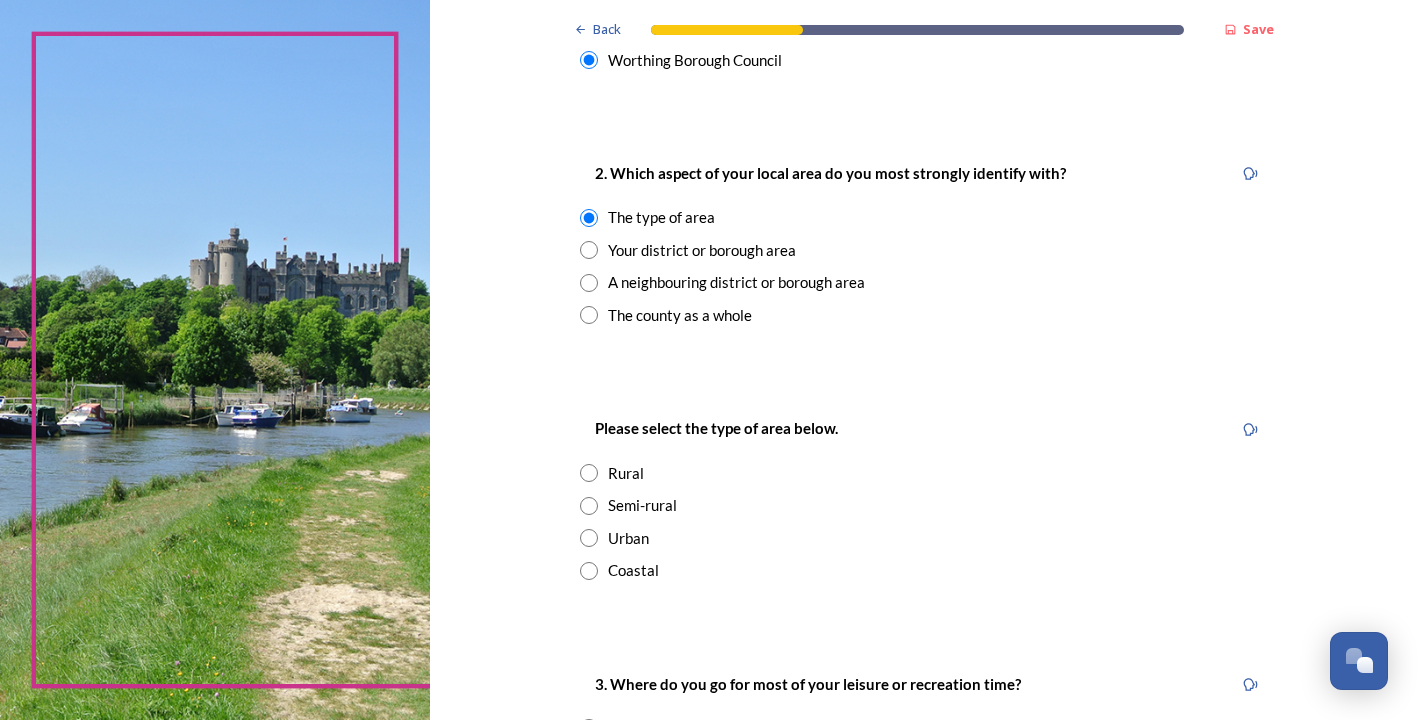 scroll, scrollTop: 729, scrollLeft: 0, axis: vertical 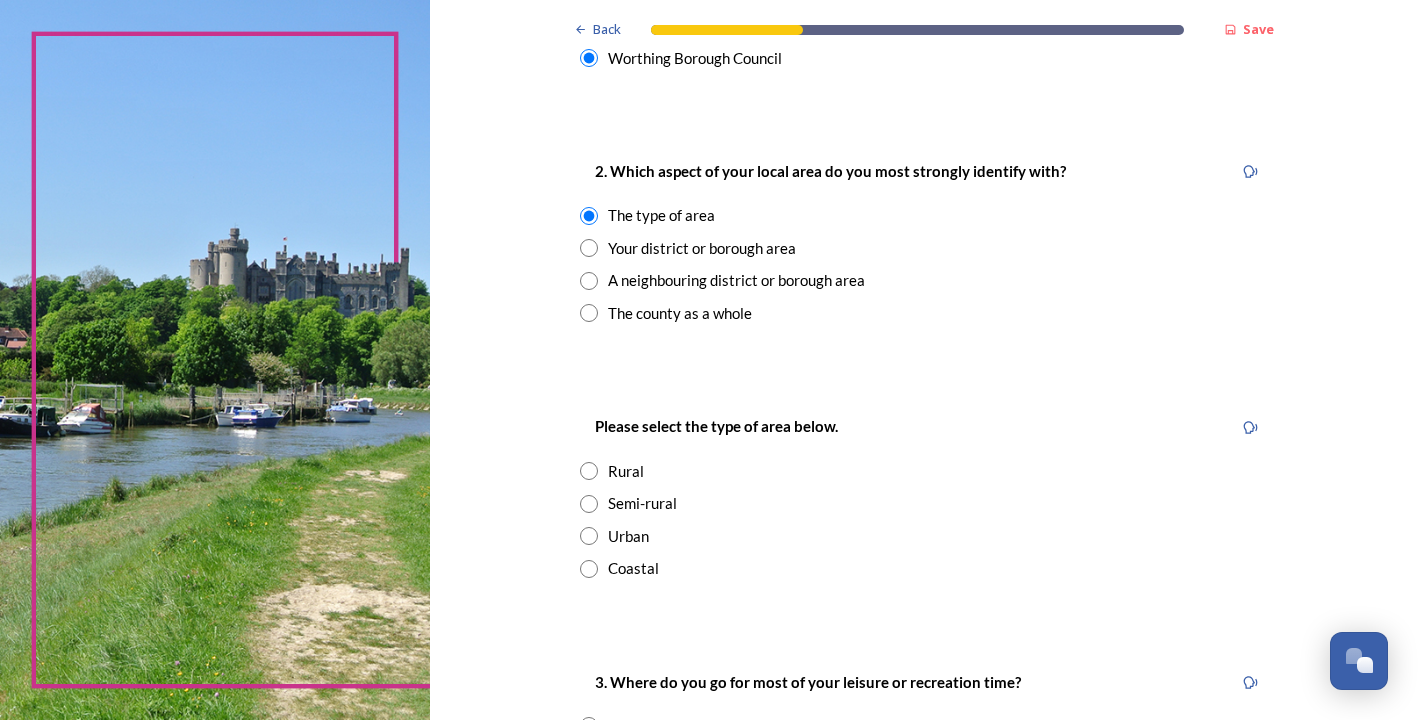 click on "Coastal" at bounding box center [633, 568] 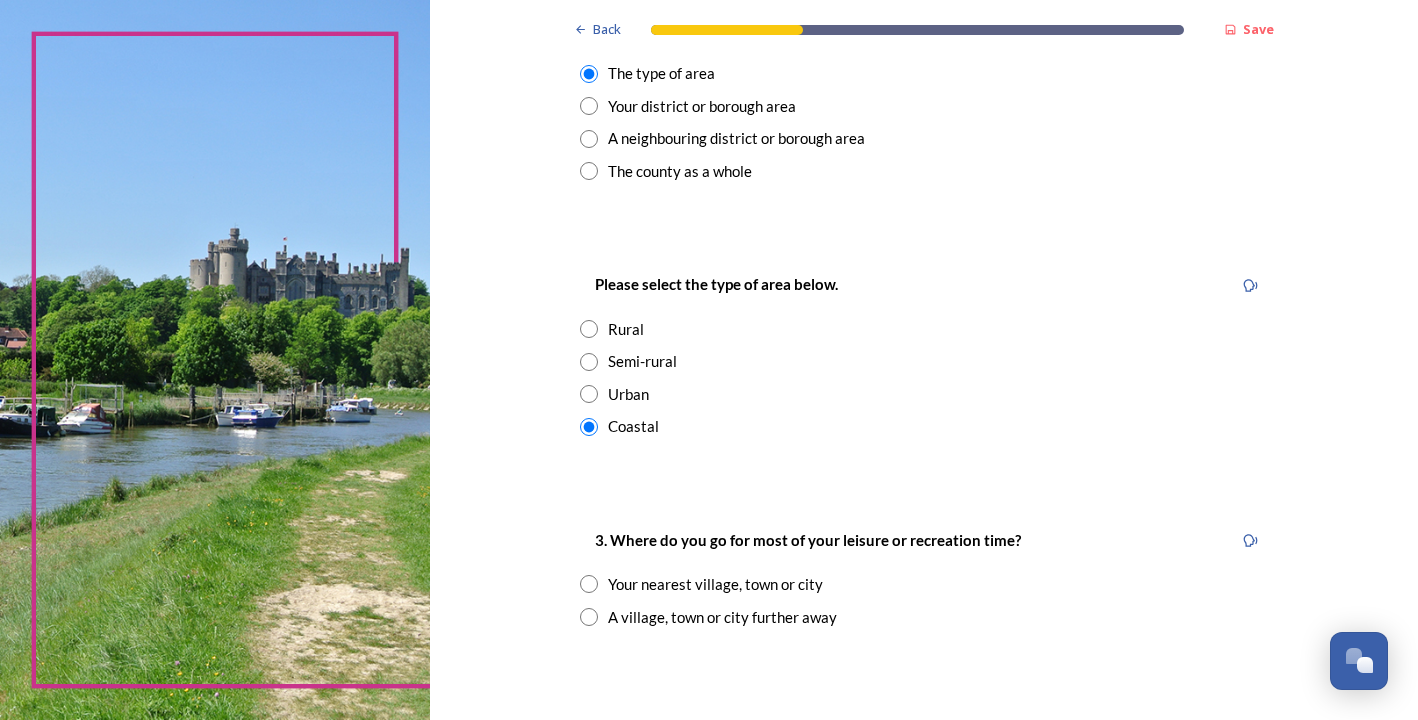 scroll, scrollTop: 1058, scrollLeft: 0, axis: vertical 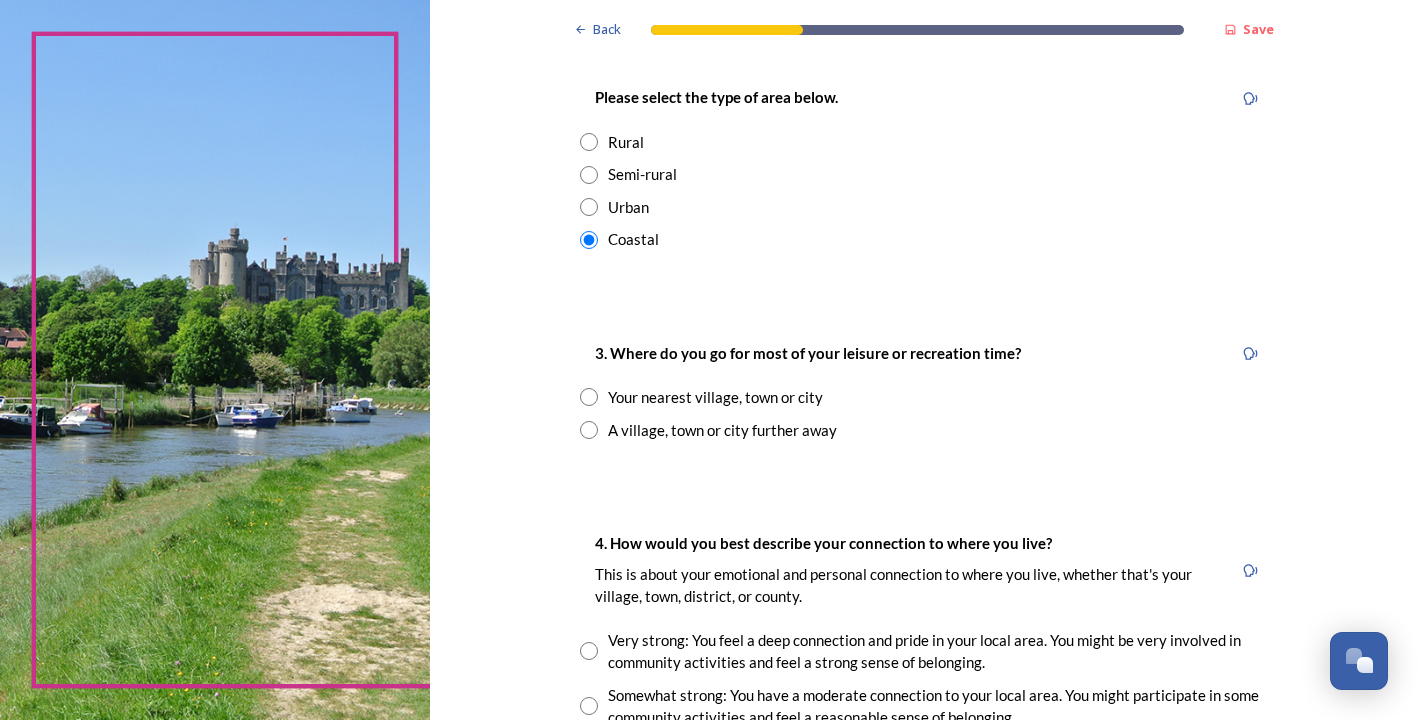 click on "Your nearest village, town or city" at bounding box center (715, 397) 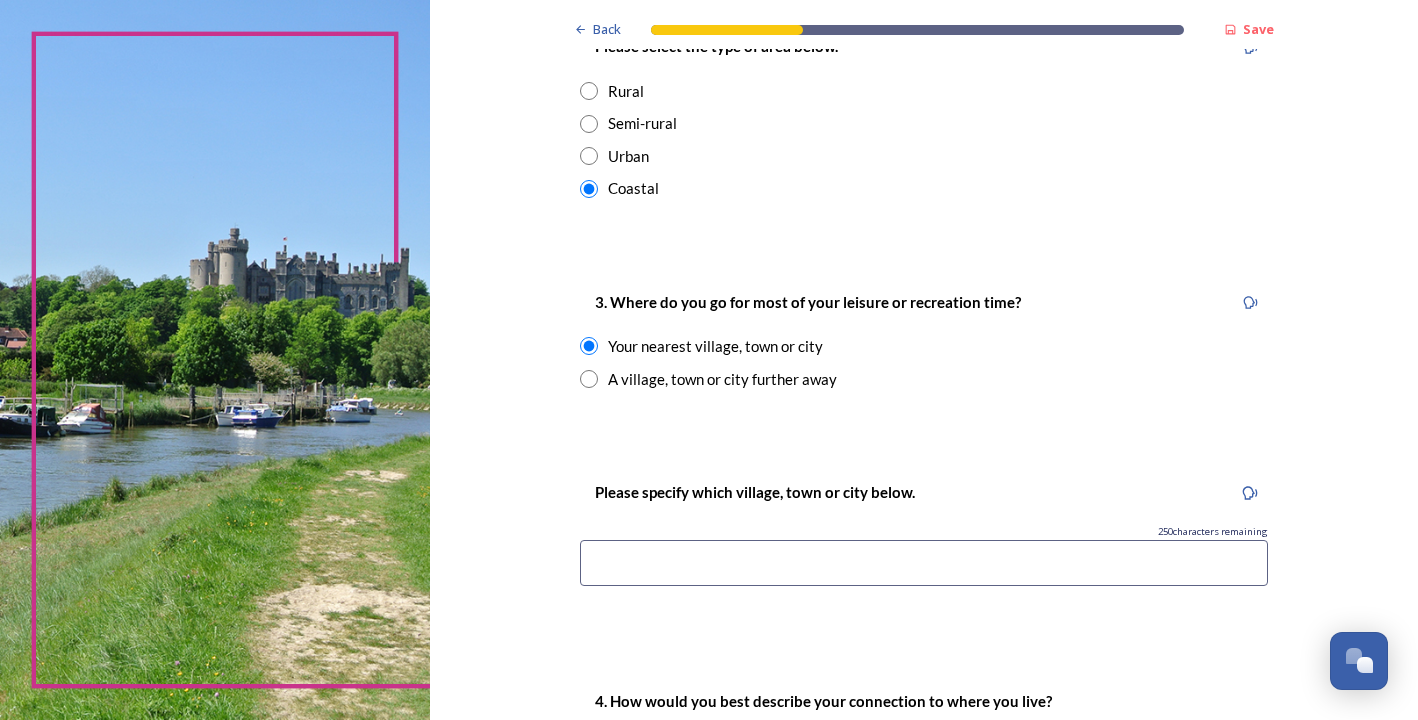 scroll, scrollTop: 1111, scrollLeft: 0, axis: vertical 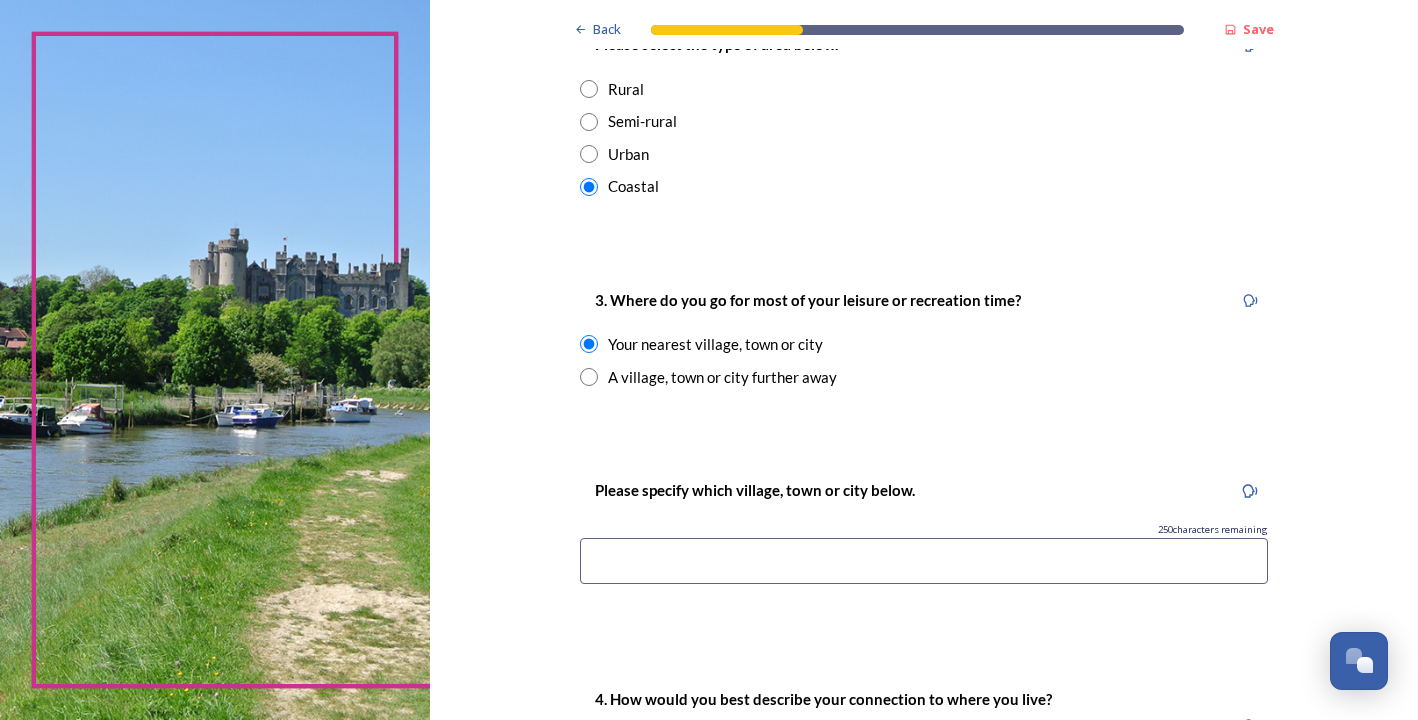 click at bounding box center [924, 561] 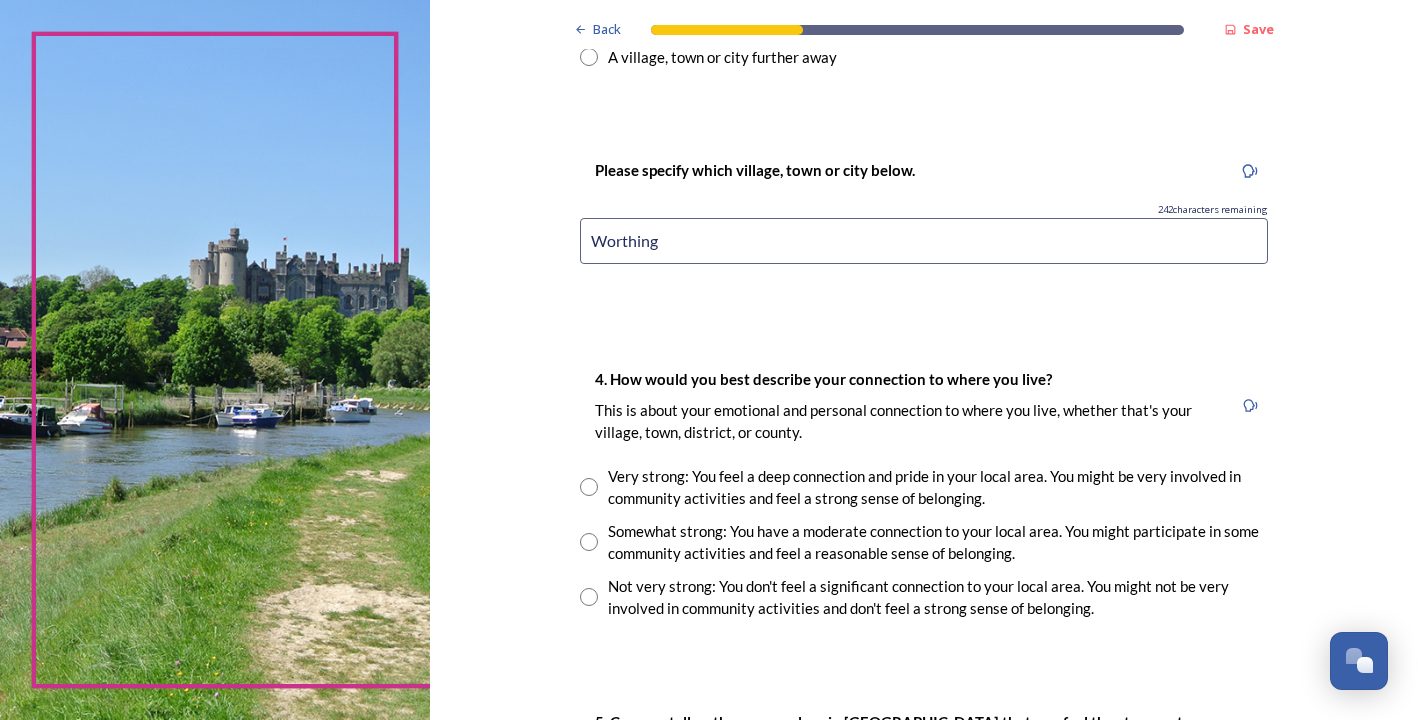 scroll, scrollTop: 1518, scrollLeft: 0, axis: vertical 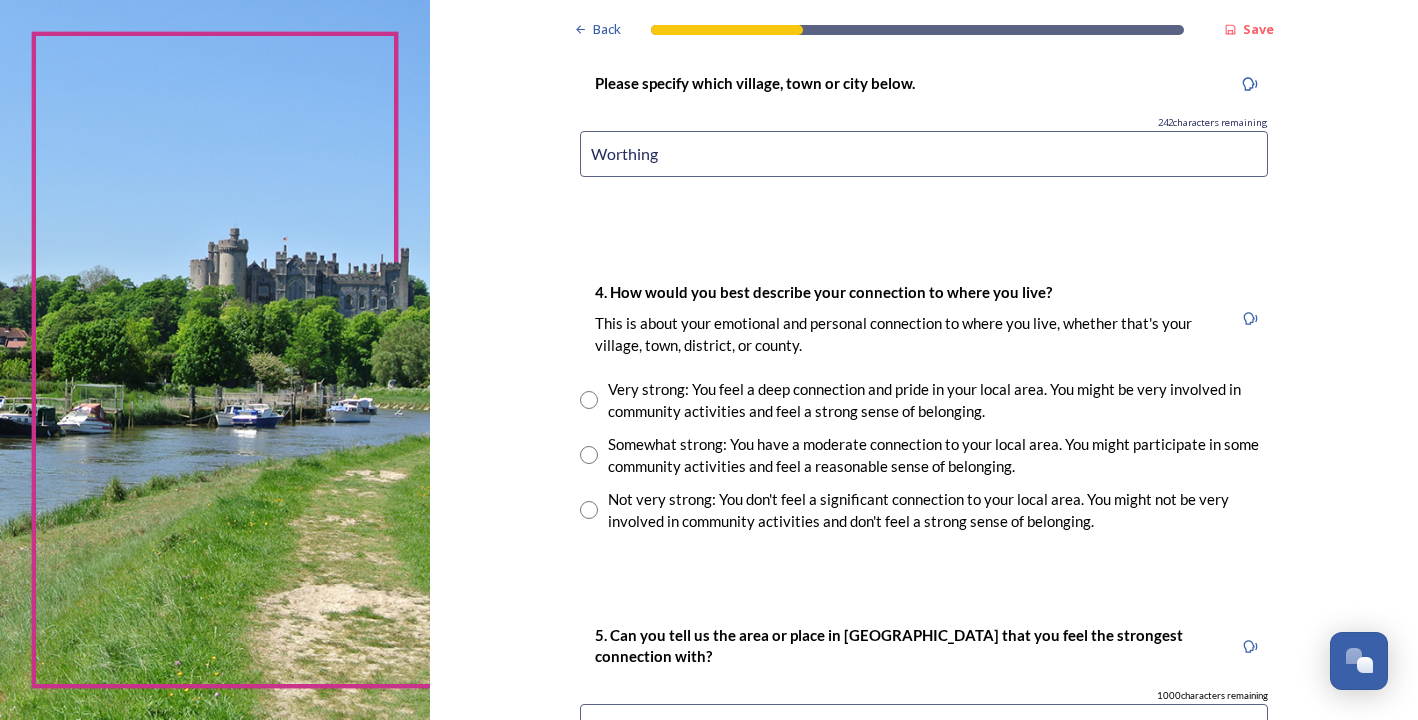 type on "Worthing" 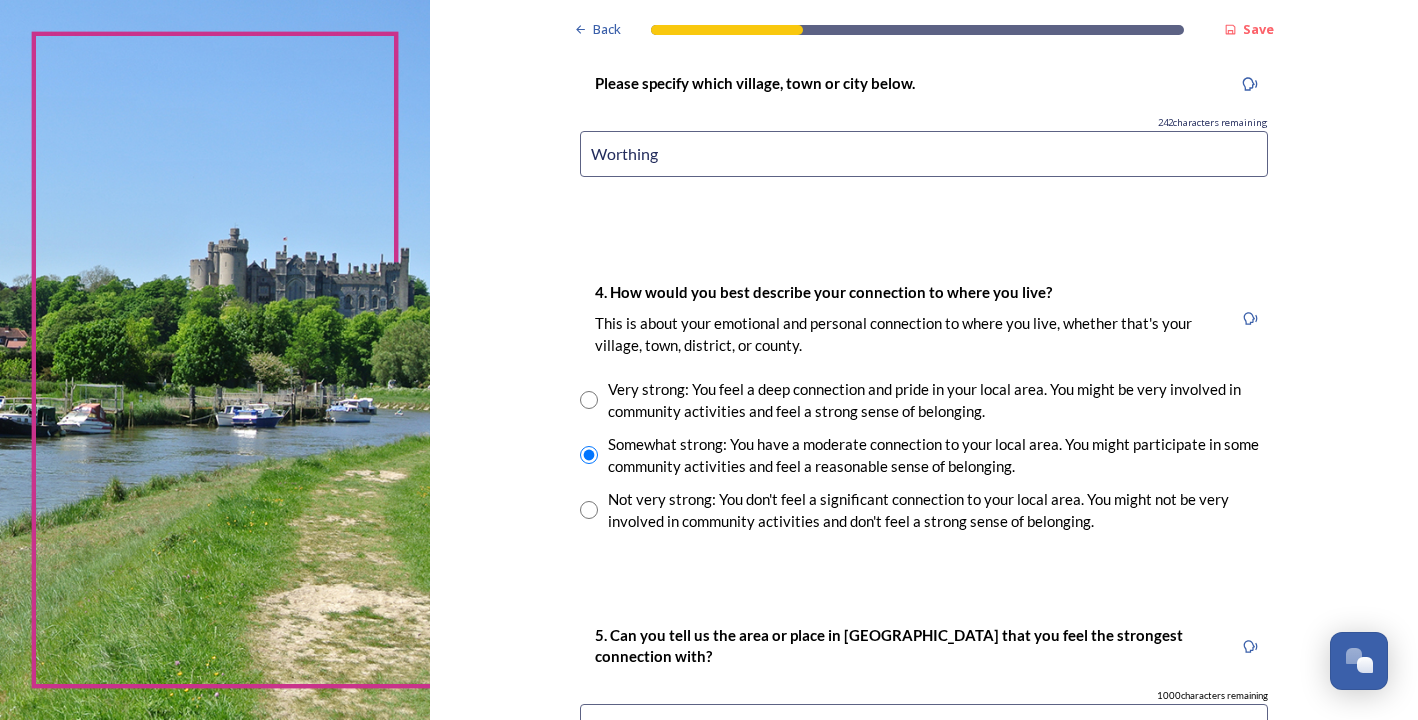 click on "Very strong: You feel a deep connection and pride in your local area. You might be very involved in community activities and feel a strong sense of belonging." at bounding box center [938, 400] 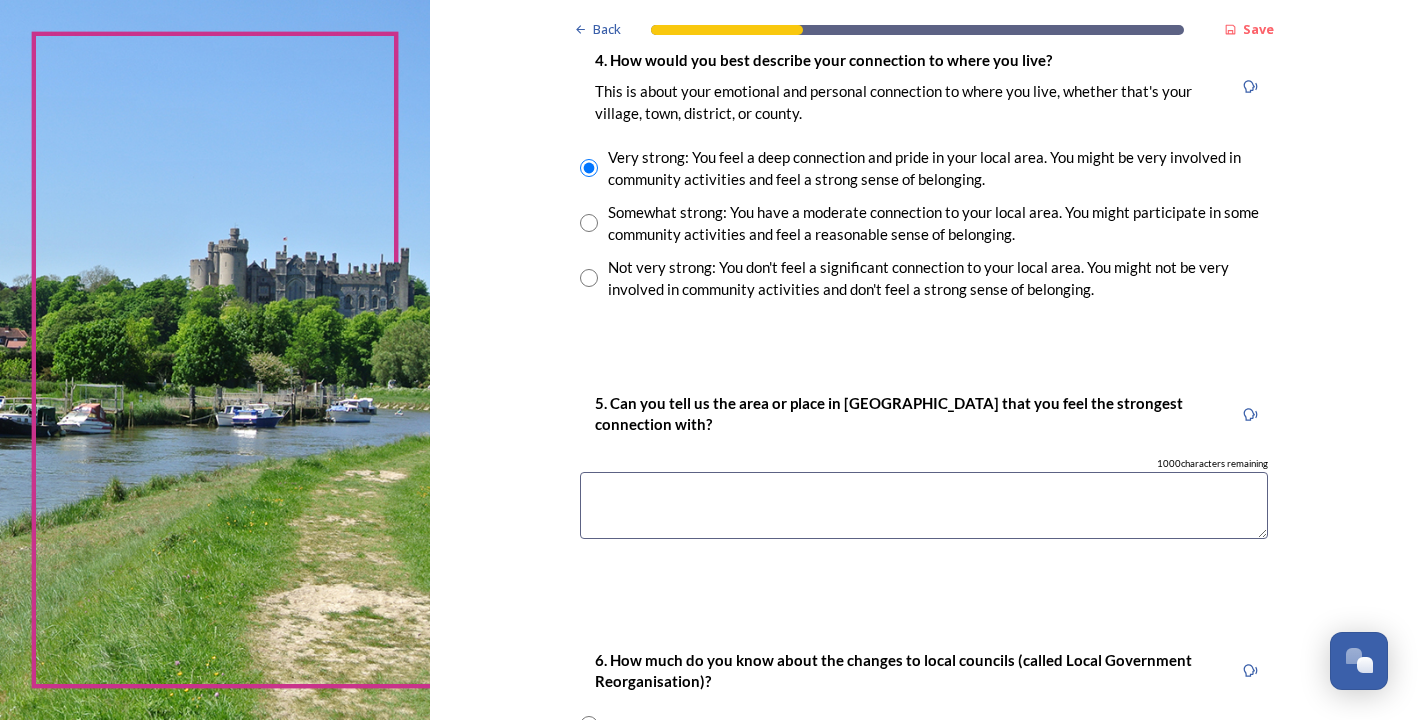scroll, scrollTop: 1804, scrollLeft: 0, axis: vertical 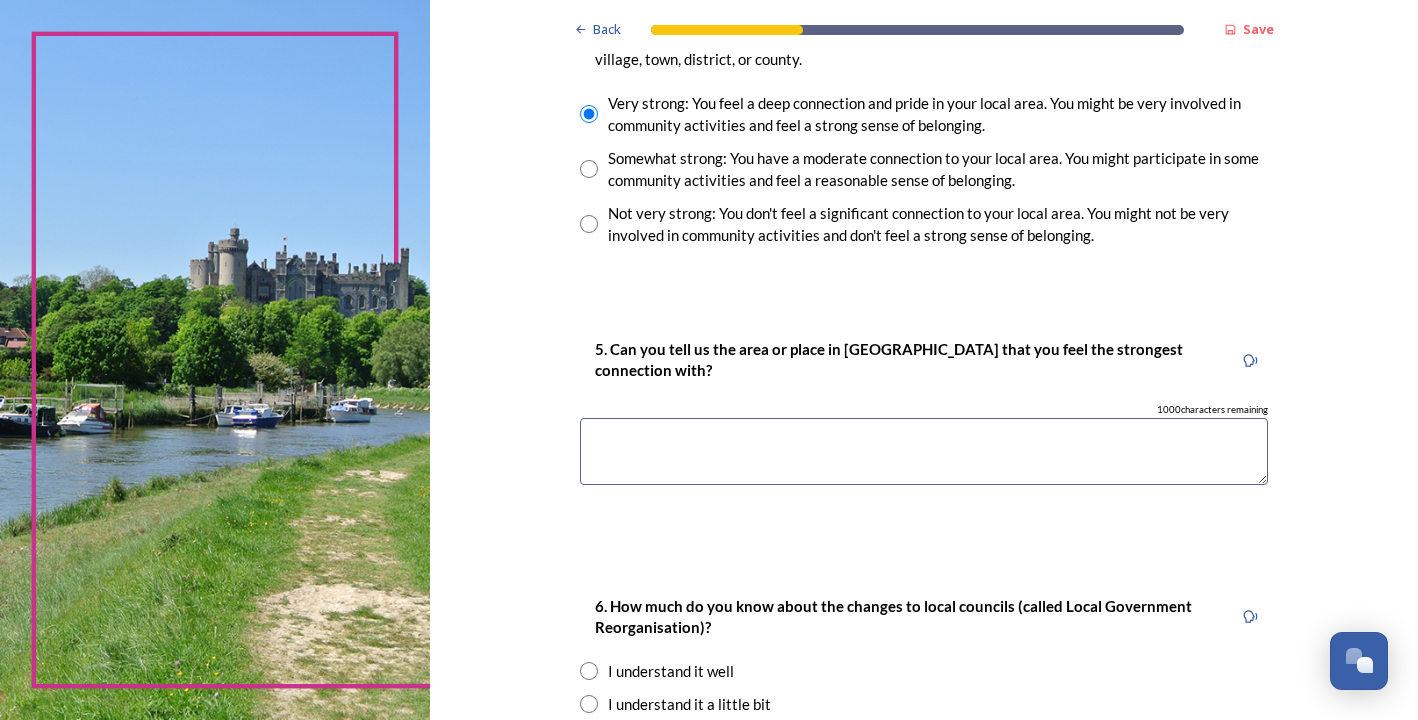 click at bounding box center (924, 451) 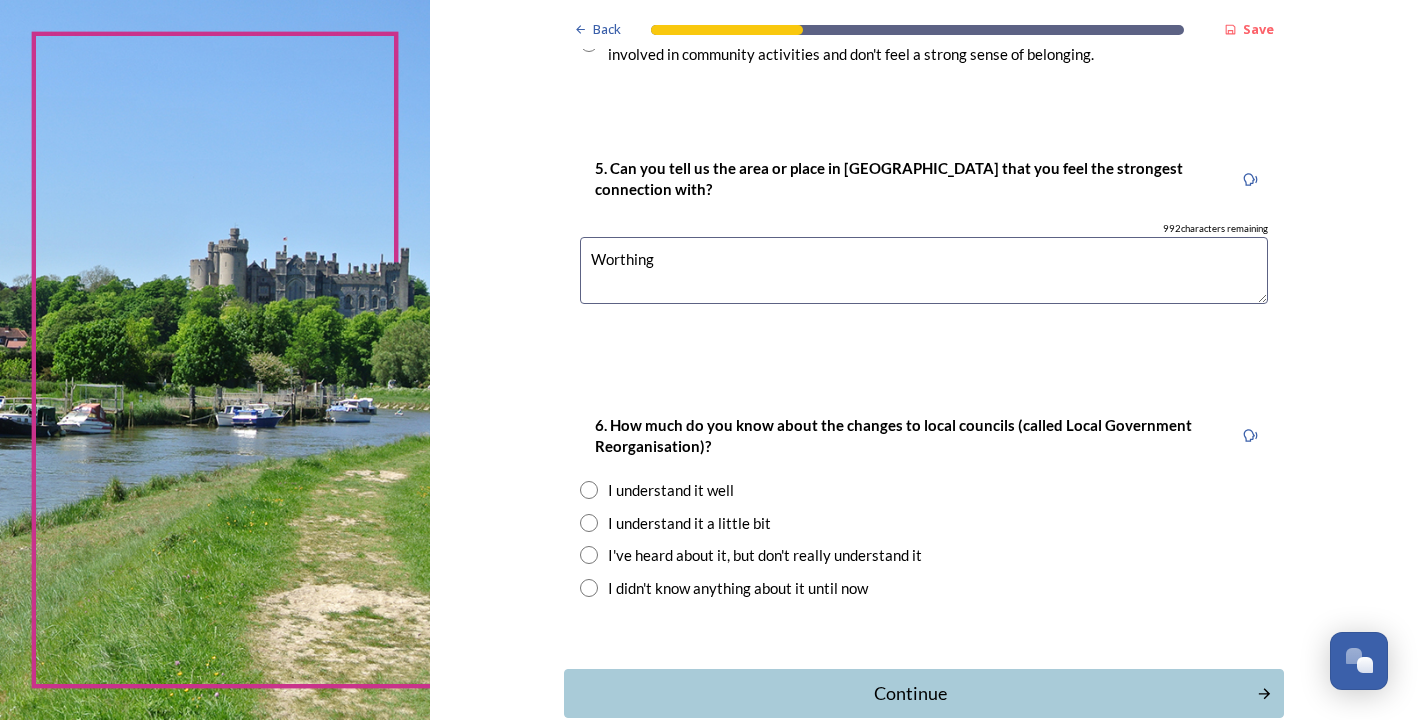 scroll, scrollTop: 1996, scrollLeft: 0, axis: vertical 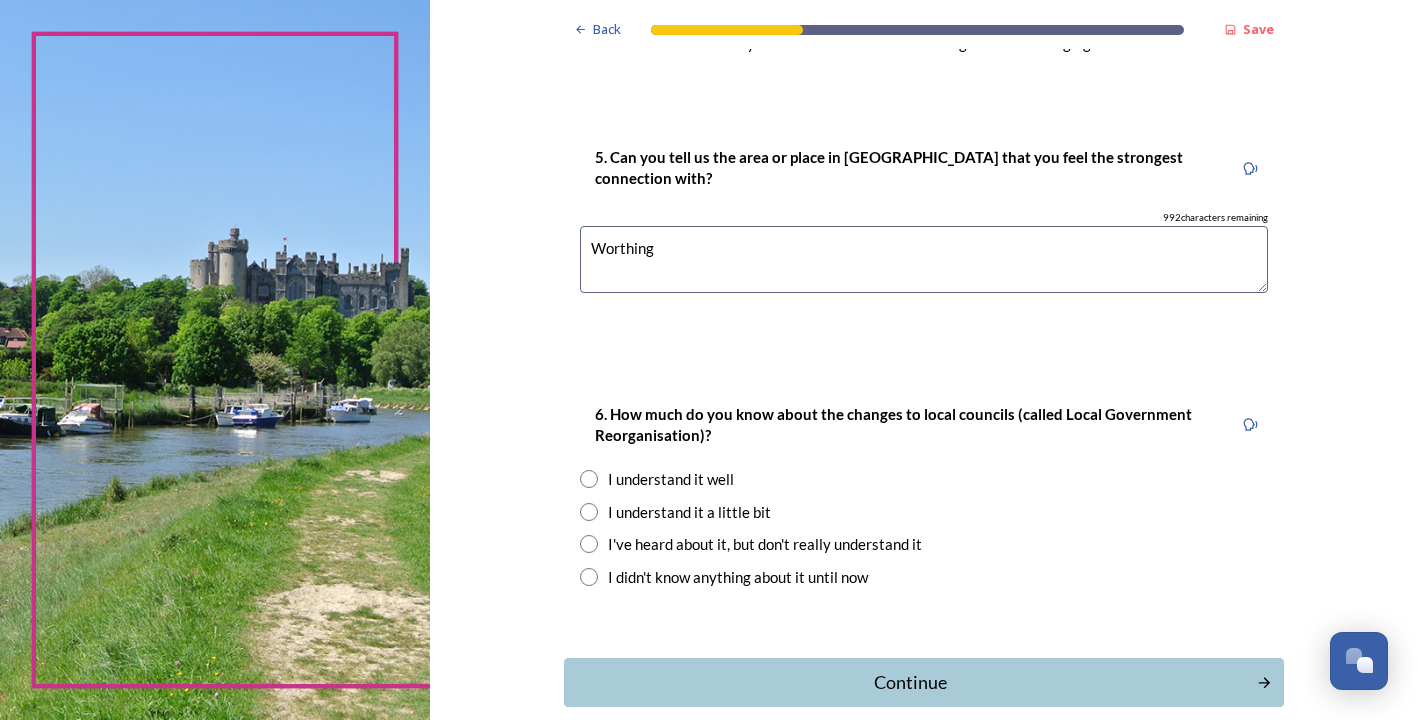 type on "Worthing" 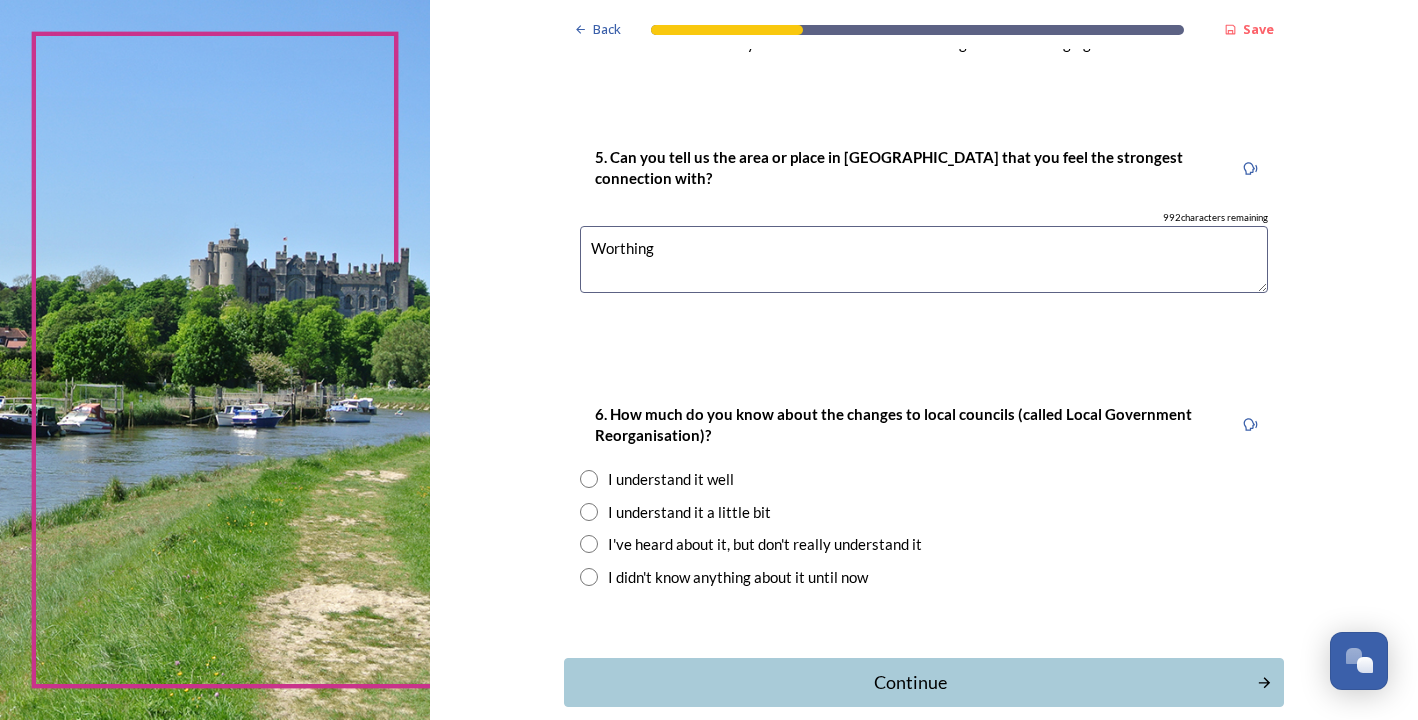 radio on "true" 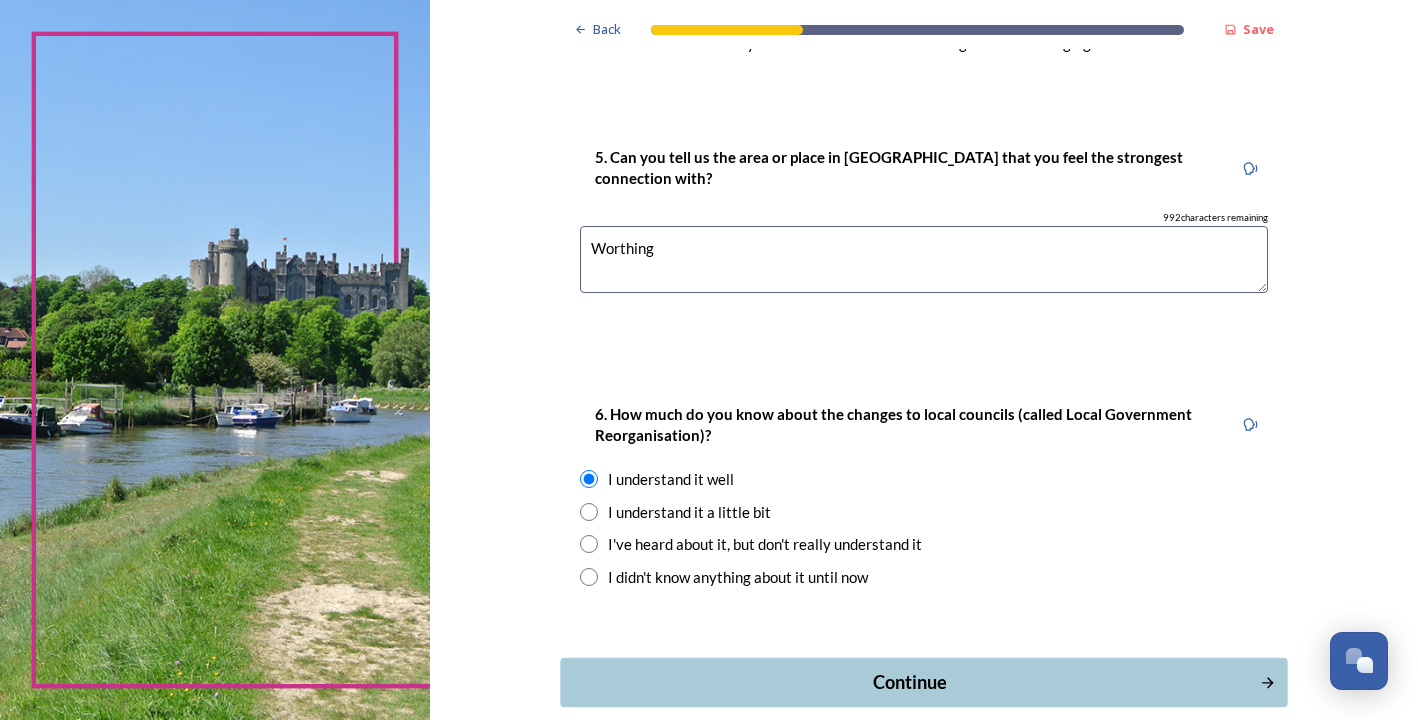 click on "Continue" at bounding box center (924, 682) 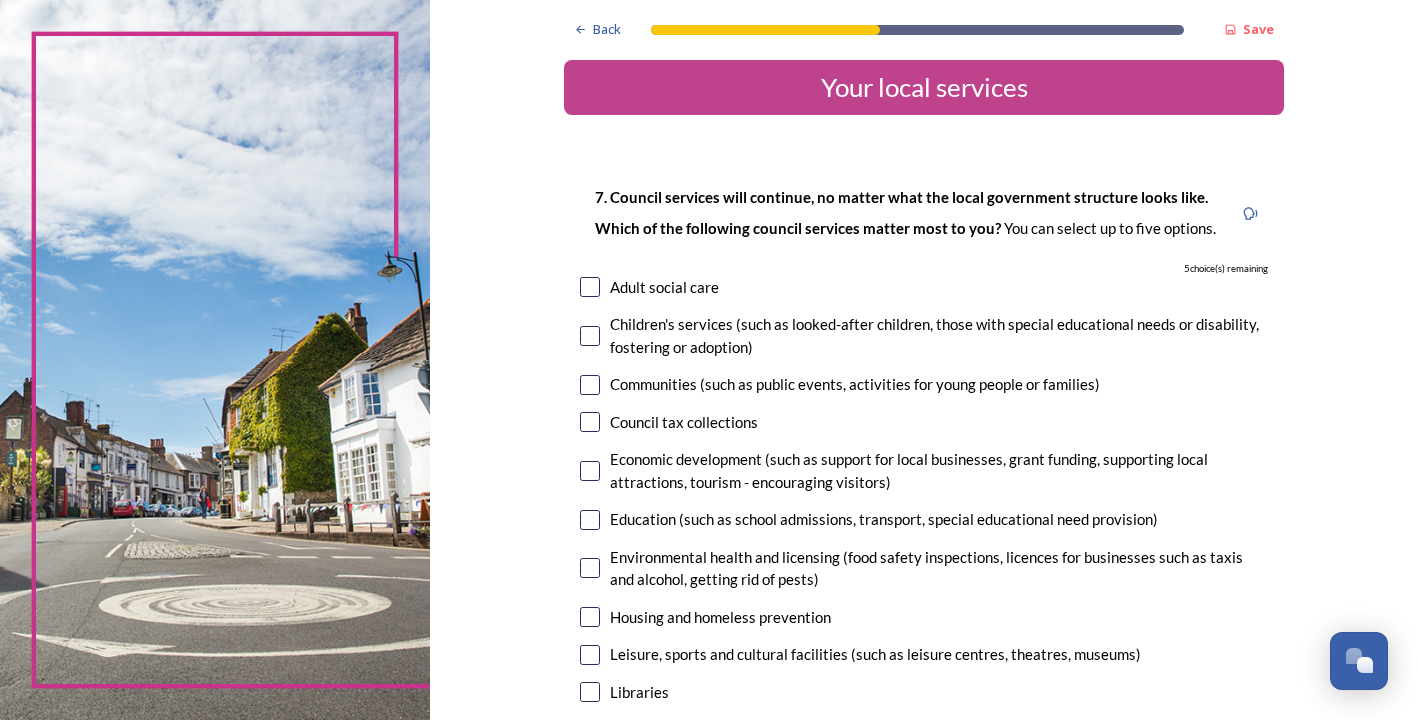 scroll, scrollTop: 27, scrollLeft: 0, axis: vertical 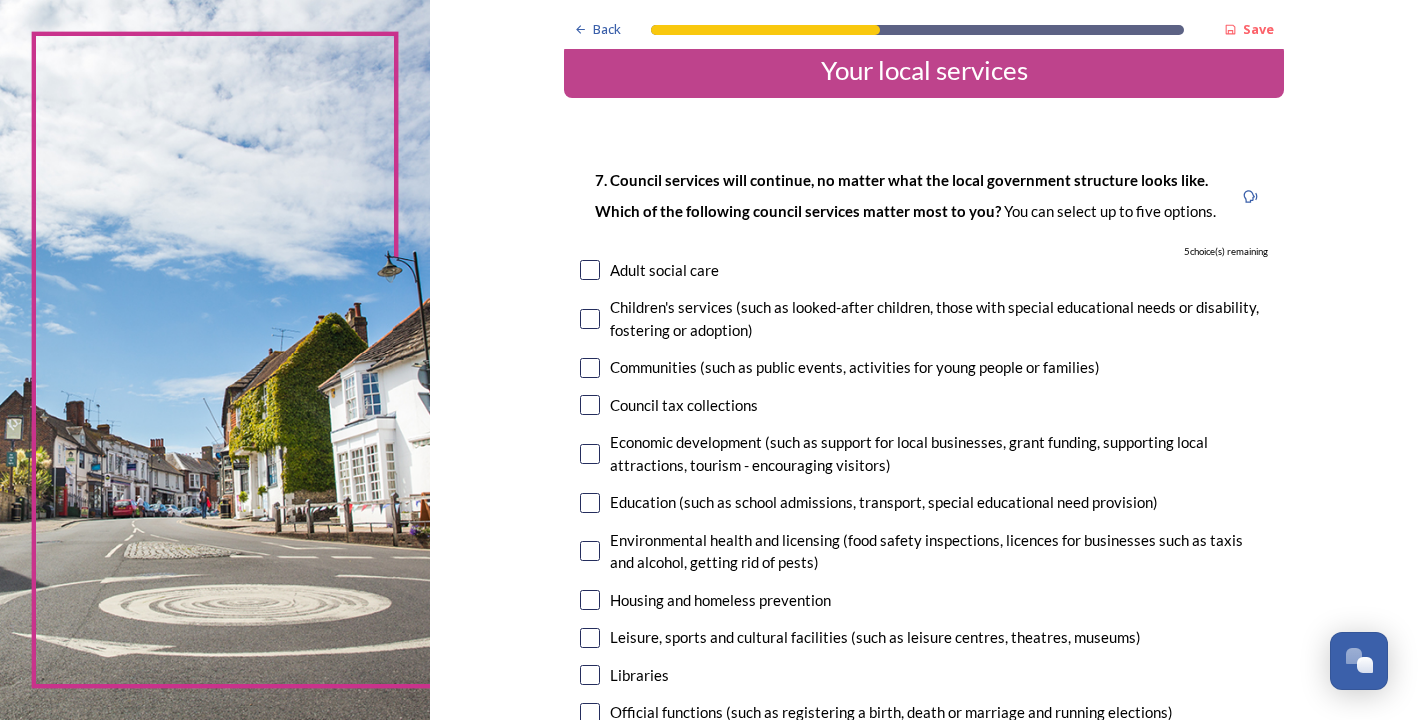 click on "Council tax collections" at bounding box center (684, 405) 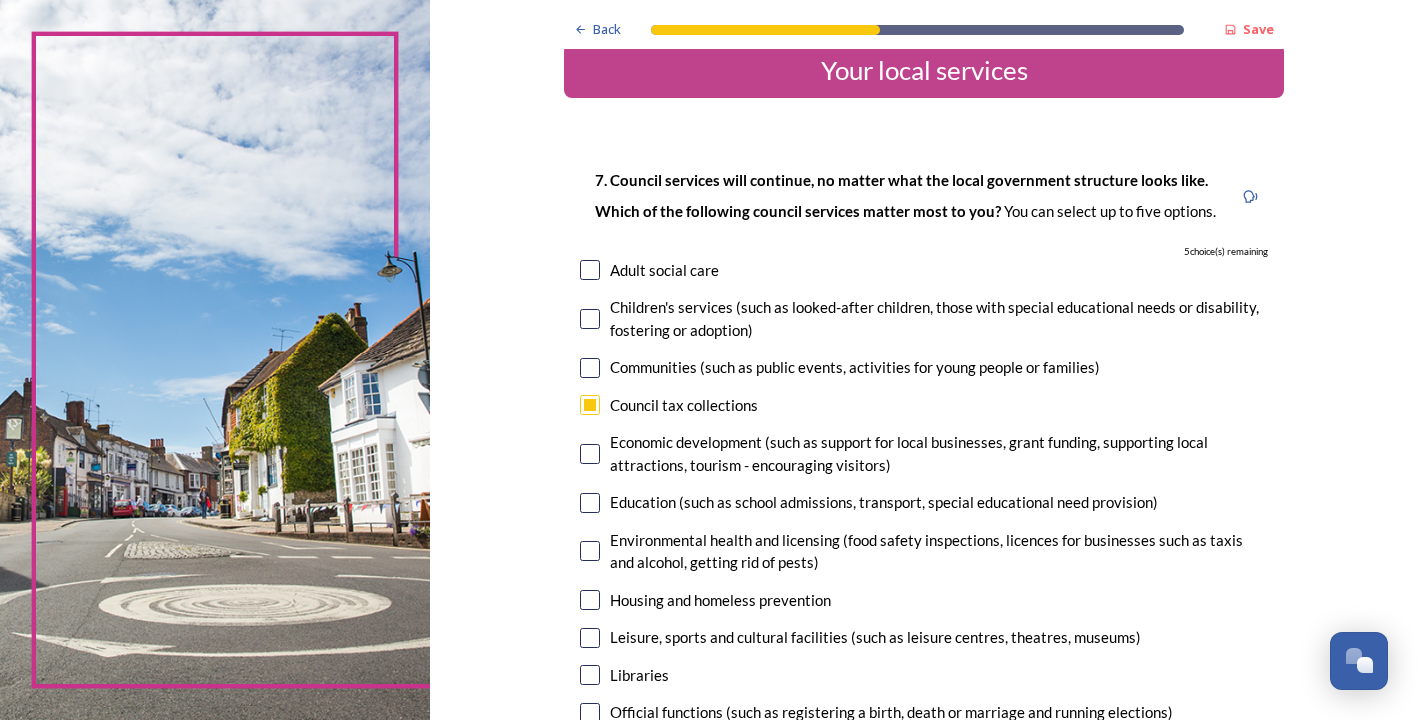 checkbox on "true" 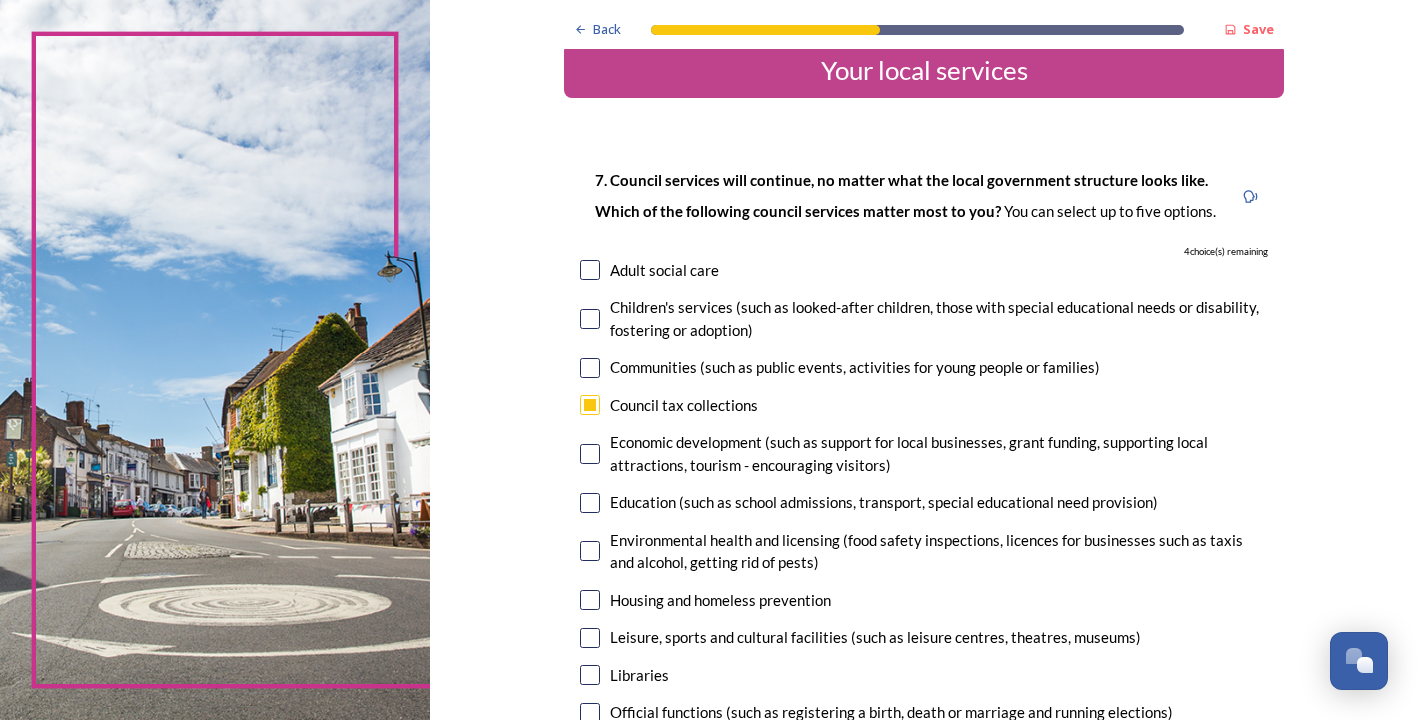 click at bounding box center (590, 454) 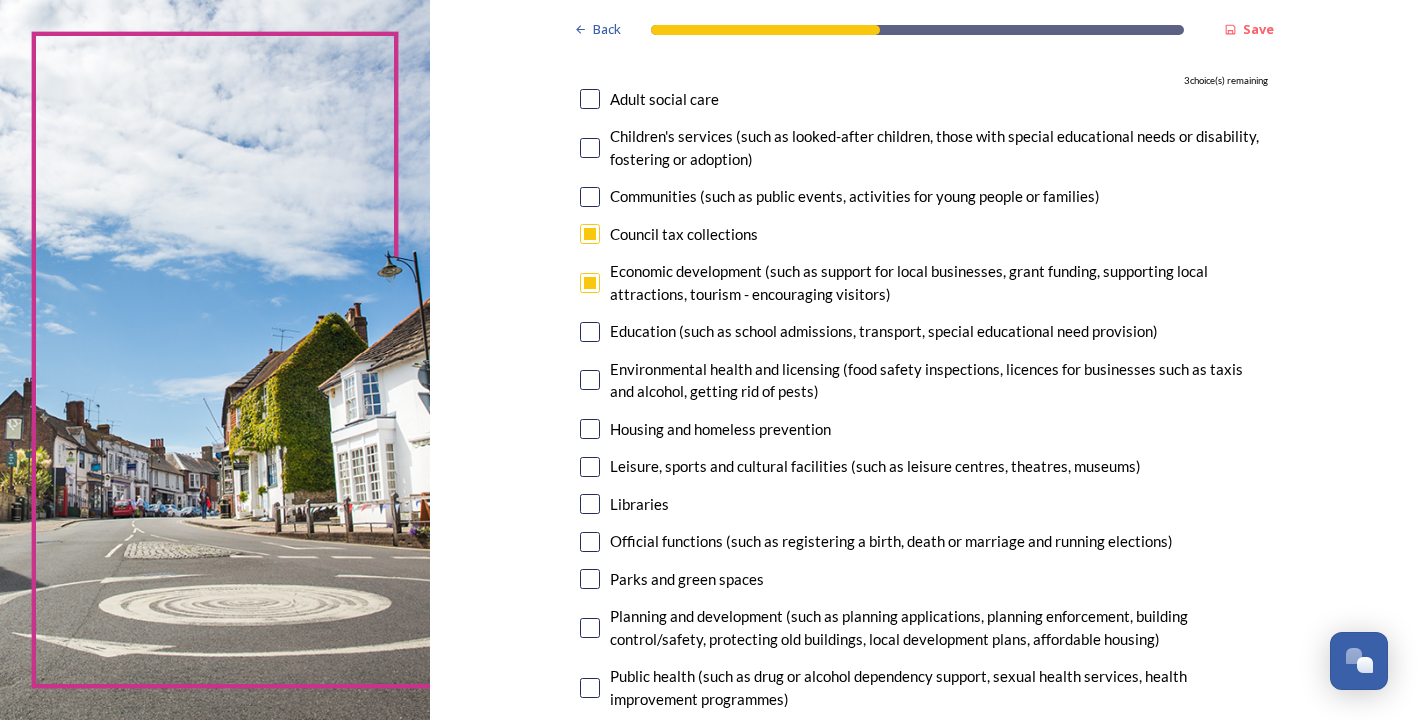 scroll, scrollTop: 202, scrollLeft: 0, axis: vertical 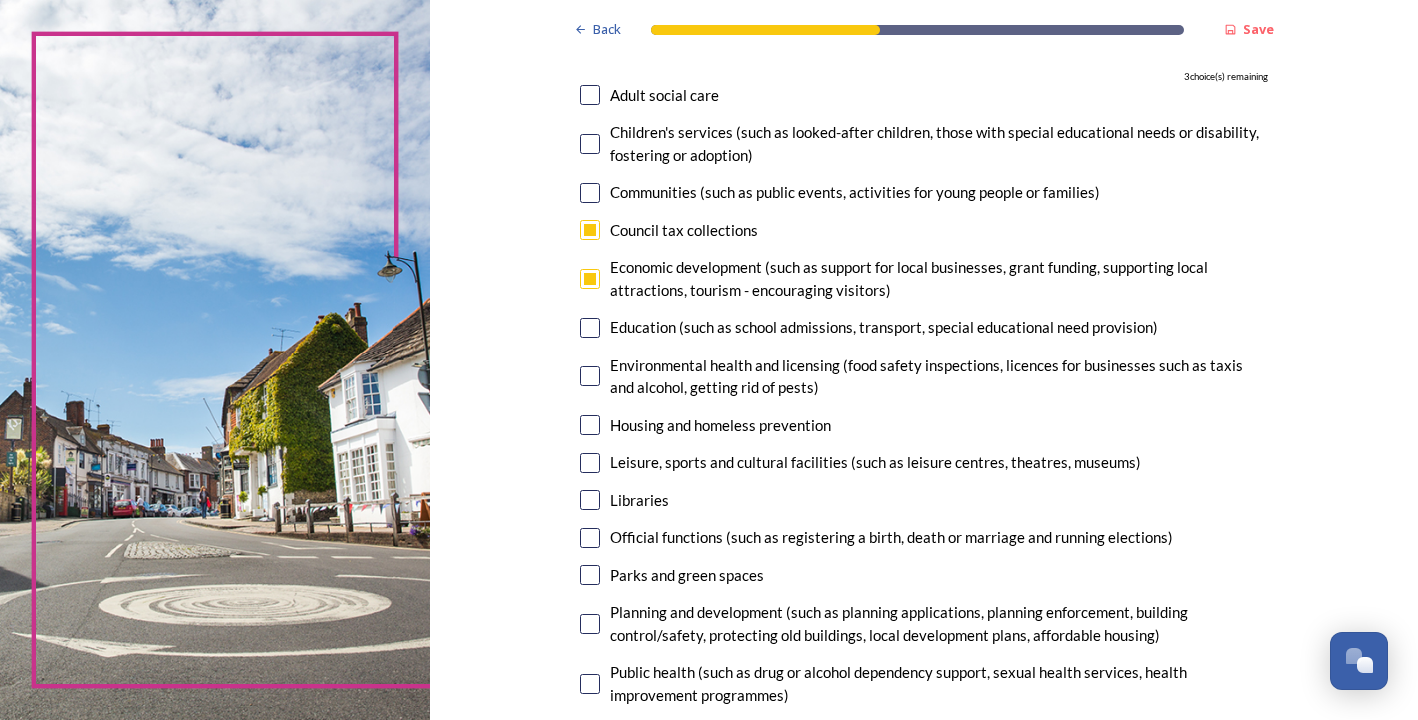 click at bounding box center (590, 463) 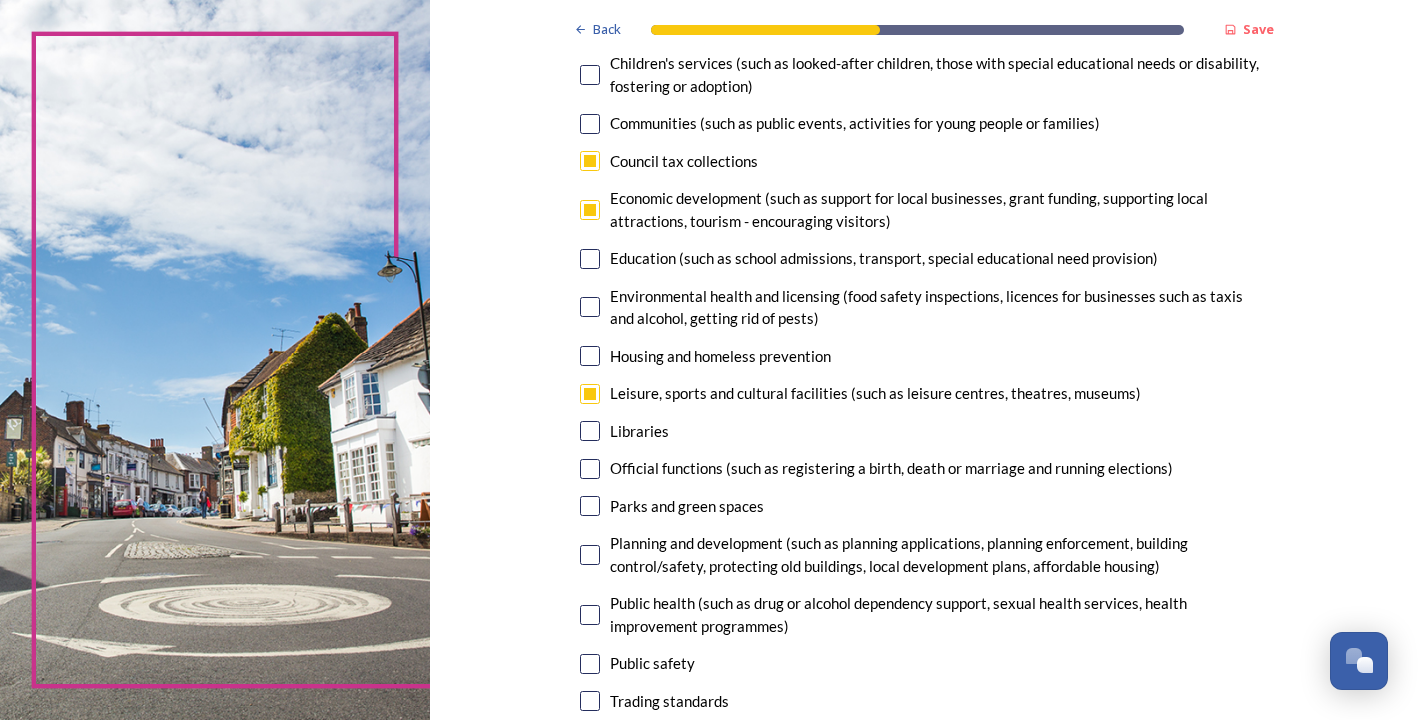scroll, scrollTop: 275, scrollLeft: 0, axis: vertical 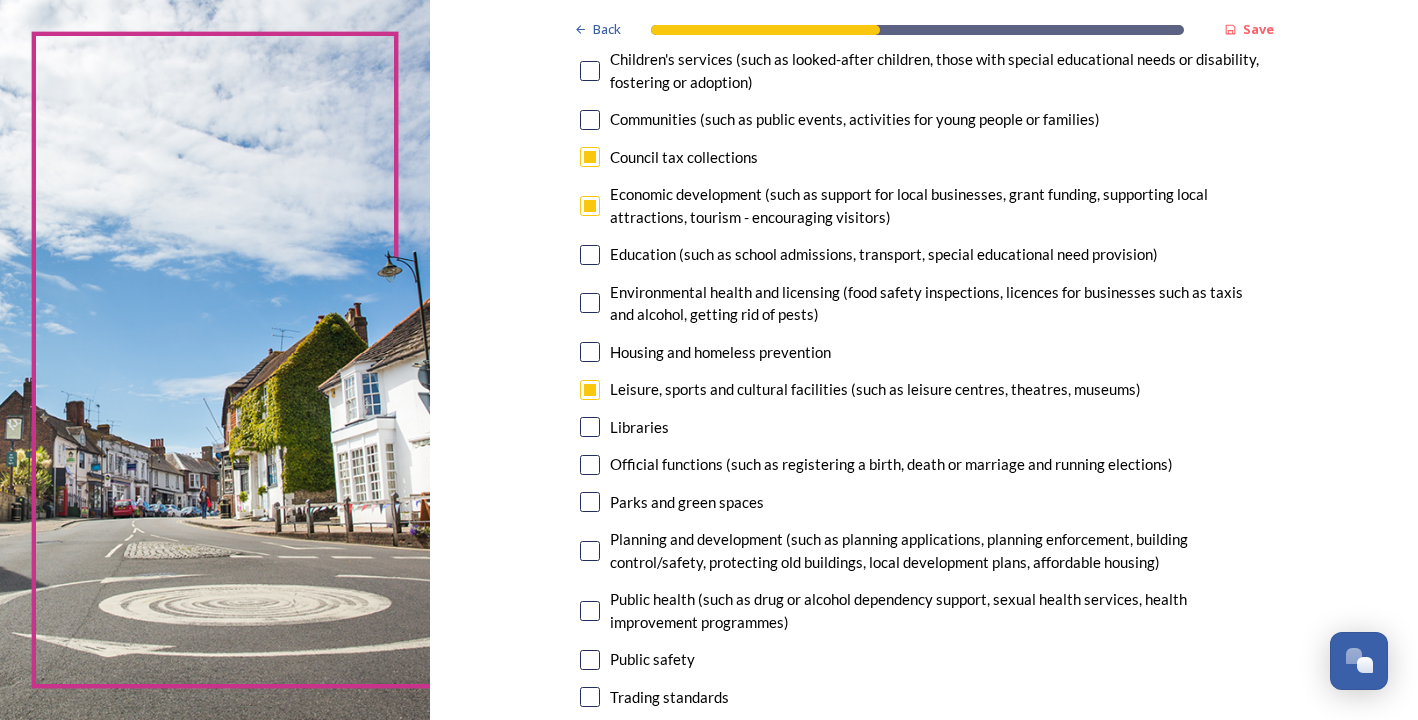 click at bounding box center [590, 551] 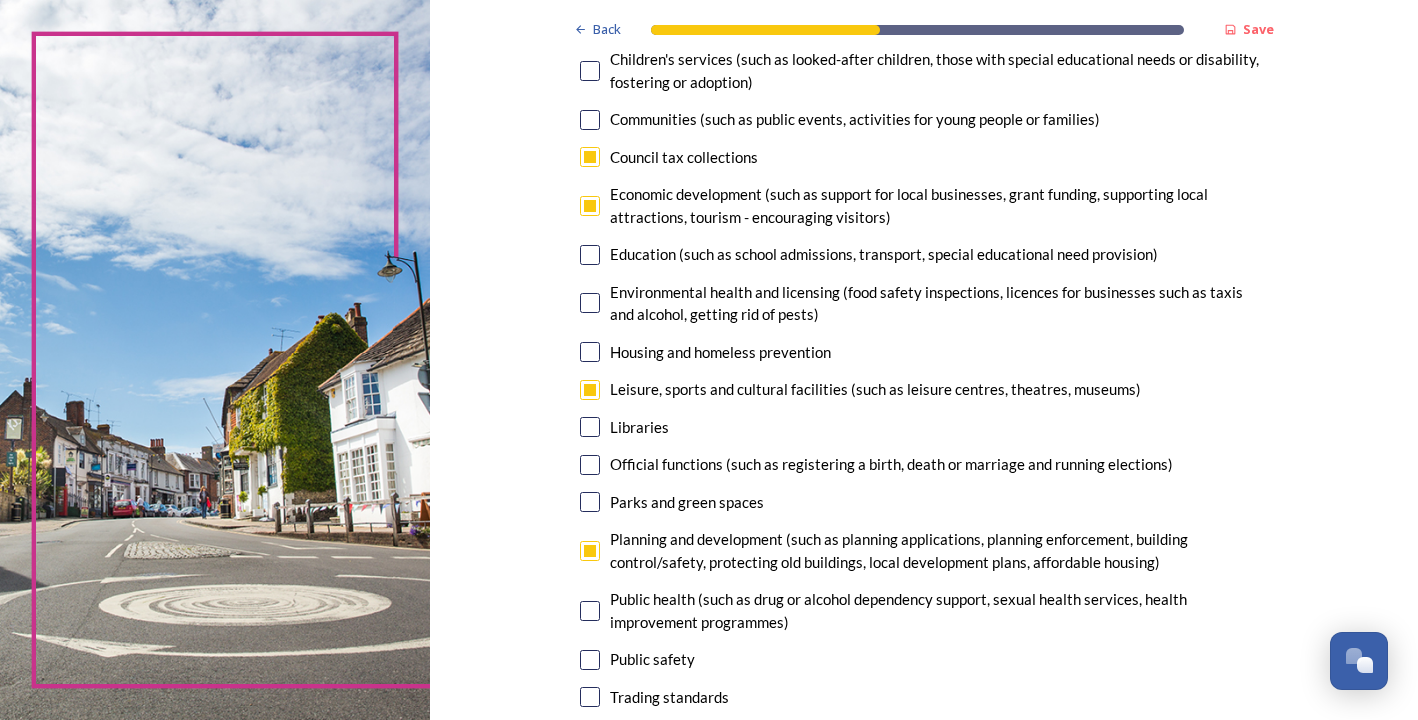 click at bounding box center [590, 502] 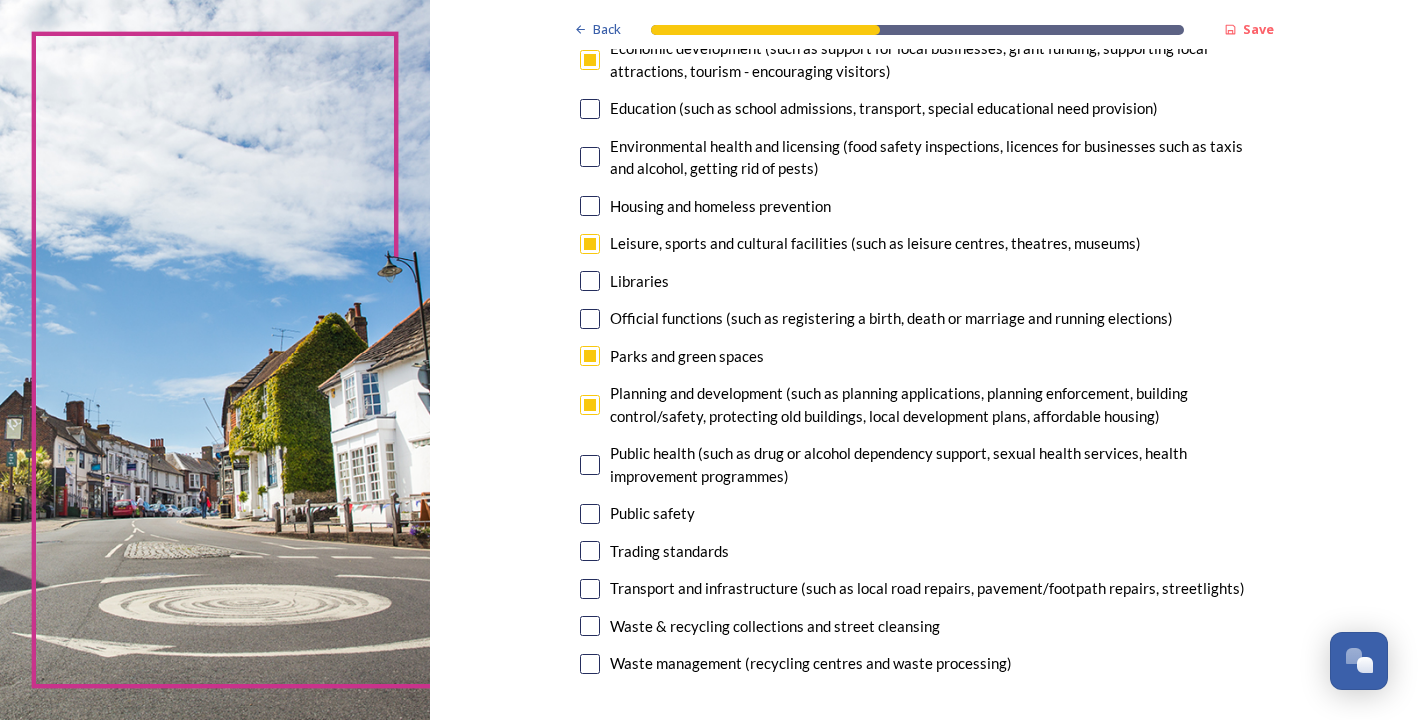 scroll, scrollTop: 434, scrollLeft: 0, axis: vertical 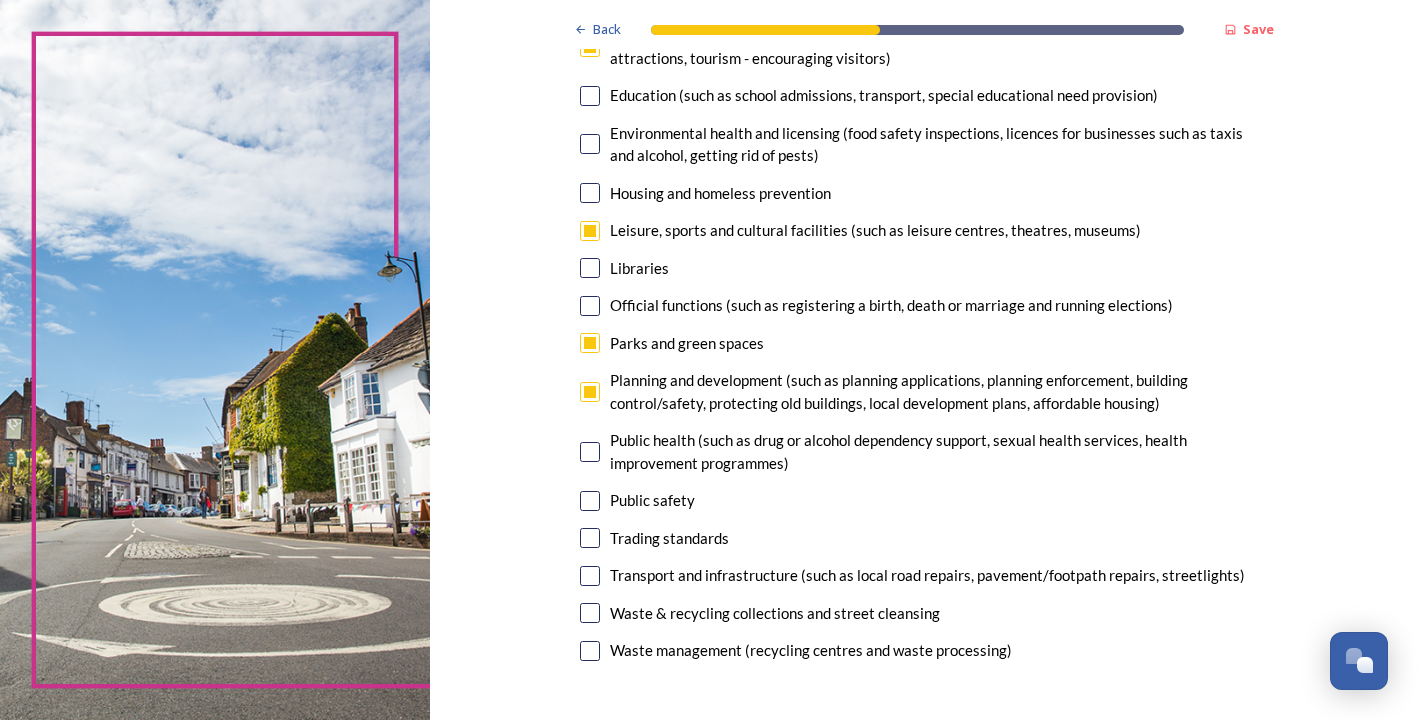 click at bounding box center (590, 613) 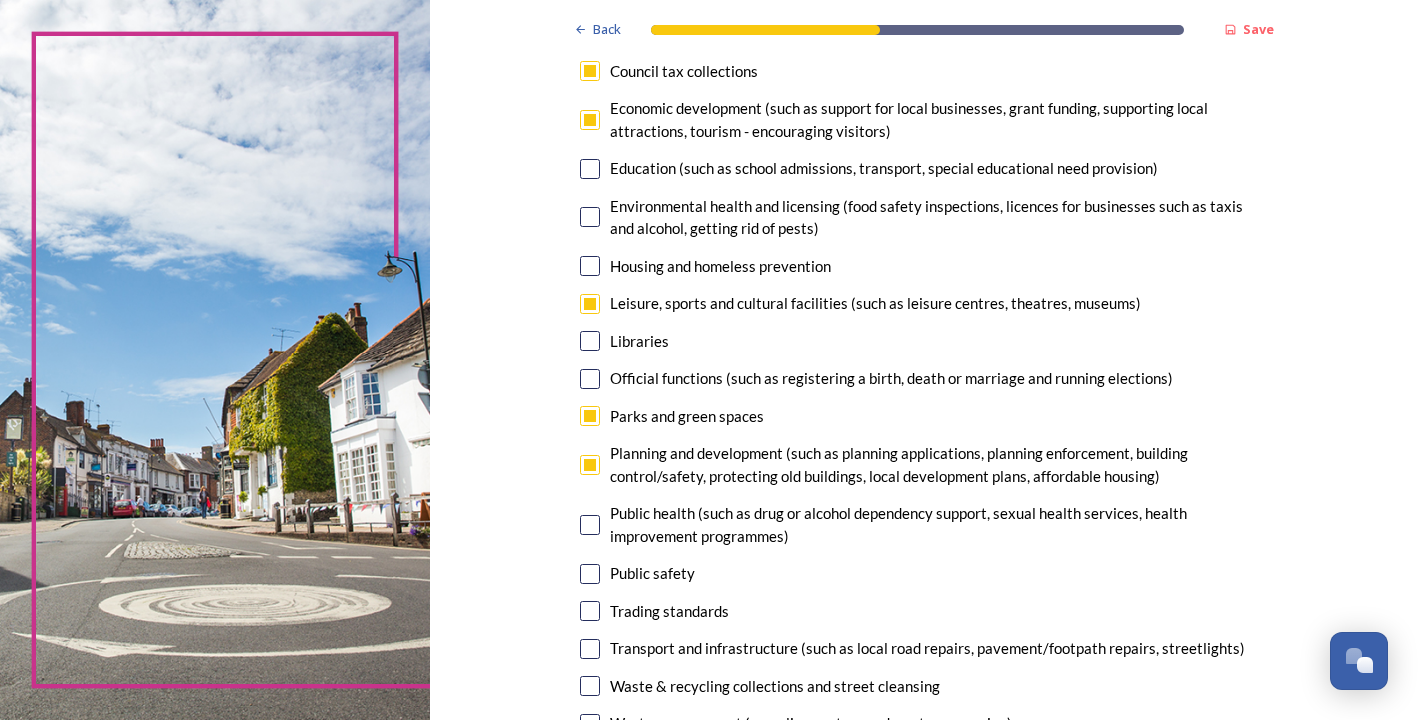scroll, scrollTop: 358, scrollLeft: 0, axis: vertical 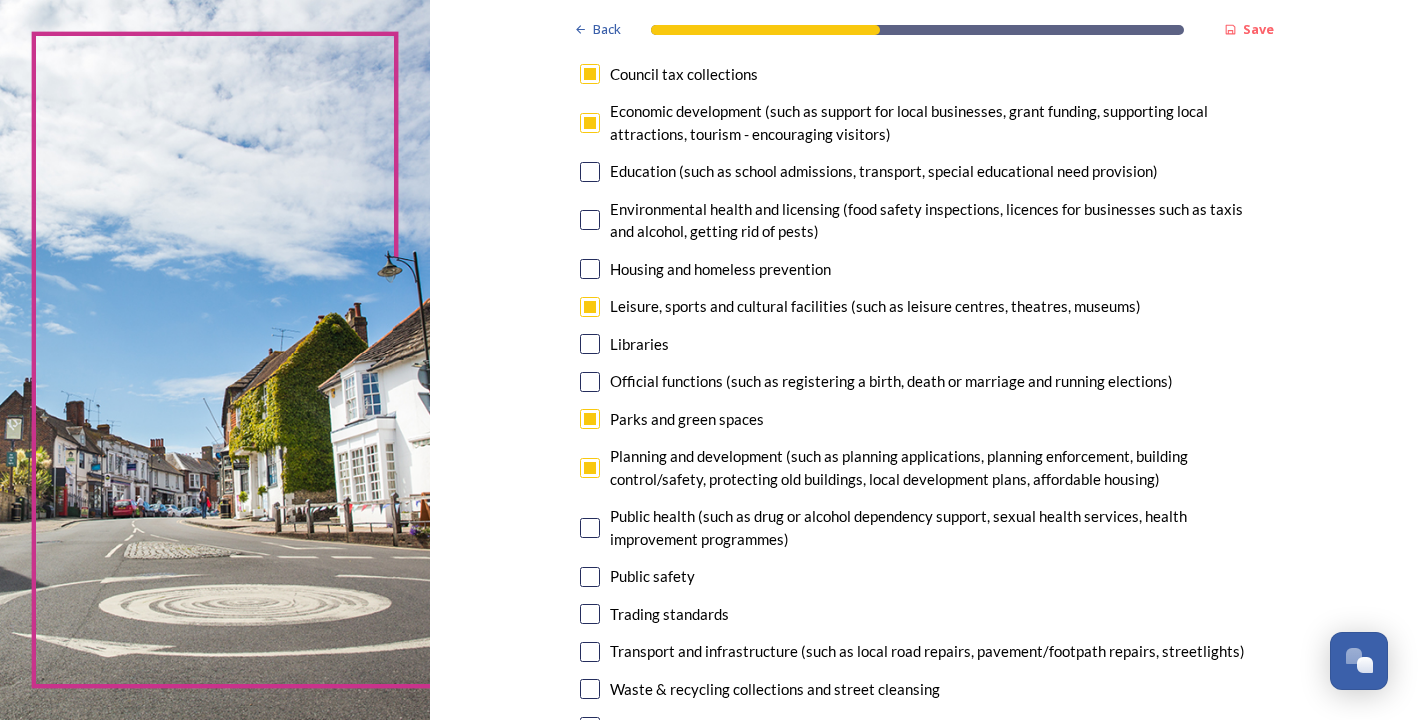 click at bounding box center (590, 307) 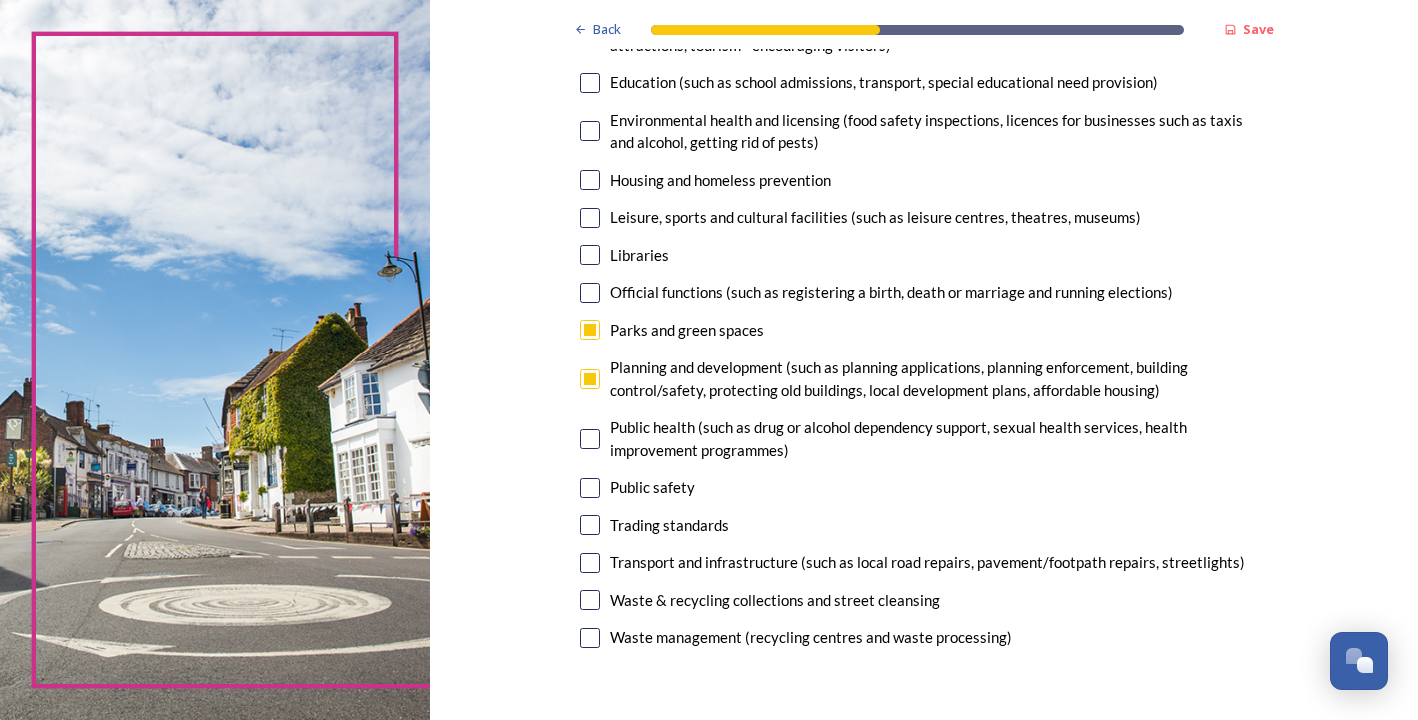 scroll, scrollTop: 464, scrollLeft: 0, axis: vertical 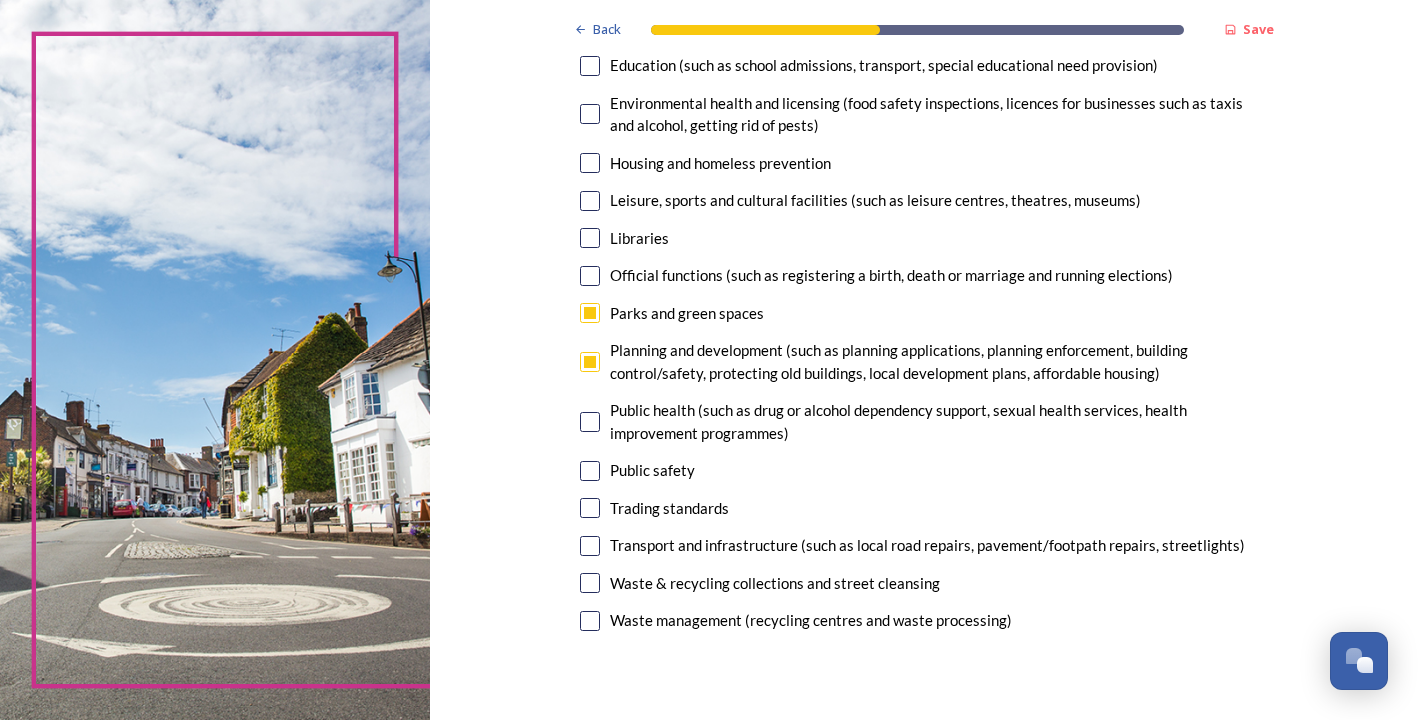 click at bounding box center (590, 583) 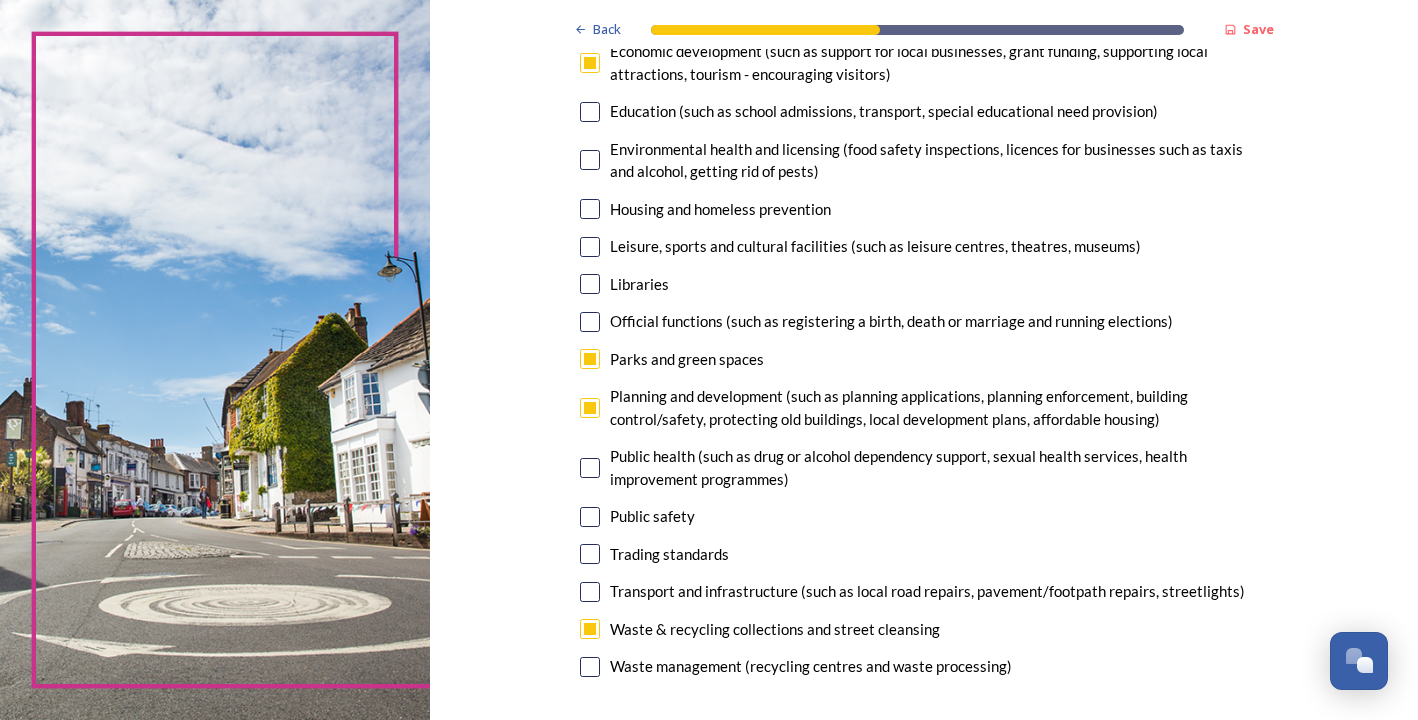 scroll, scrollTop: 369, scrollLeft: 0, axis: vertical 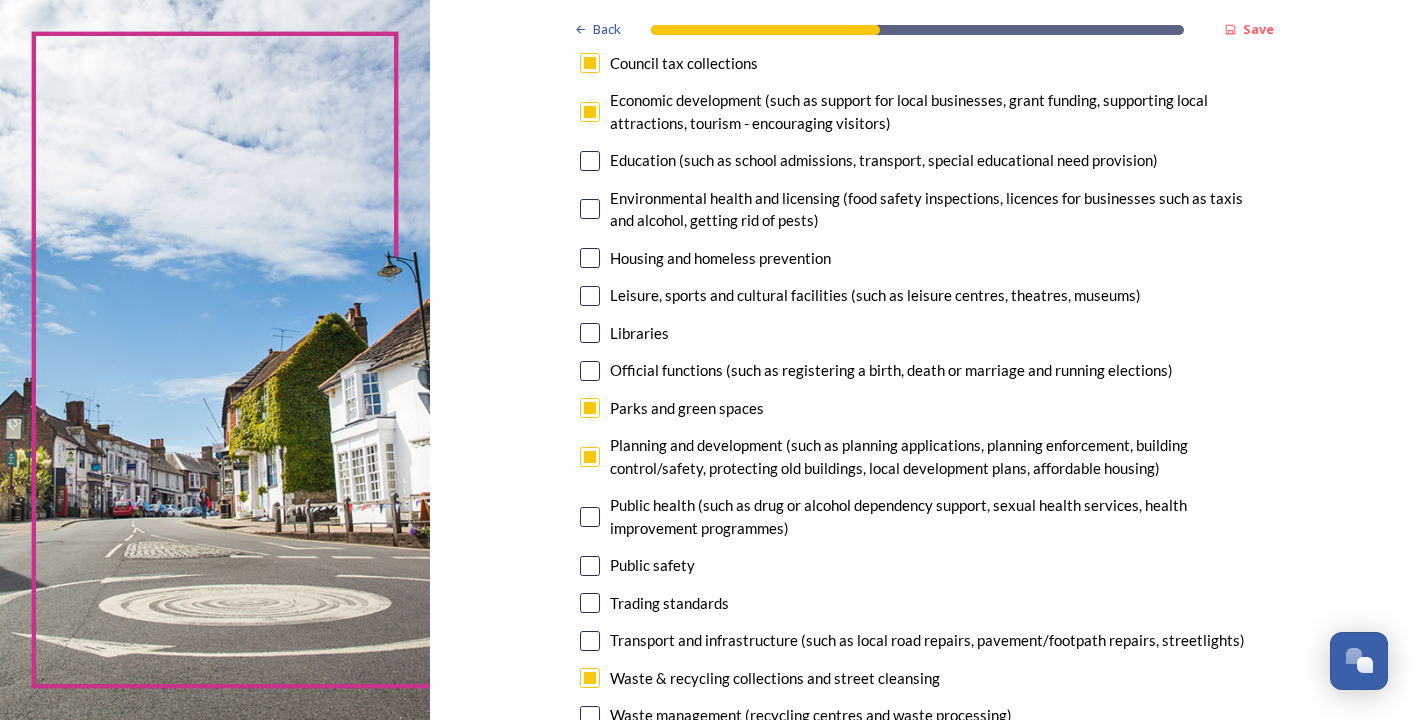 click at bounding box center (590, 63) 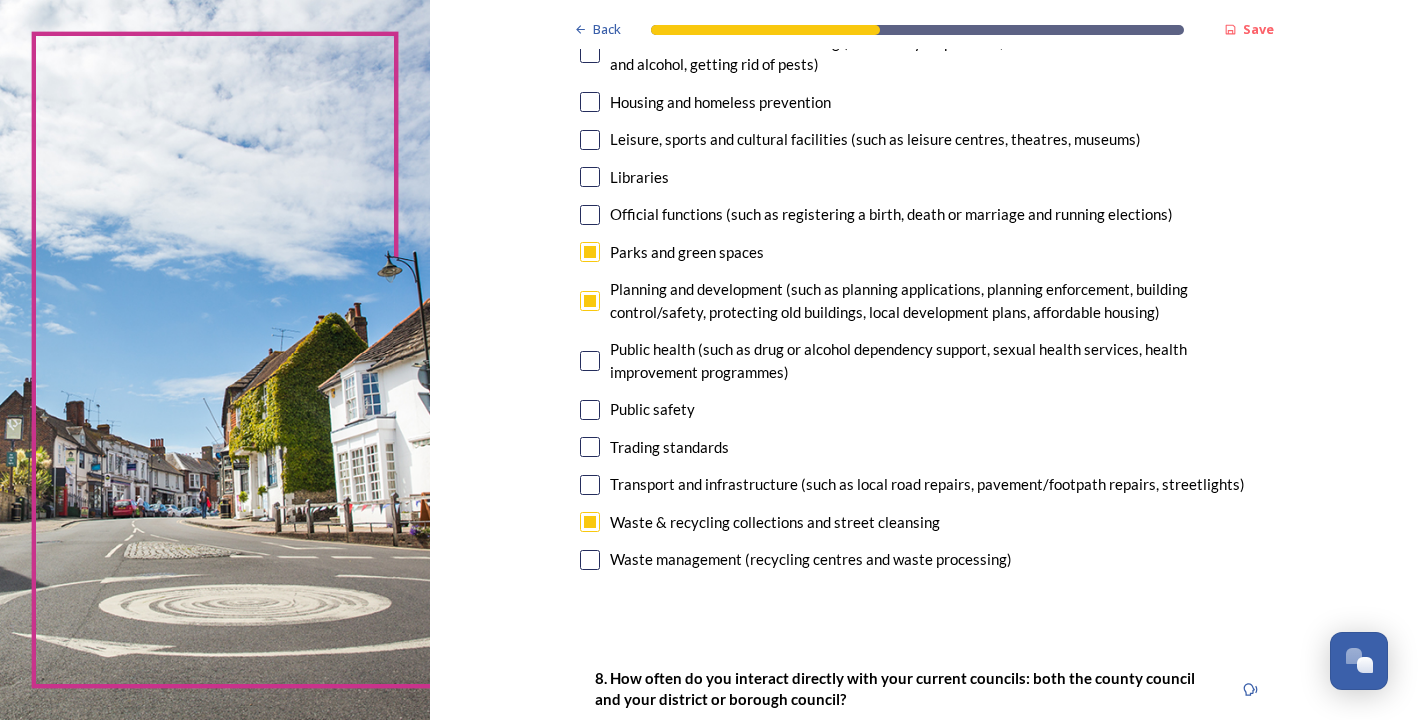 scroll, scrollTop: 640, scrollLeft: 0, axis: vertical 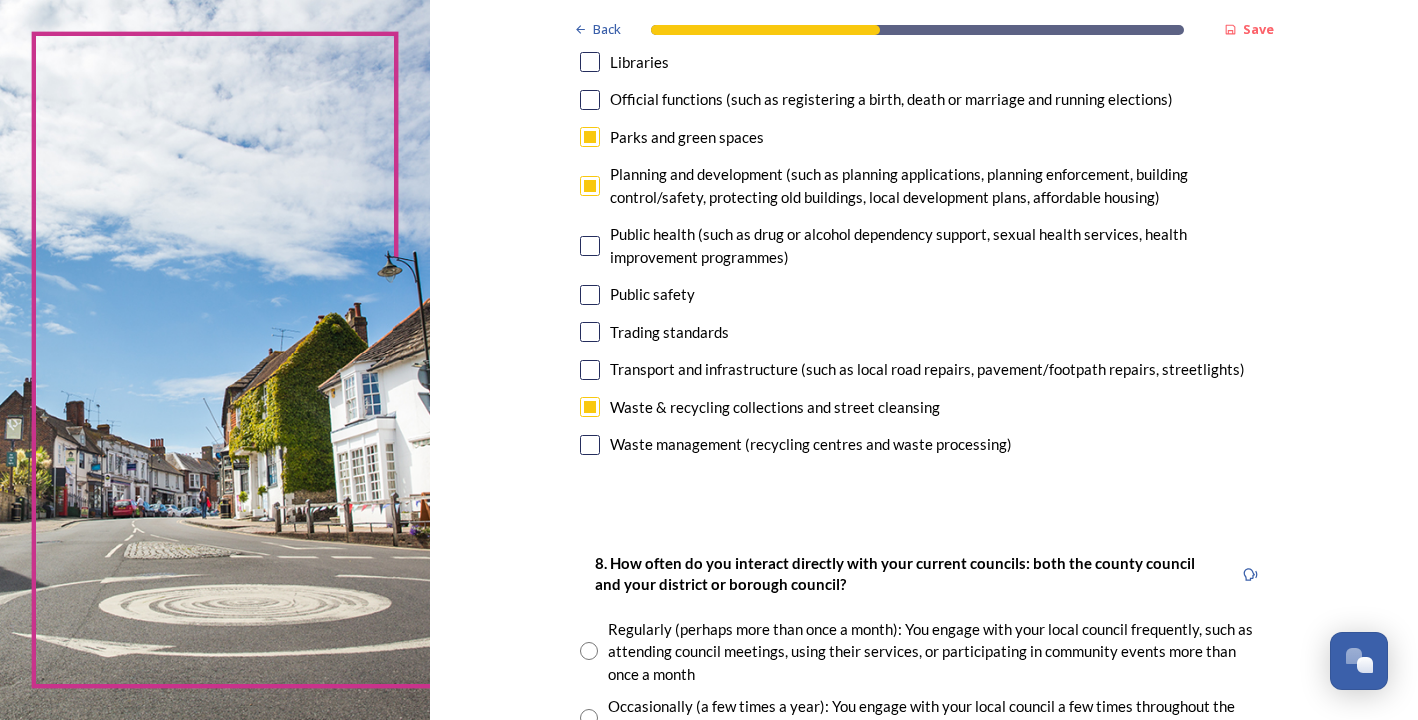 click at bounding box center (590, 370) 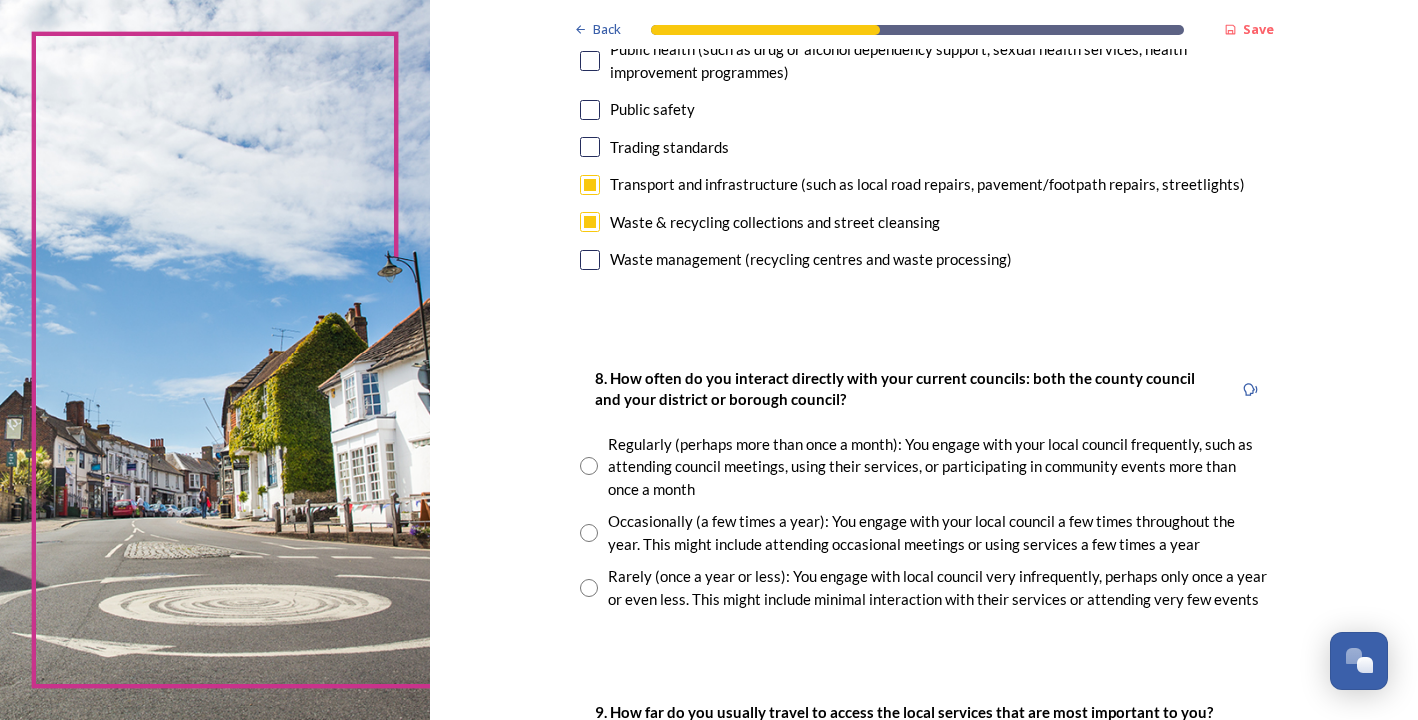 scroll, scrollTop: 827, scrollLeft: 0, axis: vertical 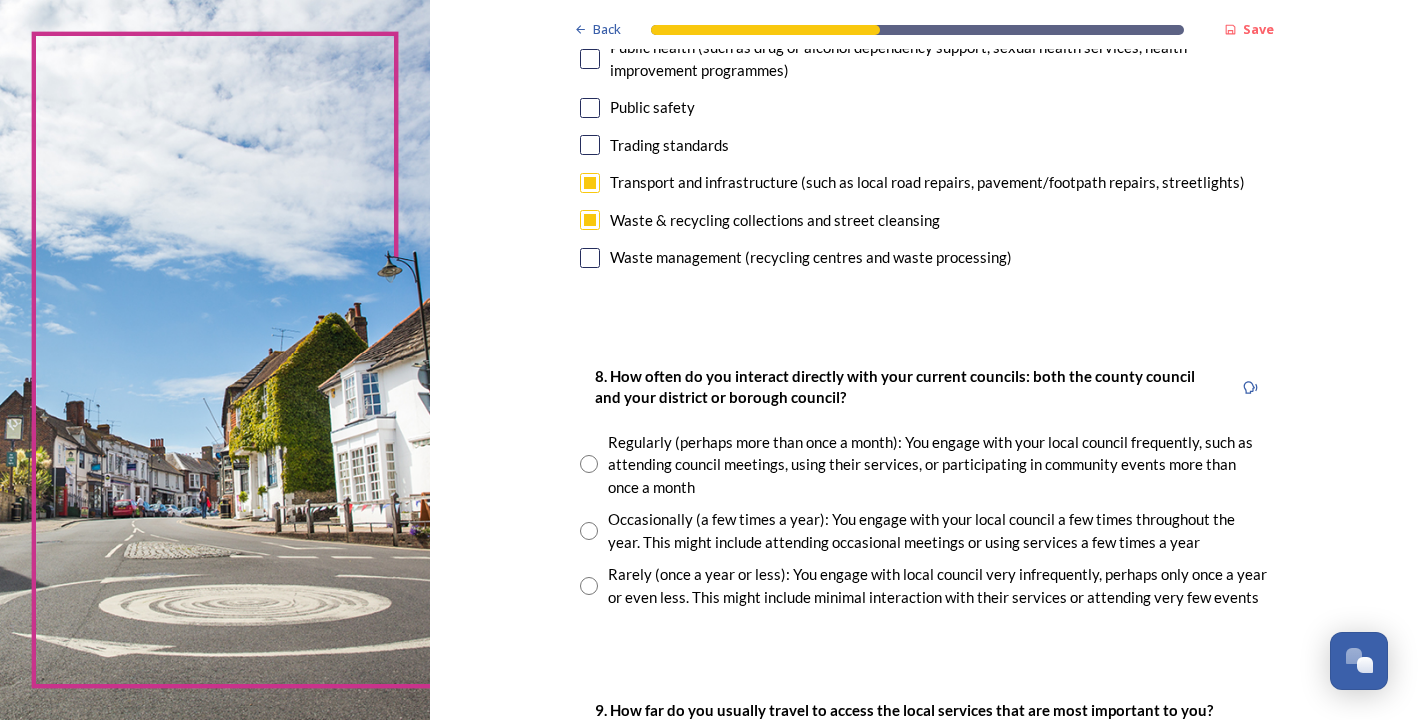 click on "Occasionally (a few times a year): You engage with your local council a few times throughout the year. This might include attending occasional meetings or using services a few times a year" at bounding box center [938, 530] 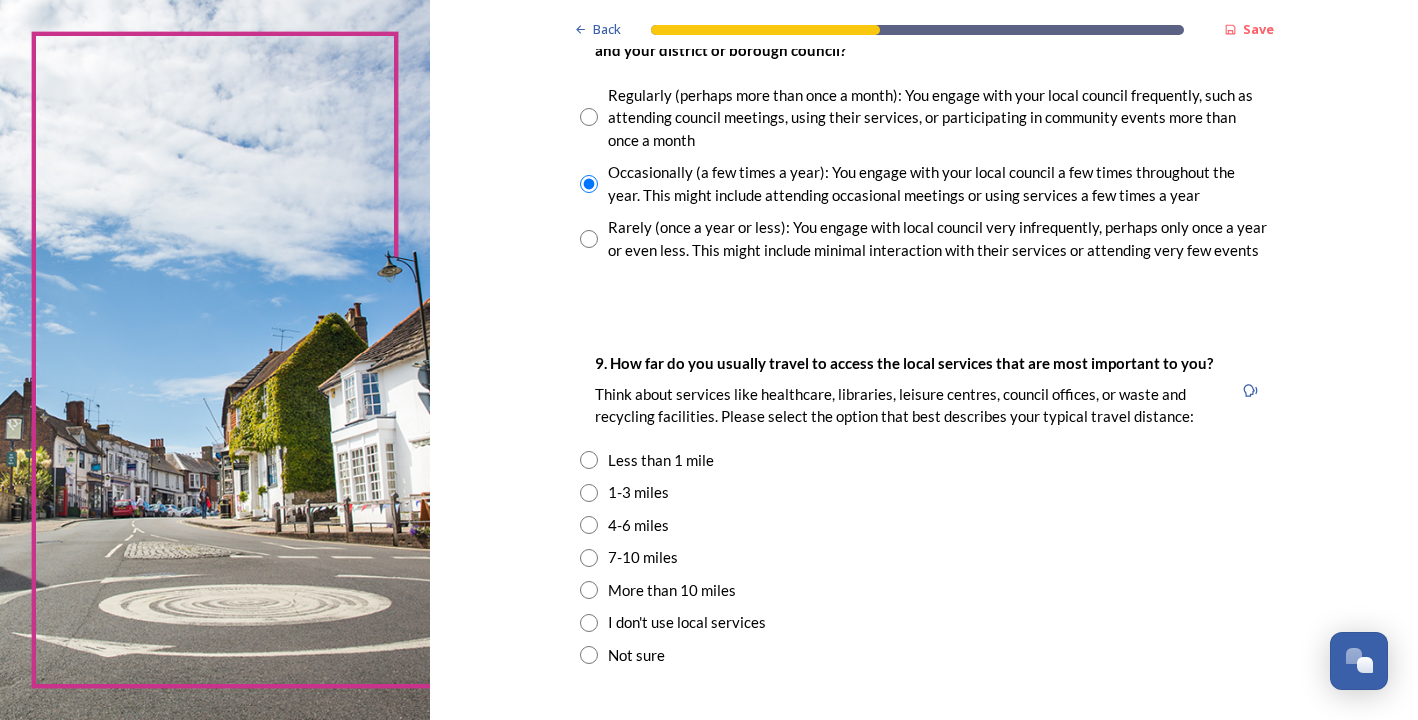 scroll, scrollTop: 1176, scrollLeft: 0, axis: vertical 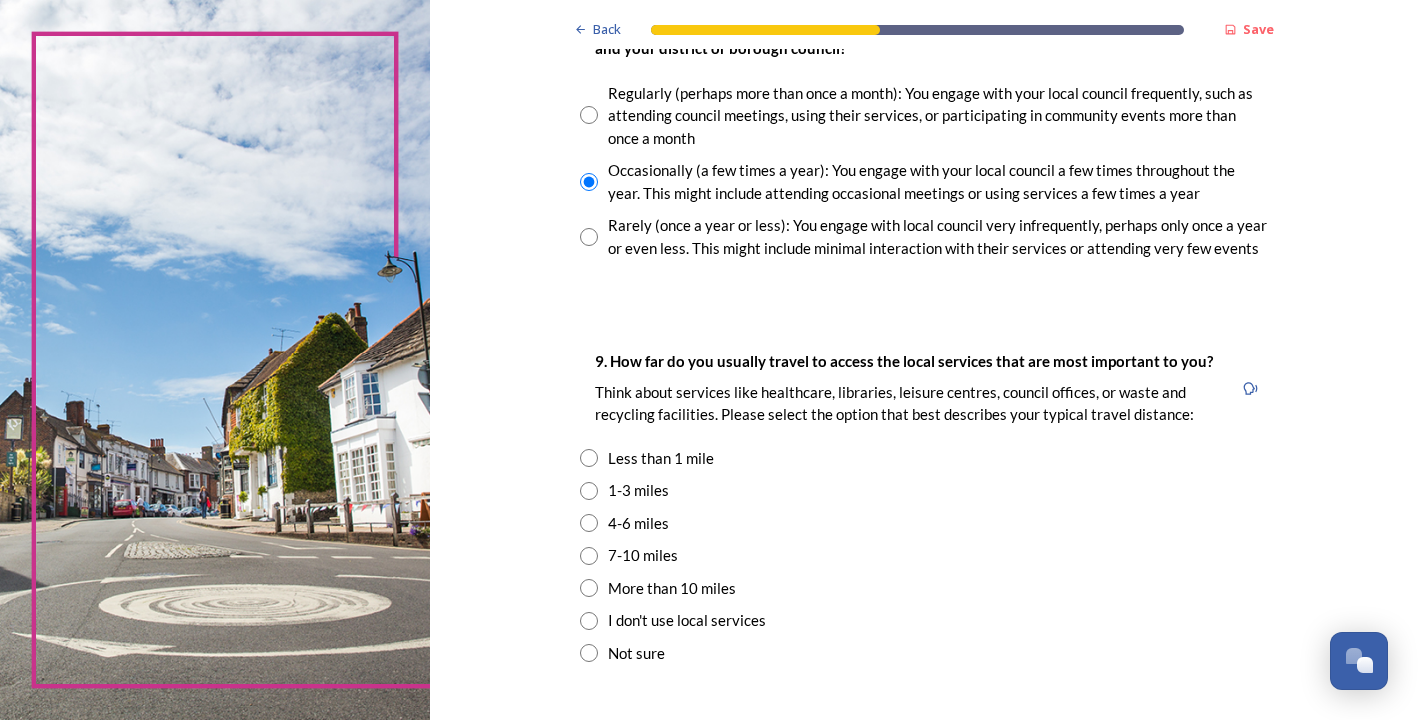 click on "1-3 miles" at bounding box center [638, 490] 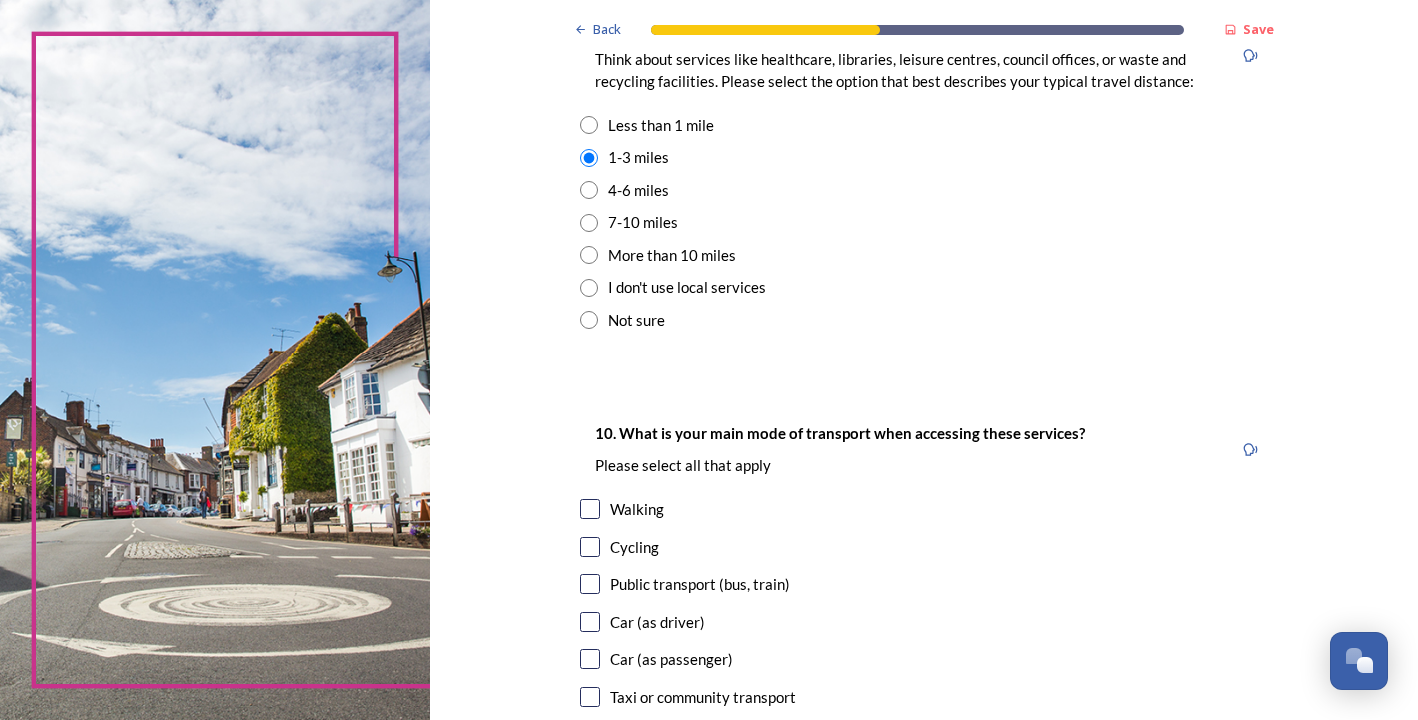 scroll, scrollTop: 1549, scrollLeft: 0, axis: vertical 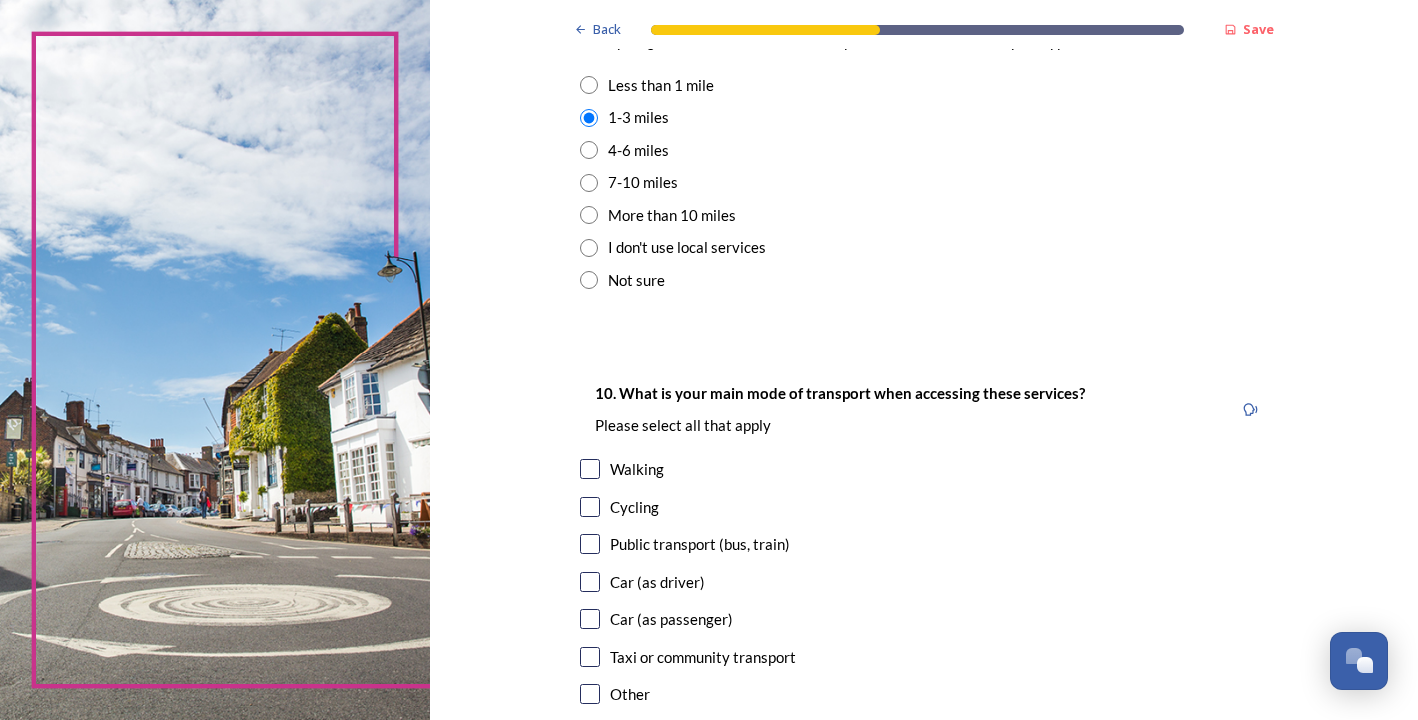 click on "Walking" at bounding box center (637, 469) 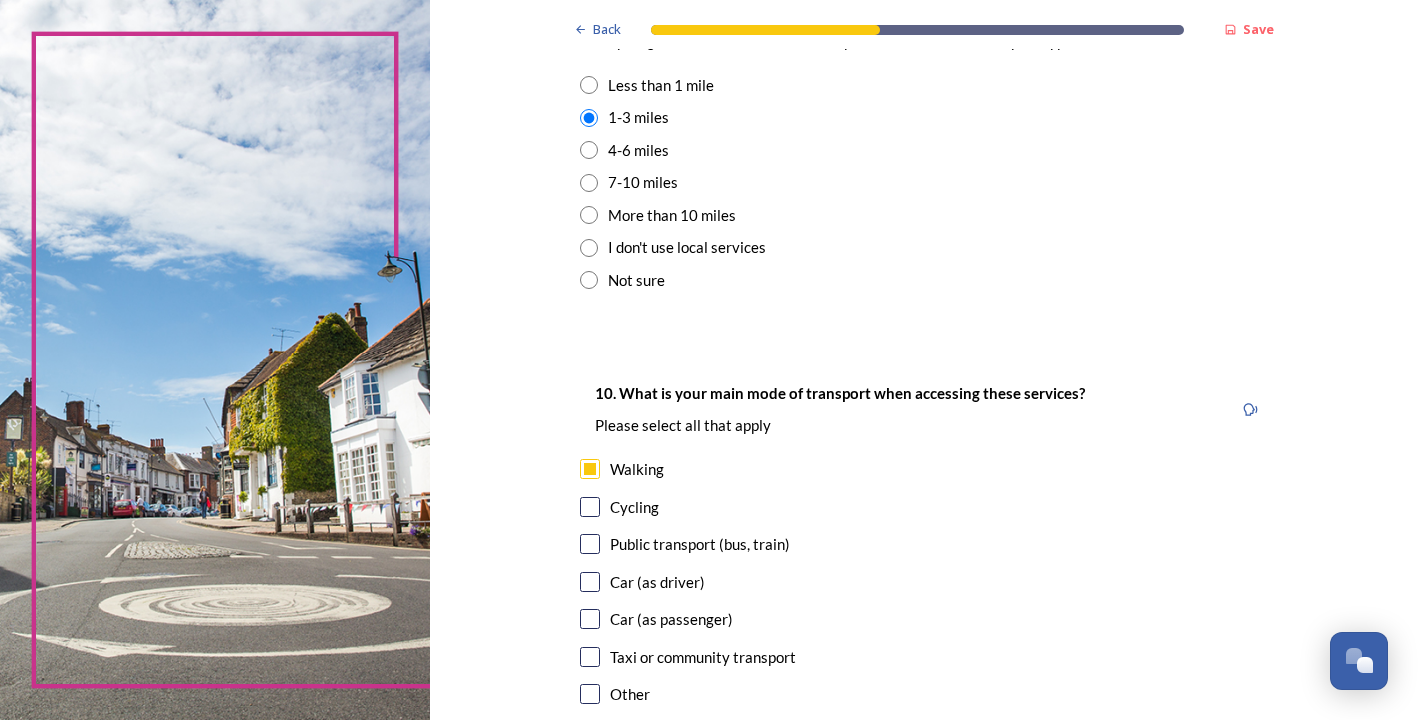 checkbox on "true" 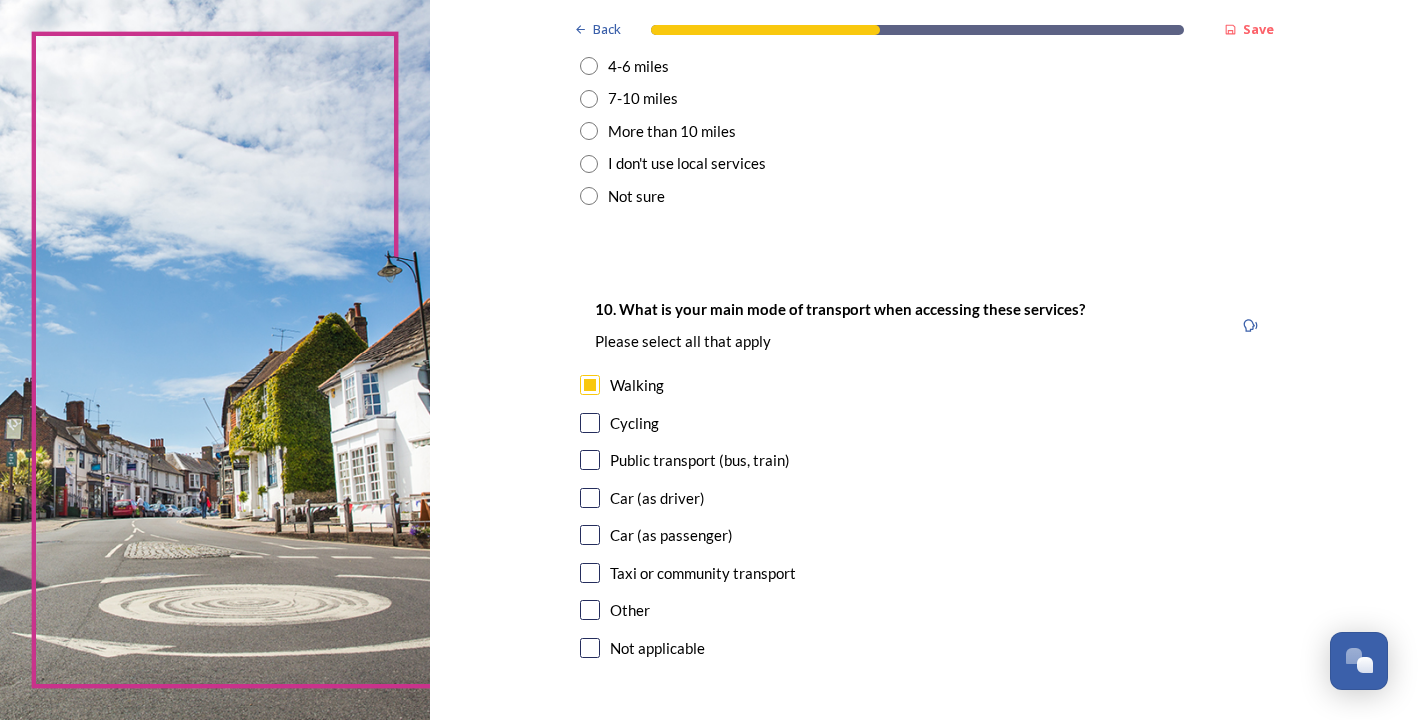 scroll, scrollTop: 1635, scrollLeft: 0, axis: vertical 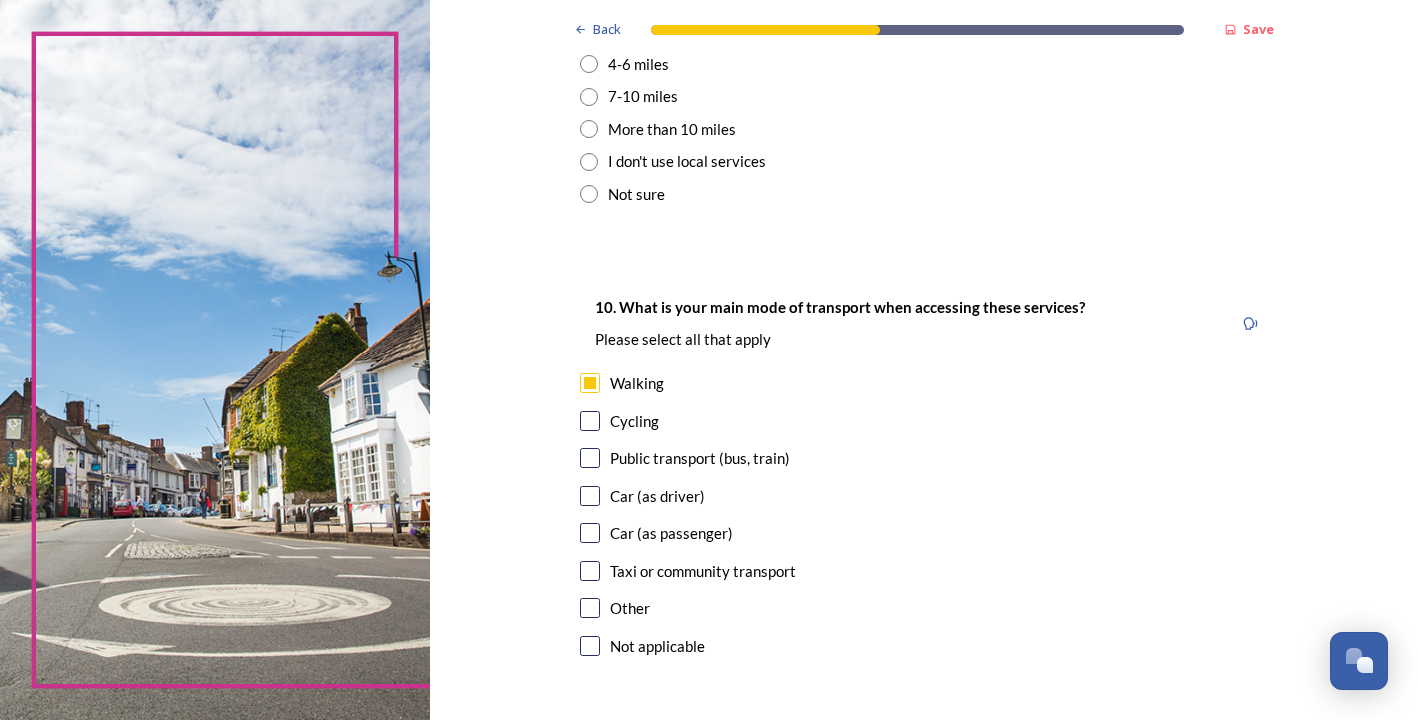 click on "Public transport (bus, train)" at bounding box center [700, 458] 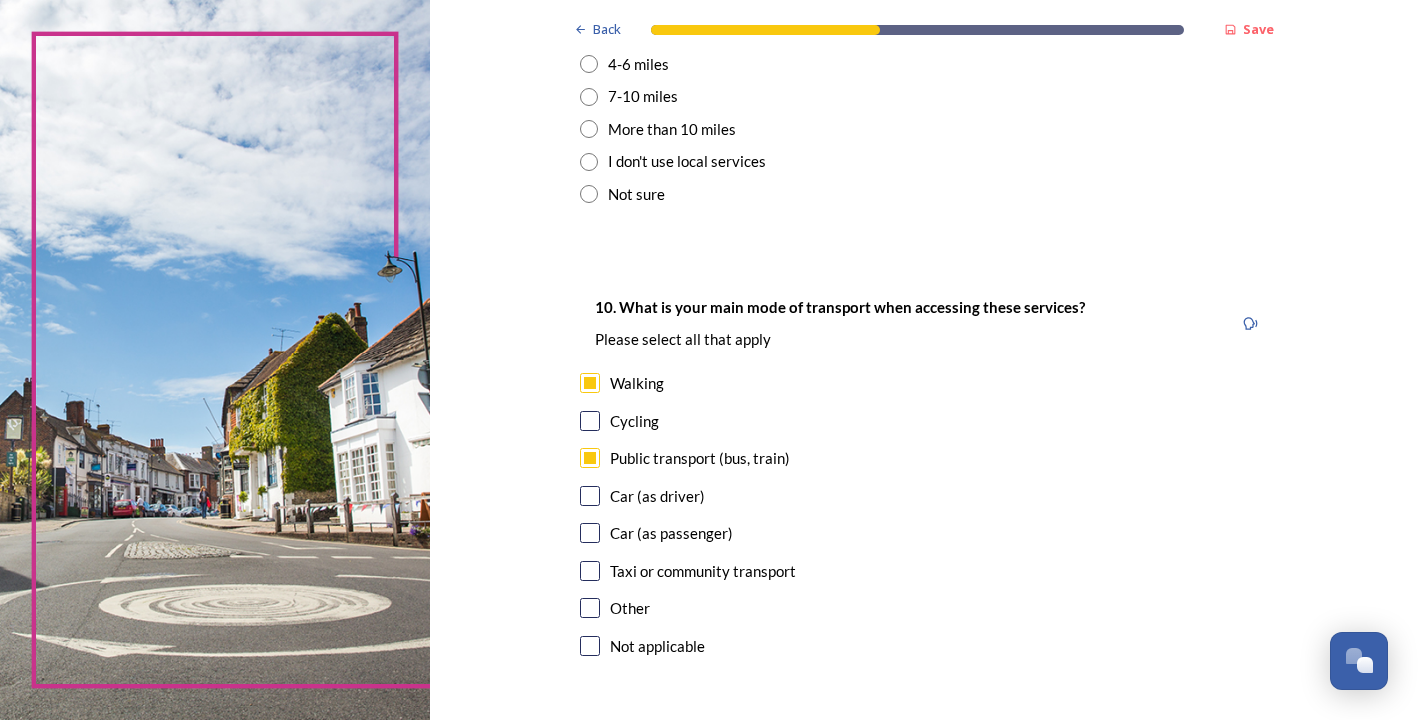 checkbox on "true" 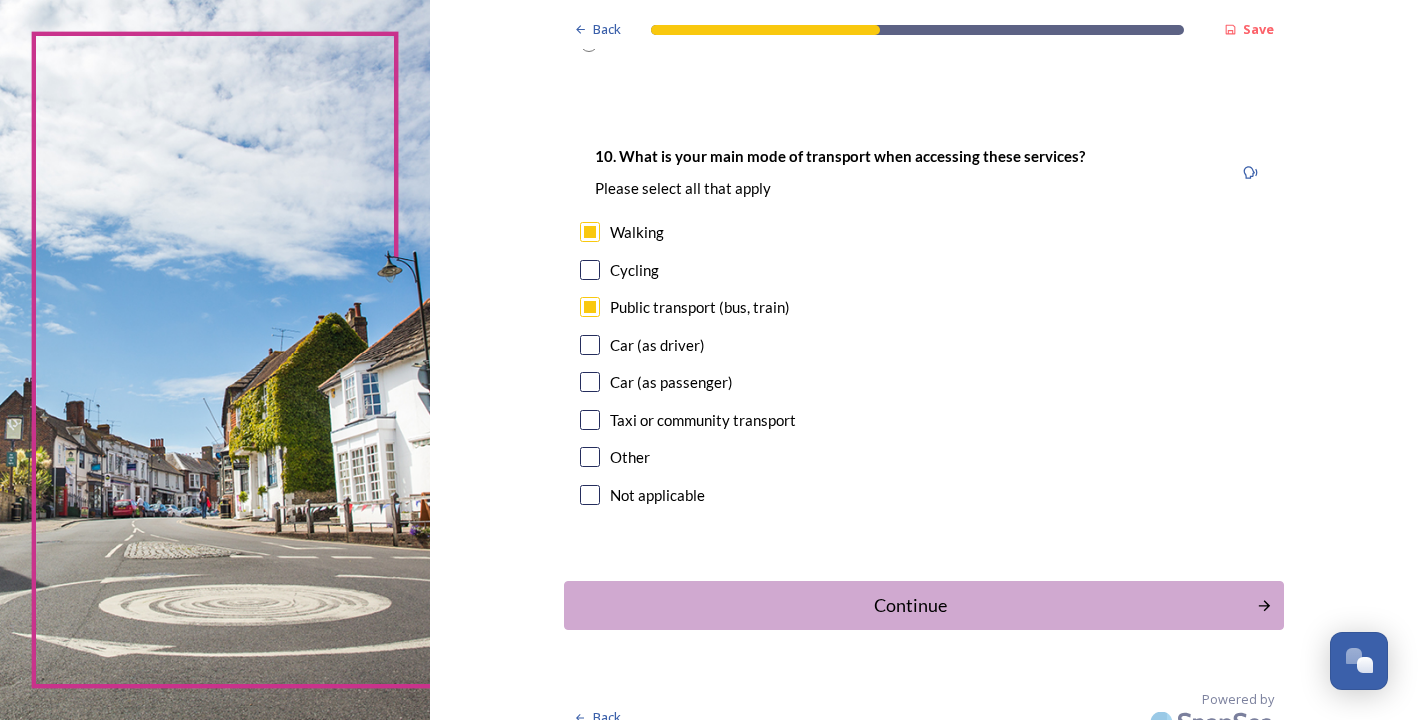 scroll, scrollTop: 1785, scrollLeft: 0, axis: vertical 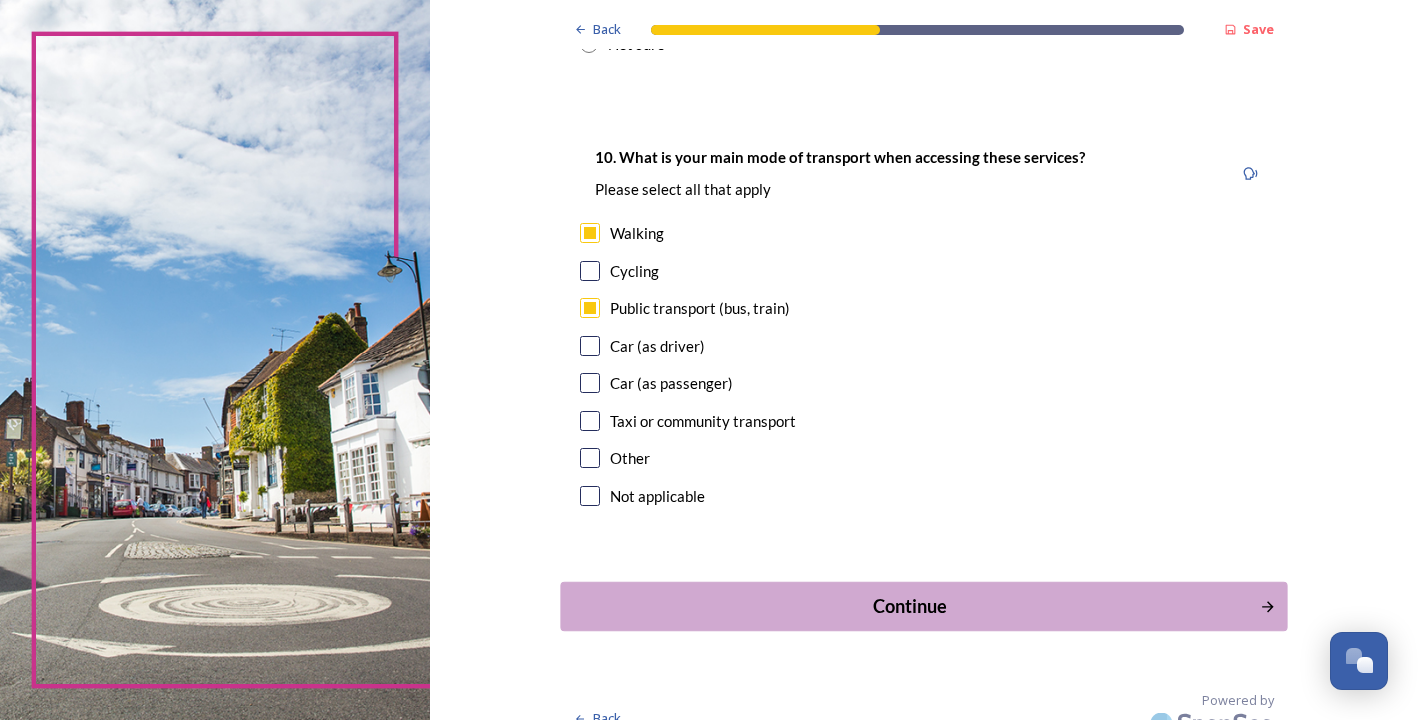click on "Continue" at bounding box center [910, 606] 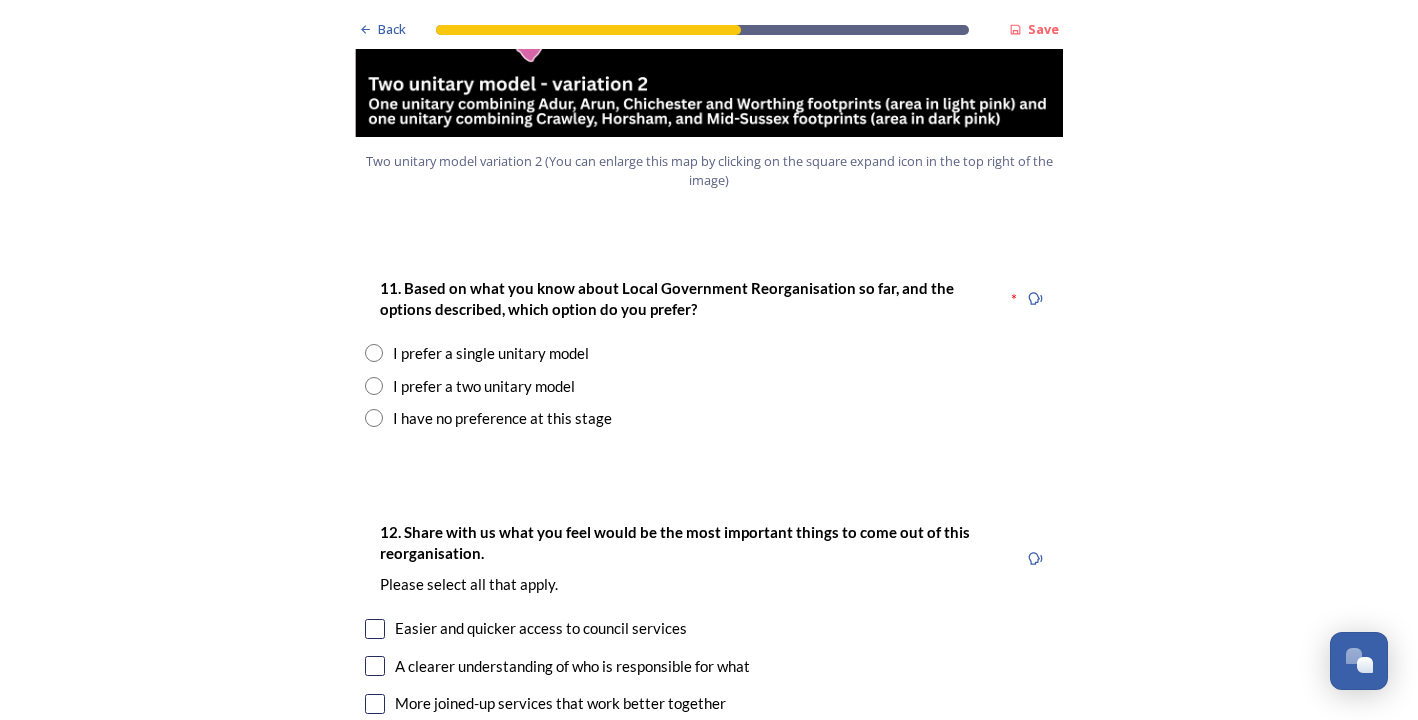scroll, scrollTop: 2629, scrollLeft: 0, axis: vertical 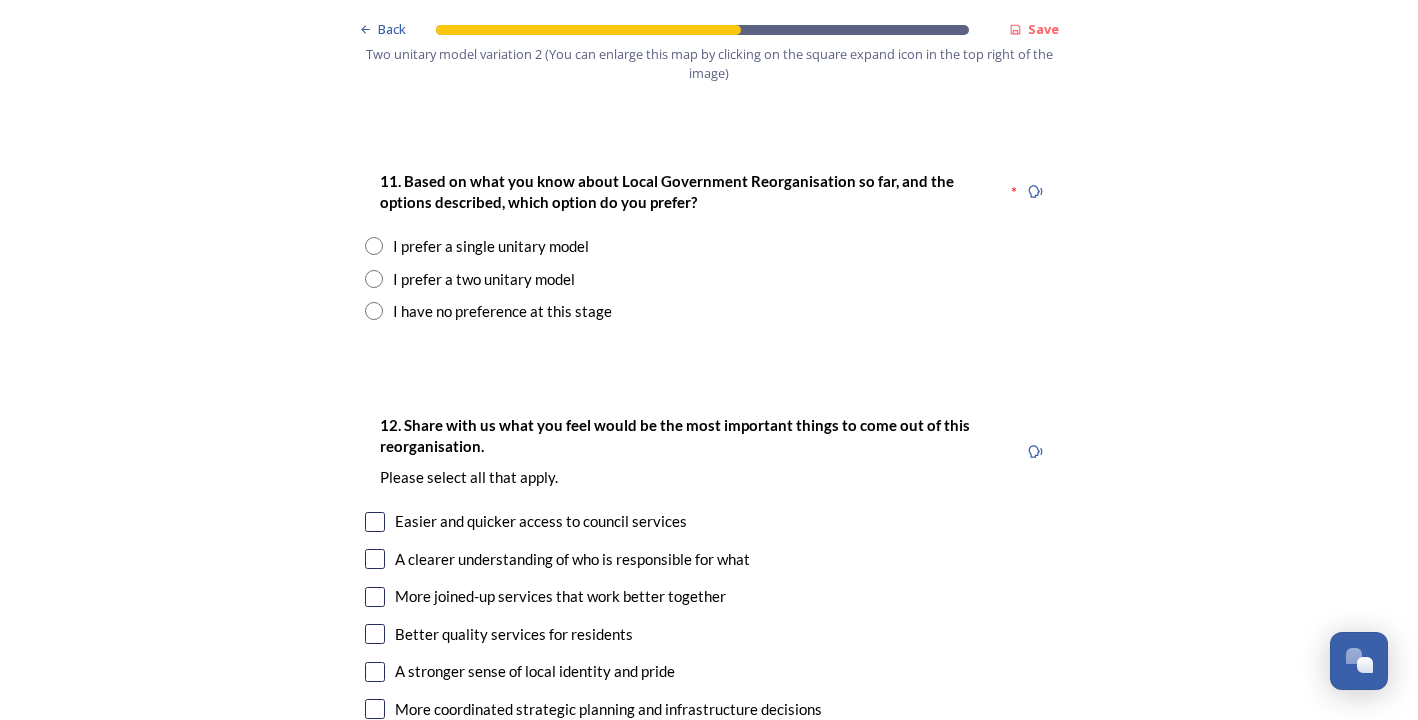 click on "I prefer a two unitary model" at bounding box center (484, 279) 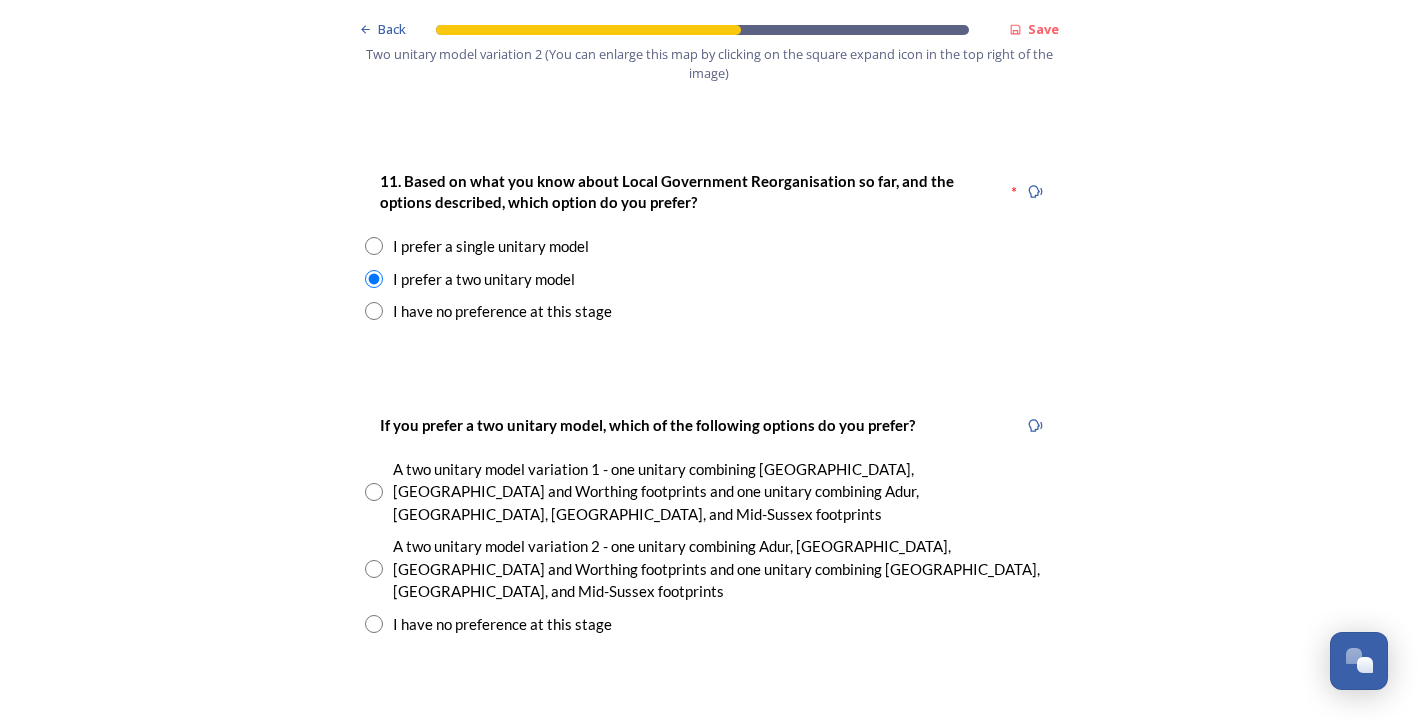 click on "A two unitary model variation 2 - one unitary combining Adur, [GEOGRAPHIC_DATA], [GEOGRAPHIC_DATA] and Worthing footprints and one unitary combining [GEOGRAPHIC_DATA], [GEOGRAPHIC_DATA], and Mid-Sussex footprints" at bounding box center (709, 569) 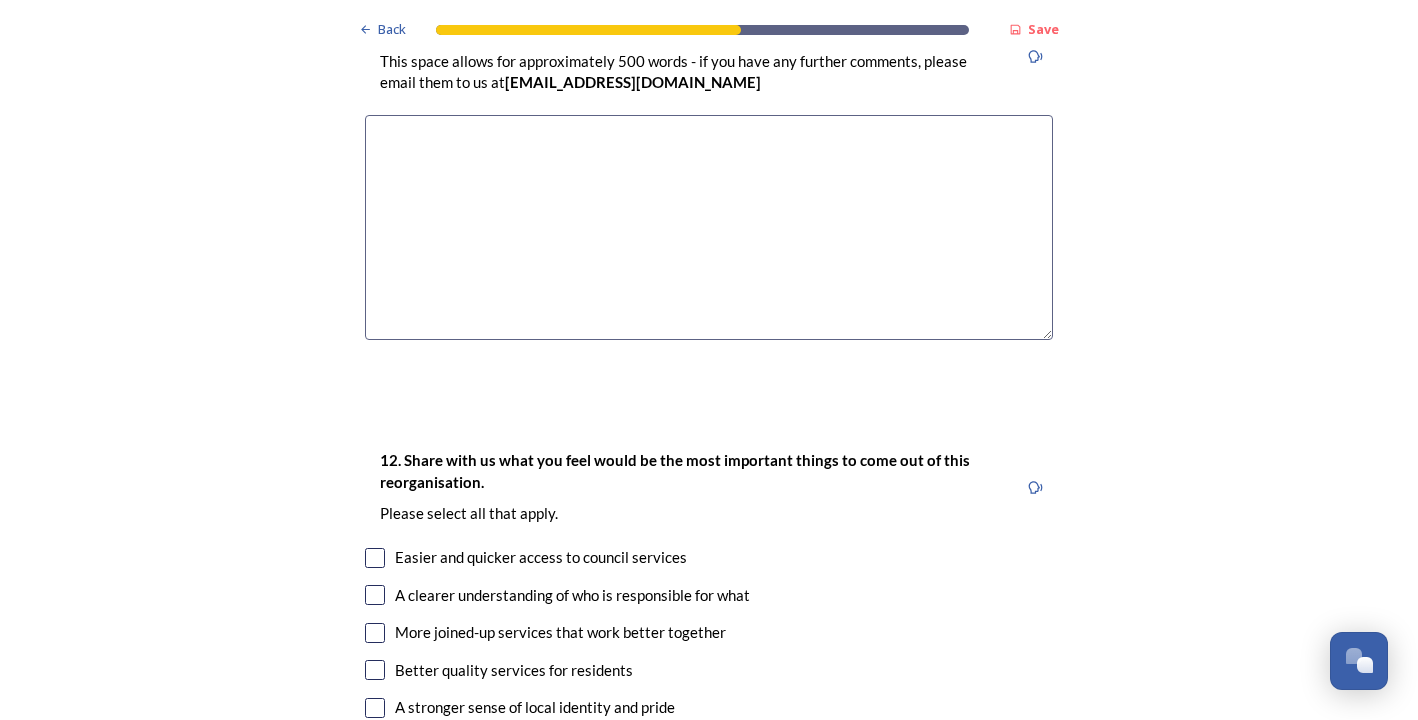 scroll, scrollTop: 3463, scrollLeft: 0, axis: vertical 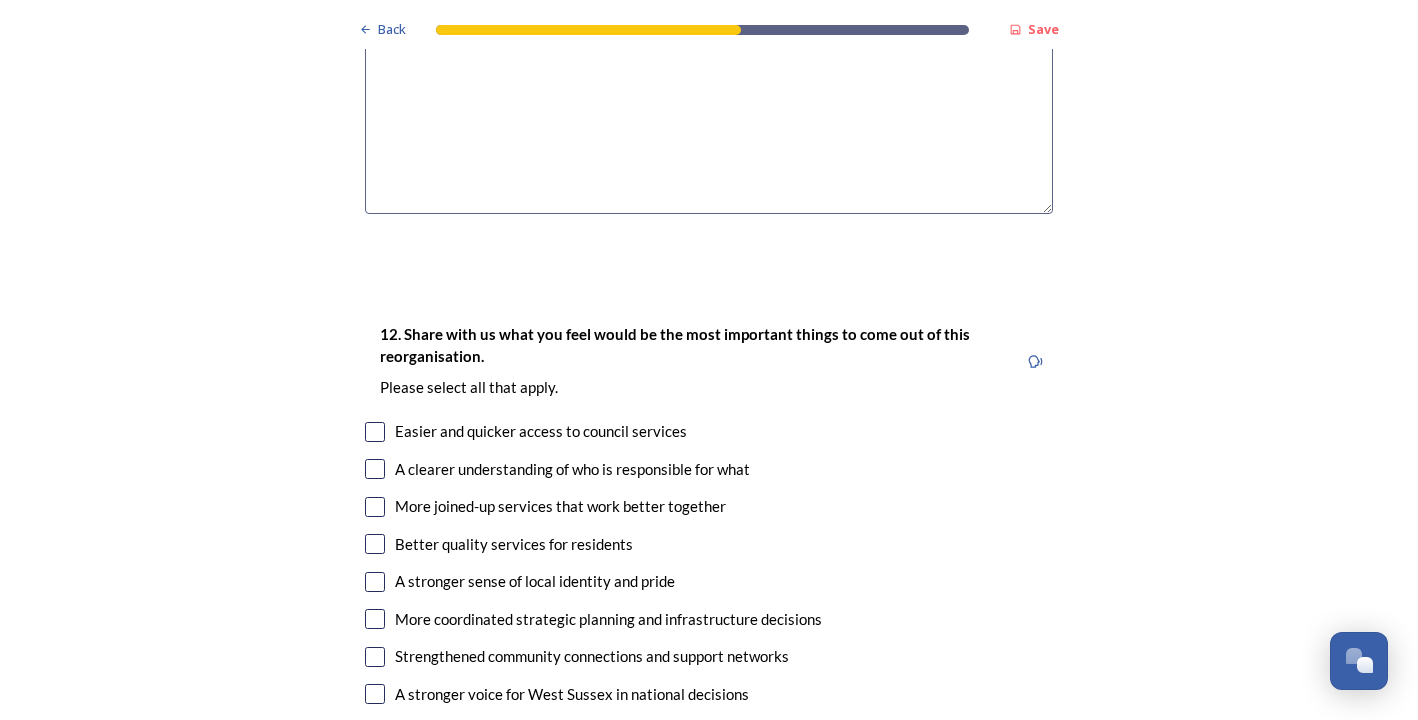 click at bounding box center [375, 432] 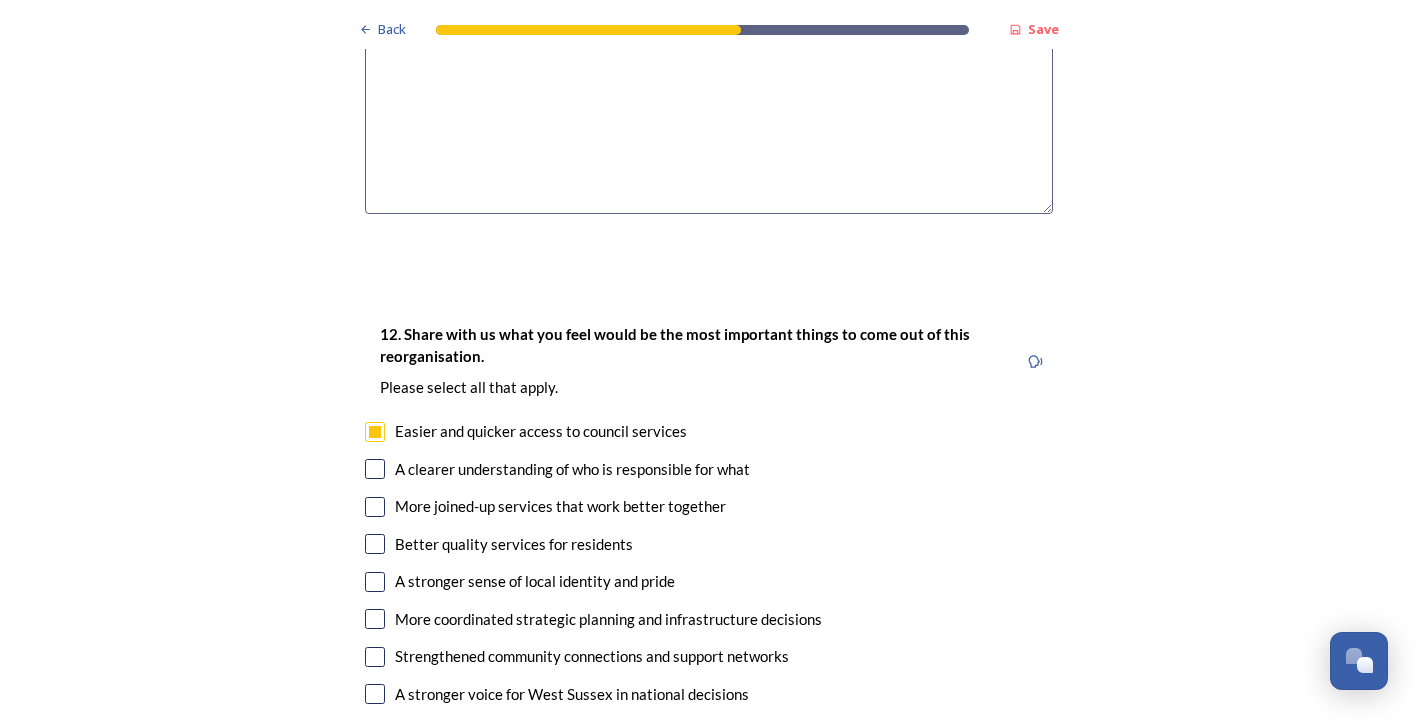 click at bounding box center (375, 469) 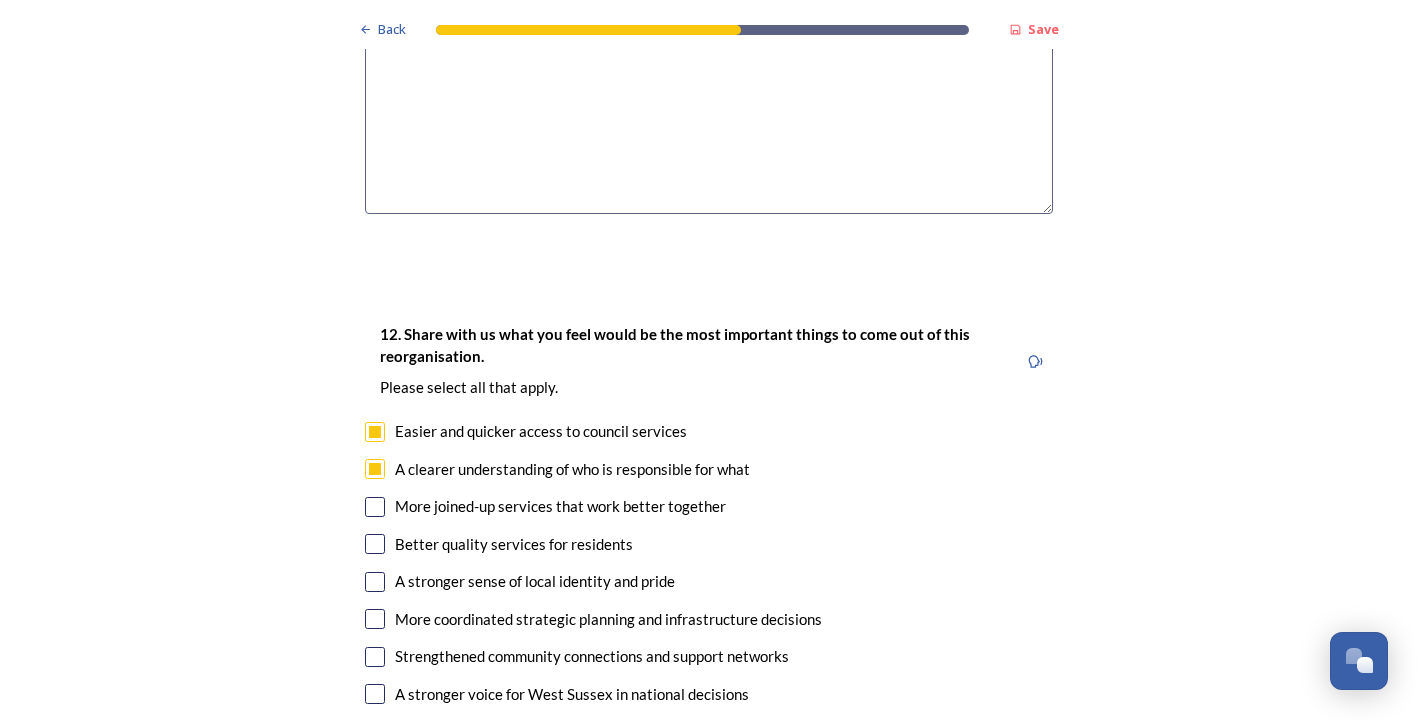 click at bounding box center (375, 507) 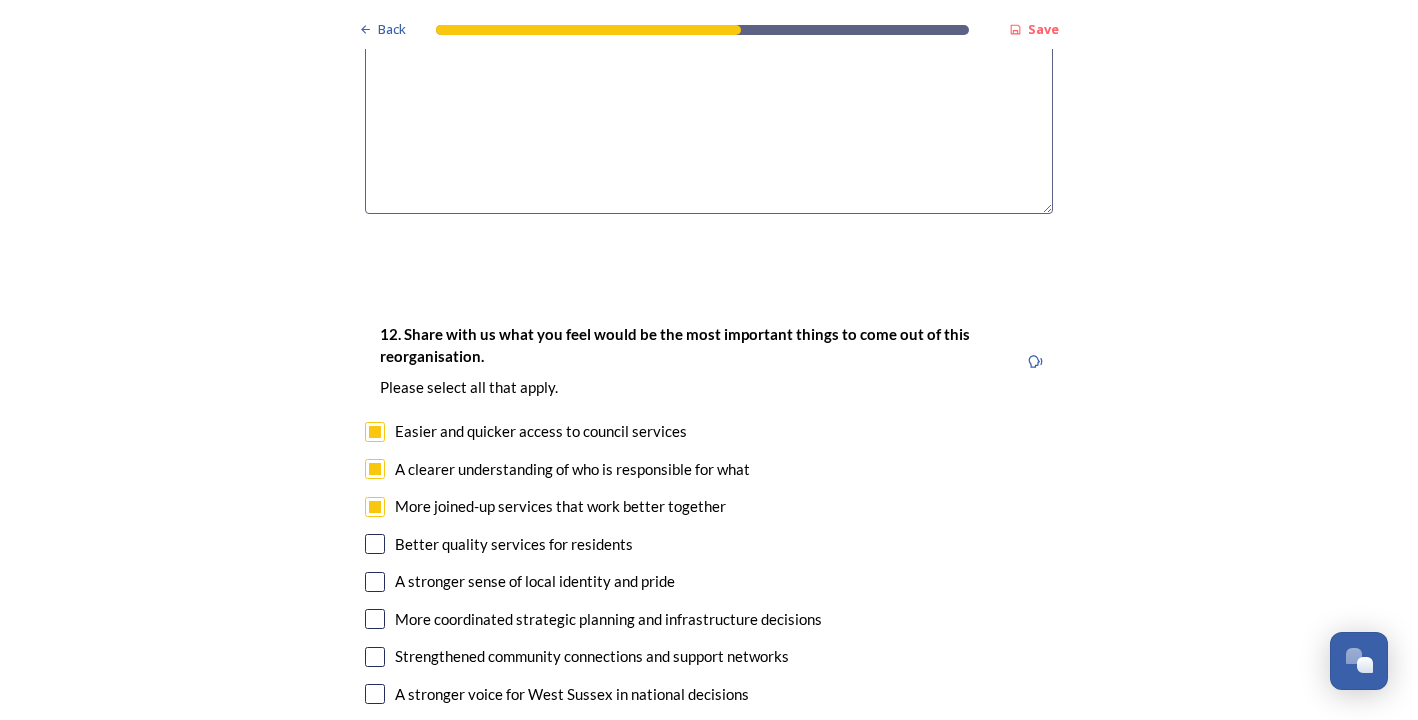 click at bounding box center (375, 544) 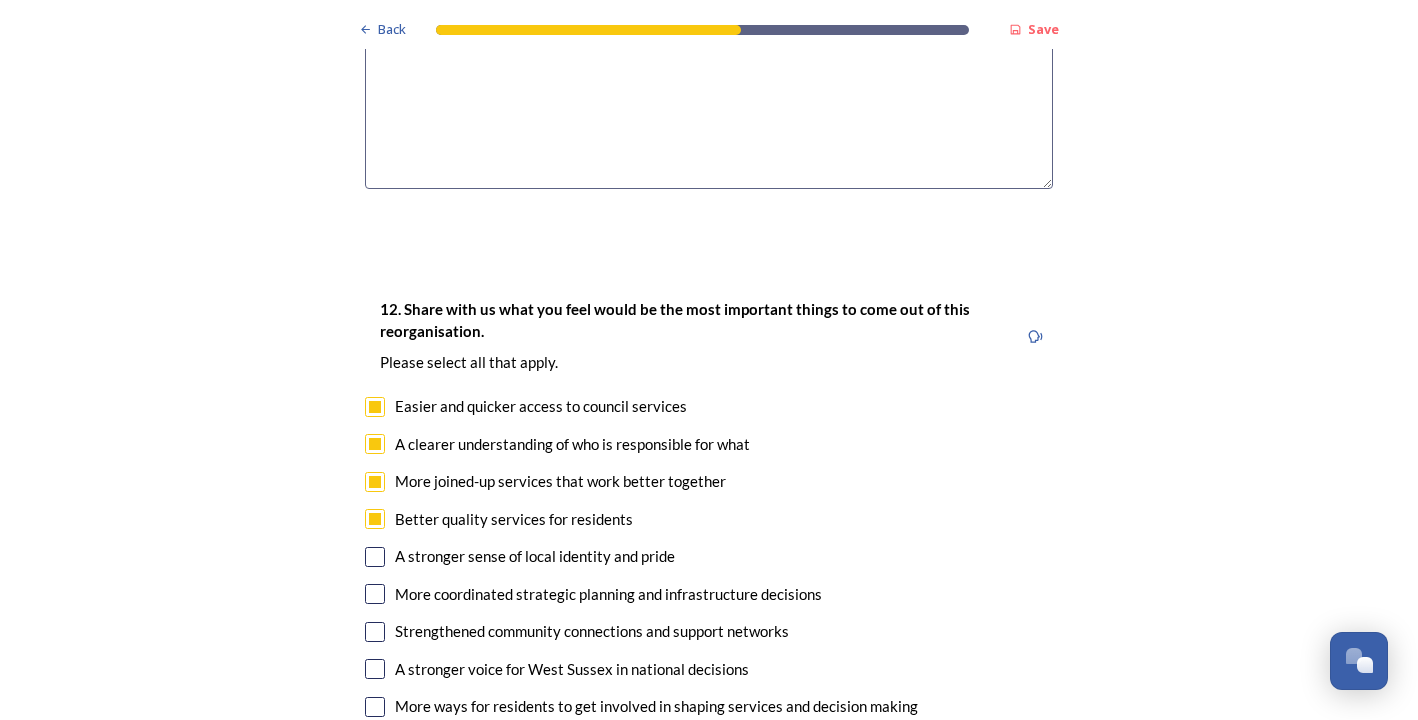 scroll, scrollTop: 3487, scrollLeft: 0, axis: vertical 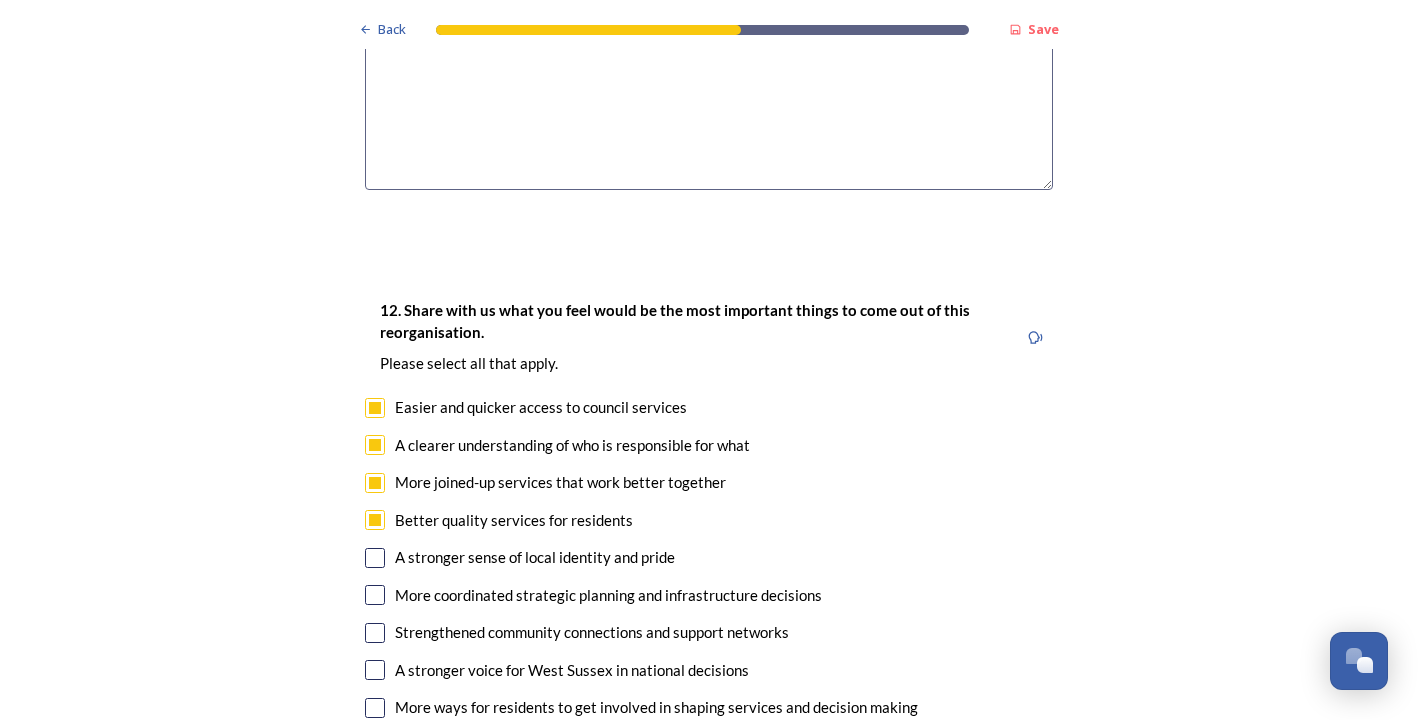 click at bounding box center (375, 745) 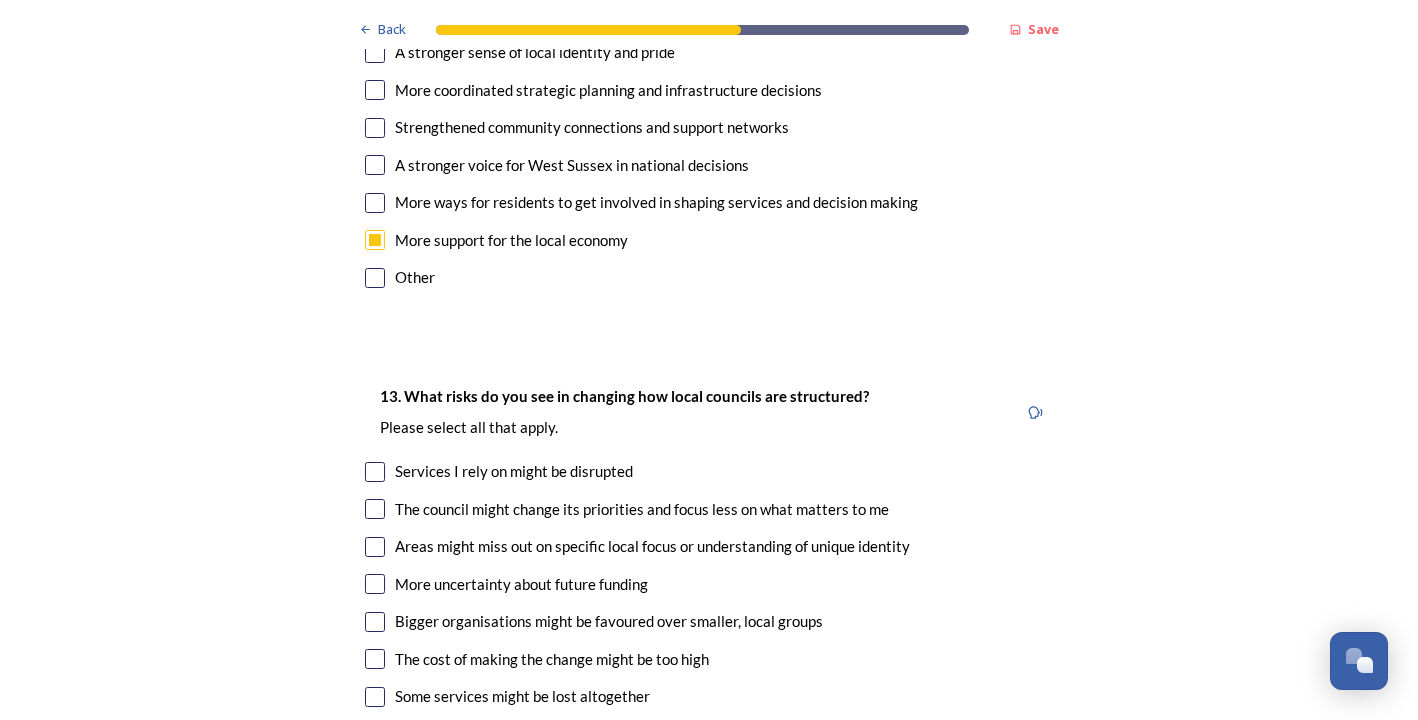 scroll, scrollTop: 4020, scrollLeft: 0, axis: vertical 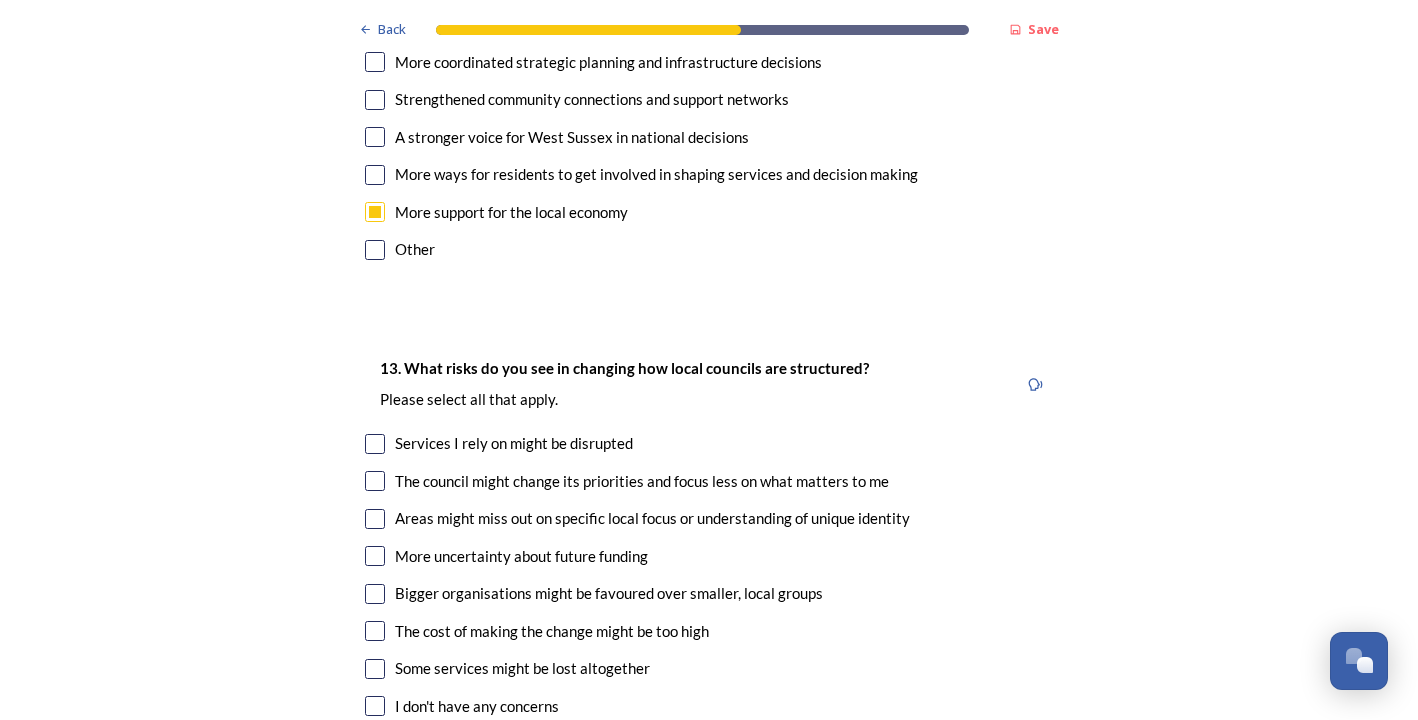 click on "Areas might miss out on specific local focus or understanding of unique identity" at bounding box center [652, 518] 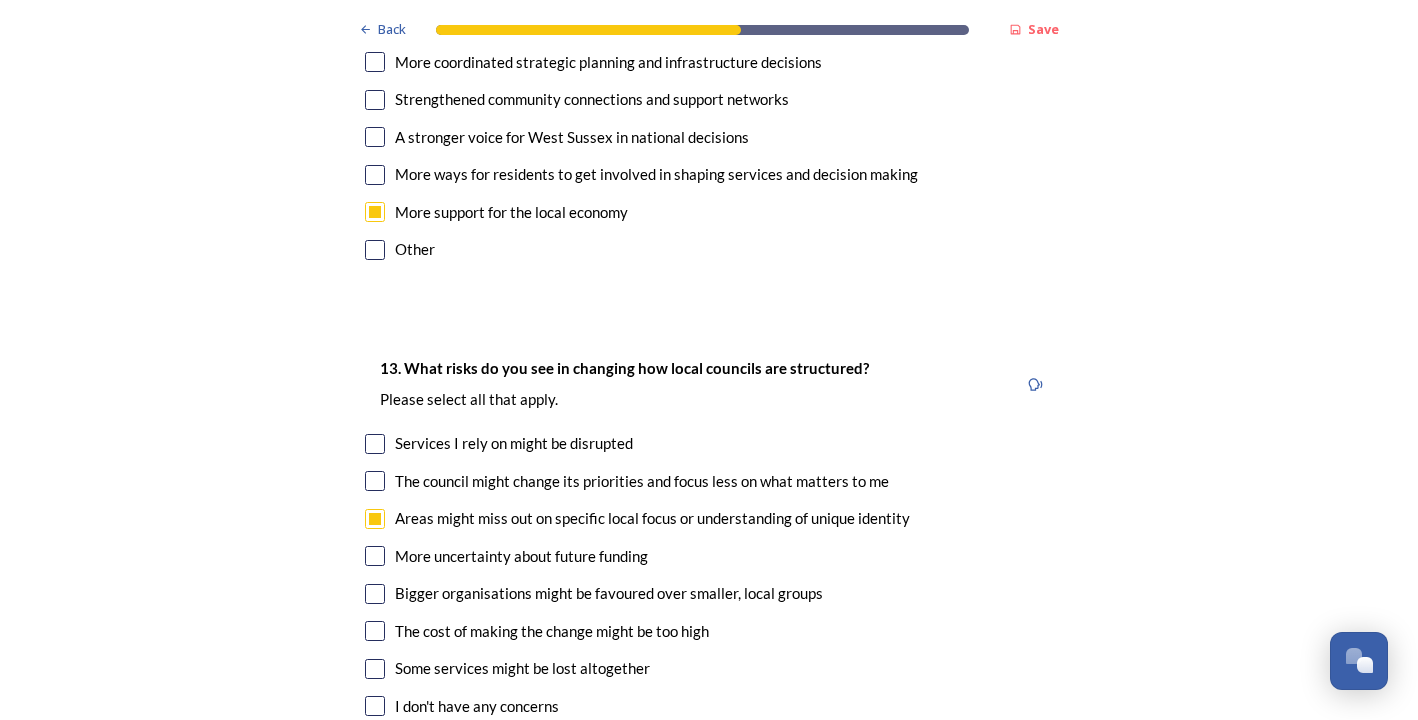 checkbox on "true" 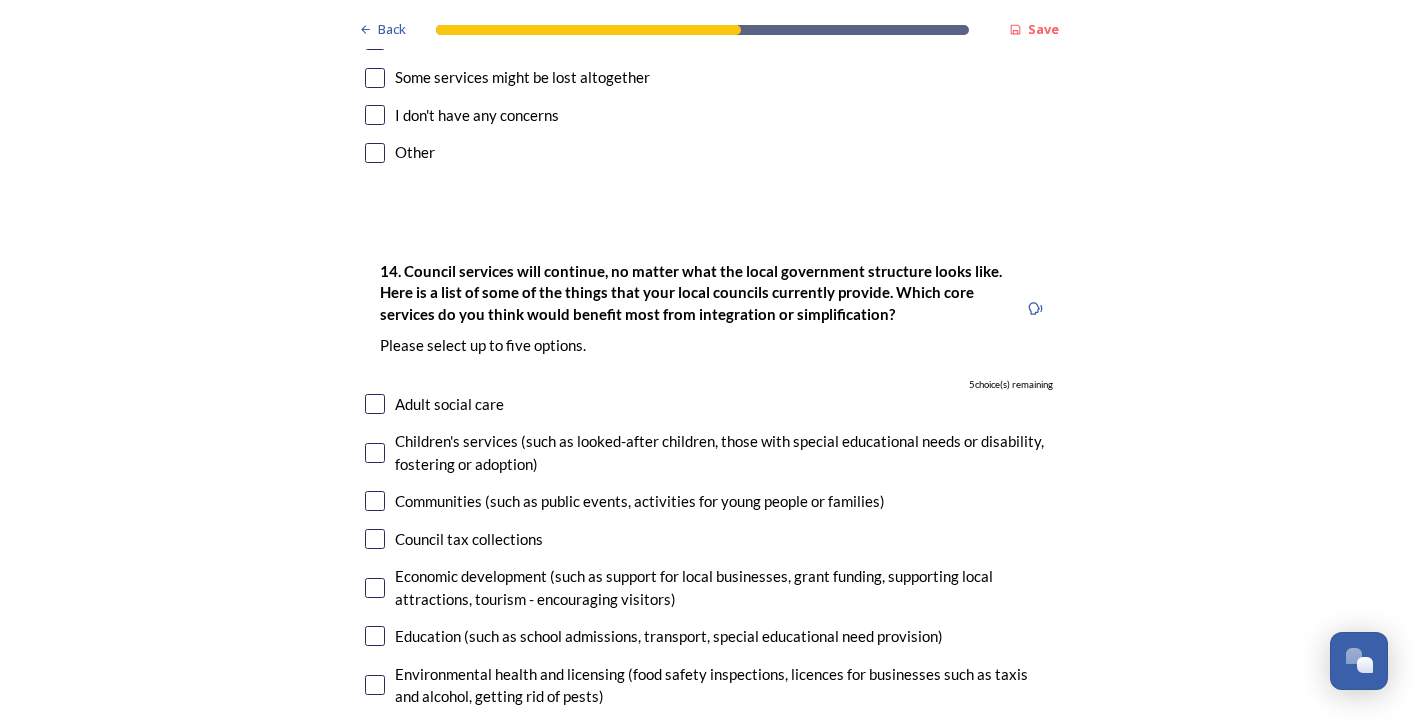 scroll, scrollTop: 4609, scrollLeft: 0, axis: vertical 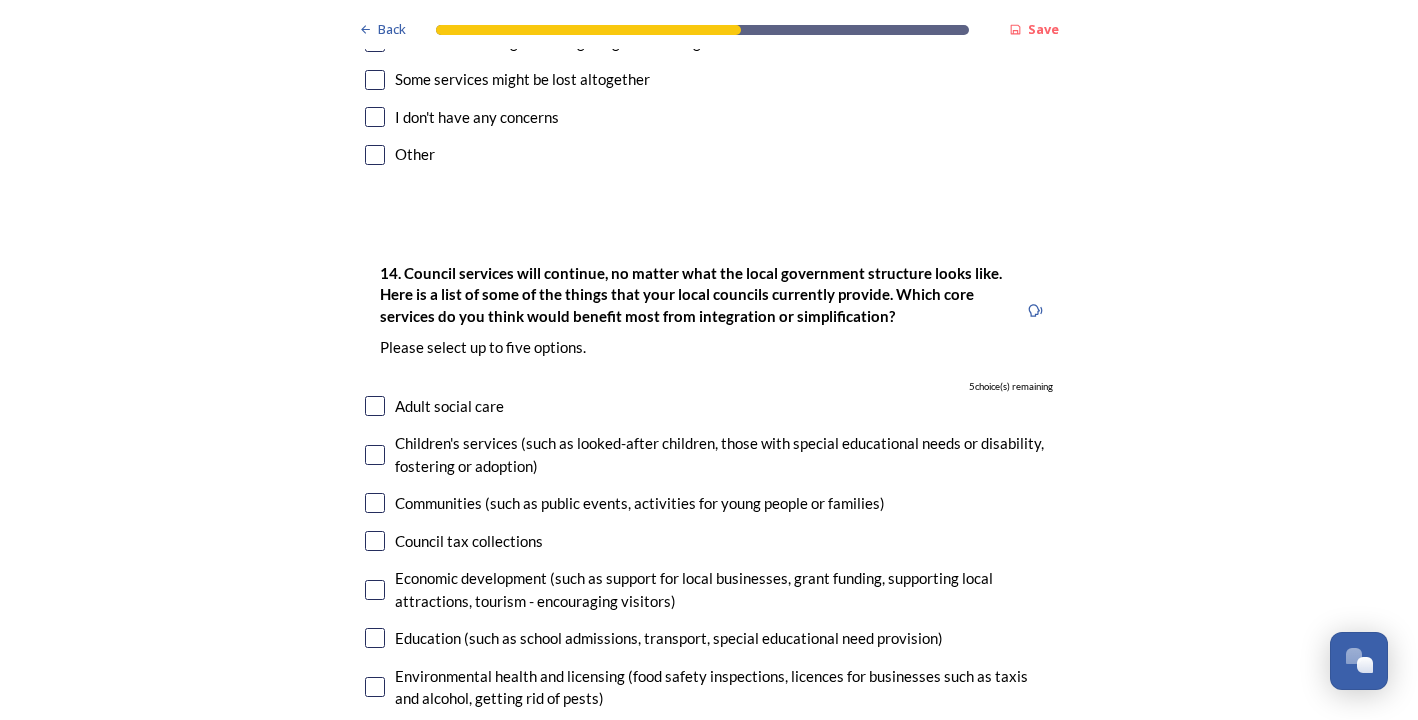 click at bounding box center [375, 590] 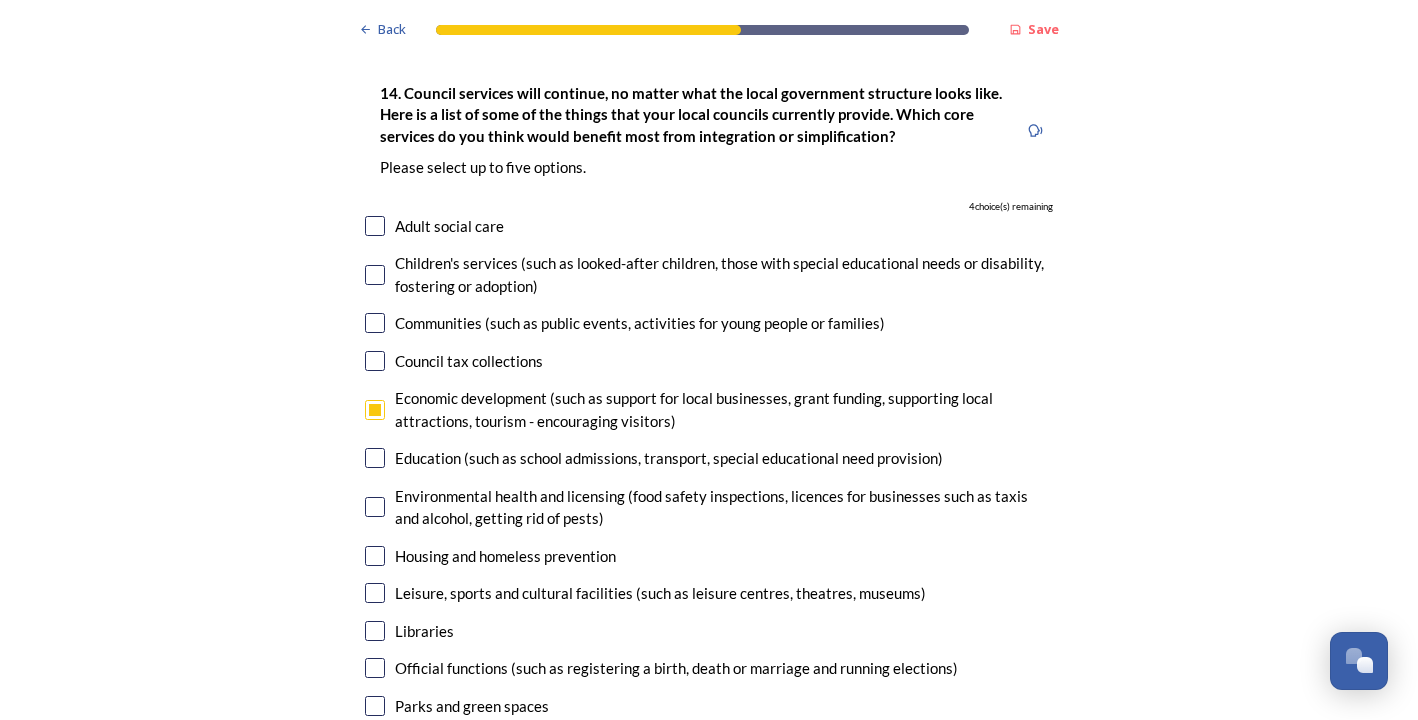 scroll, scrollTop: 4794, scrollLeft: 0, axis: vertical 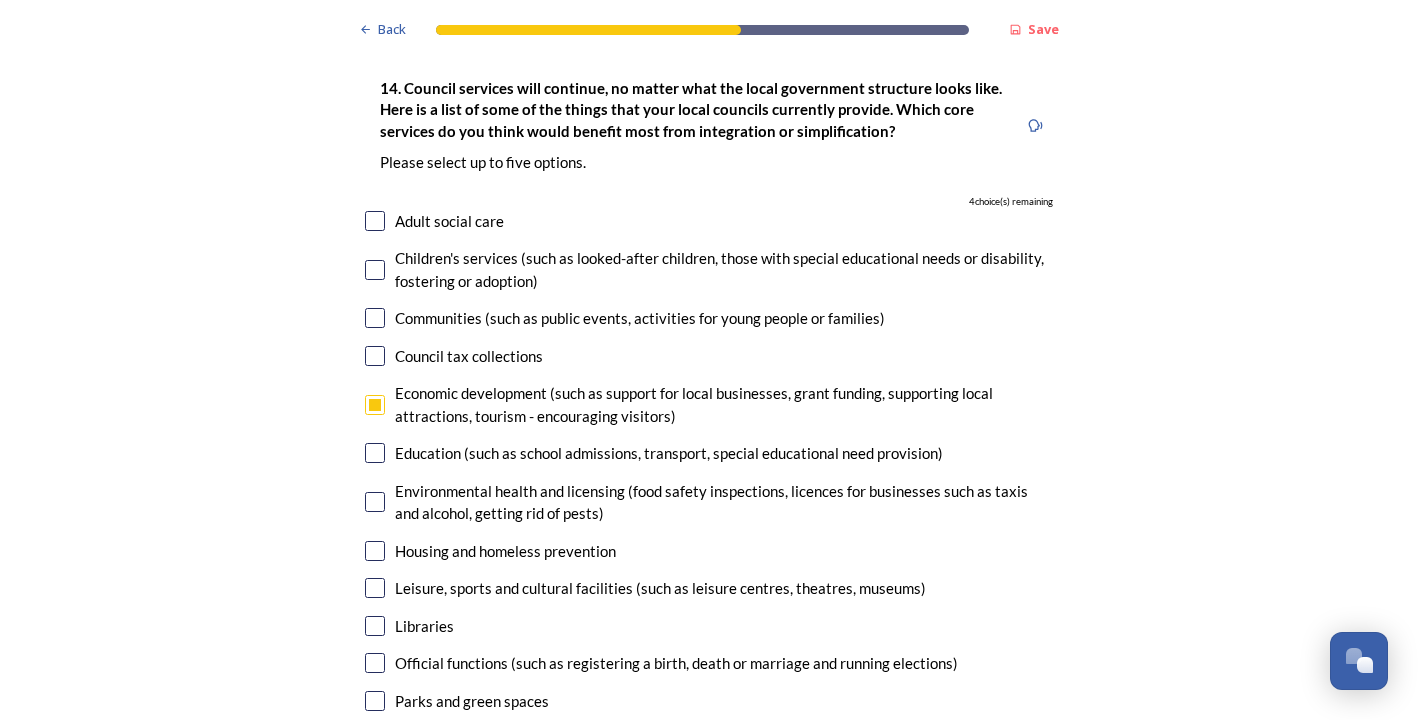 click at bounding box center (375, 551) 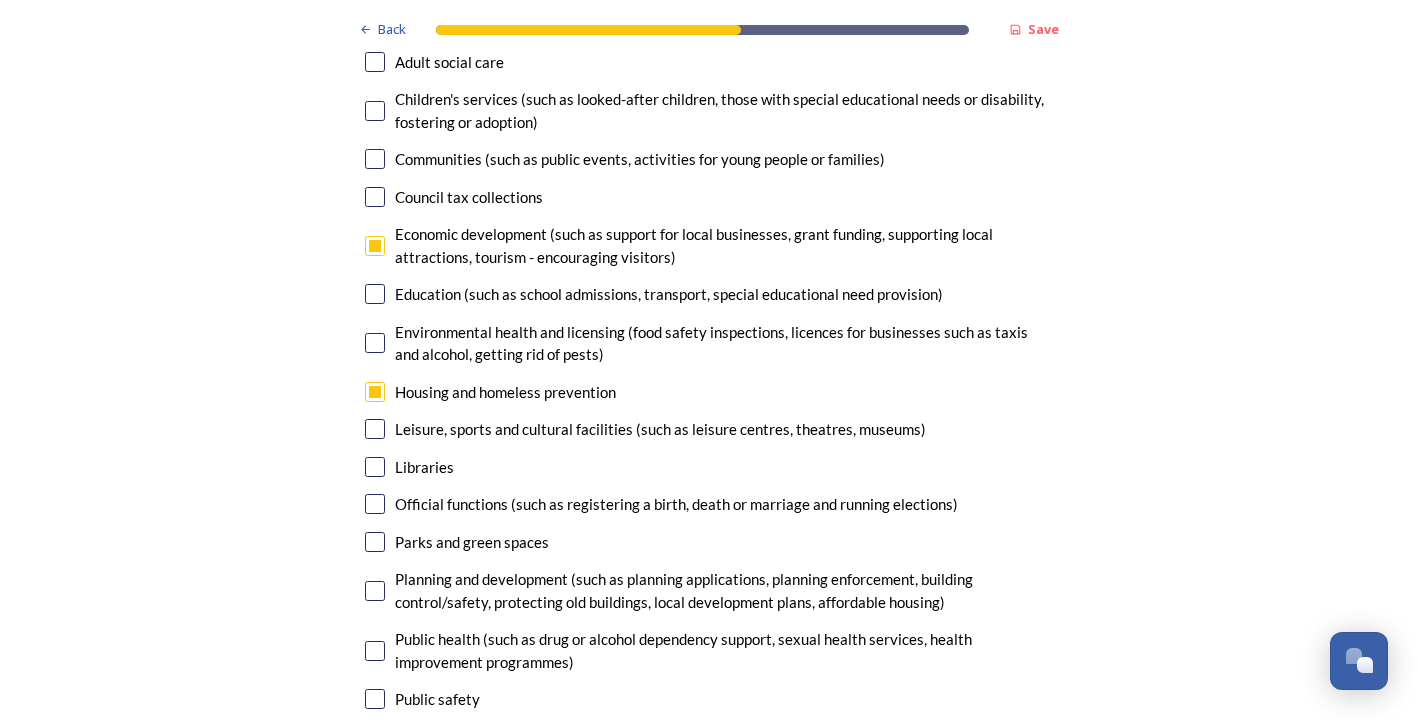 scroll, scrollTop: 4965, scrollLeft: 0, axis: vertical 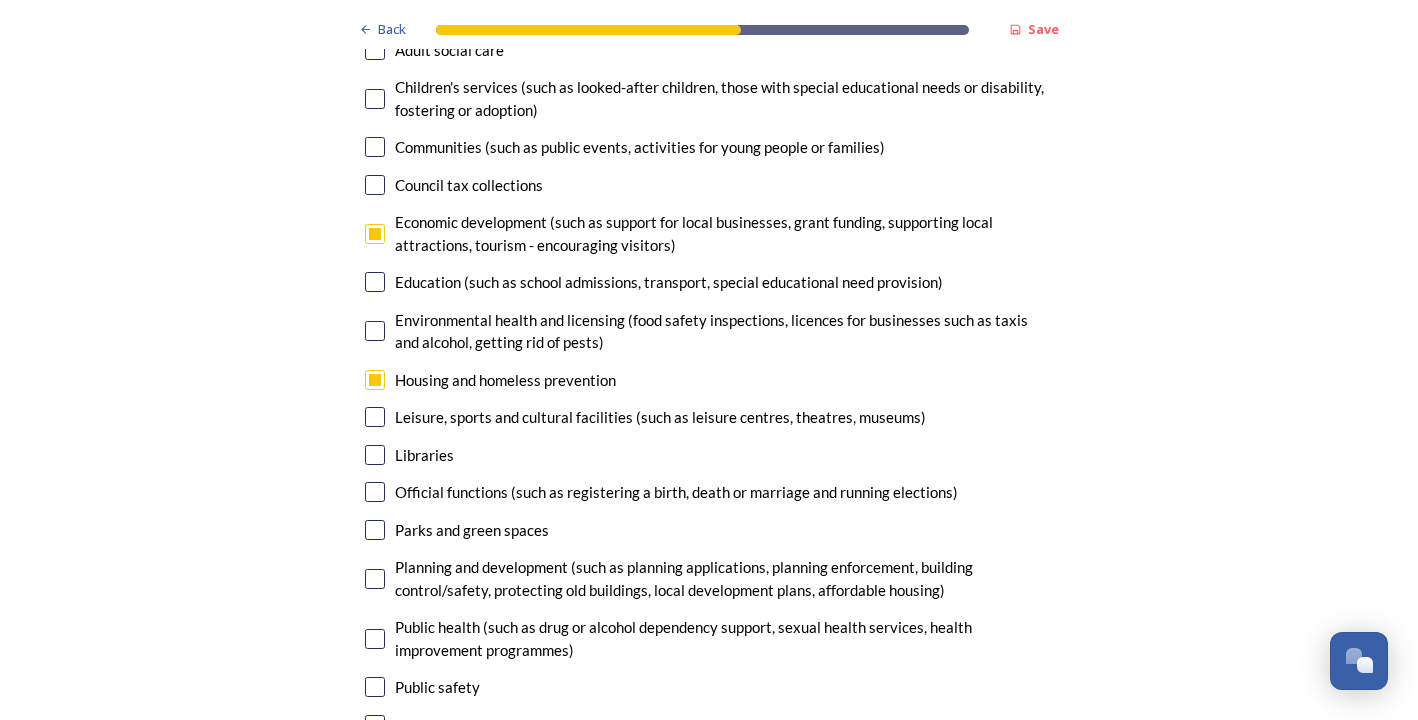 click at bounding box center [375, 530] 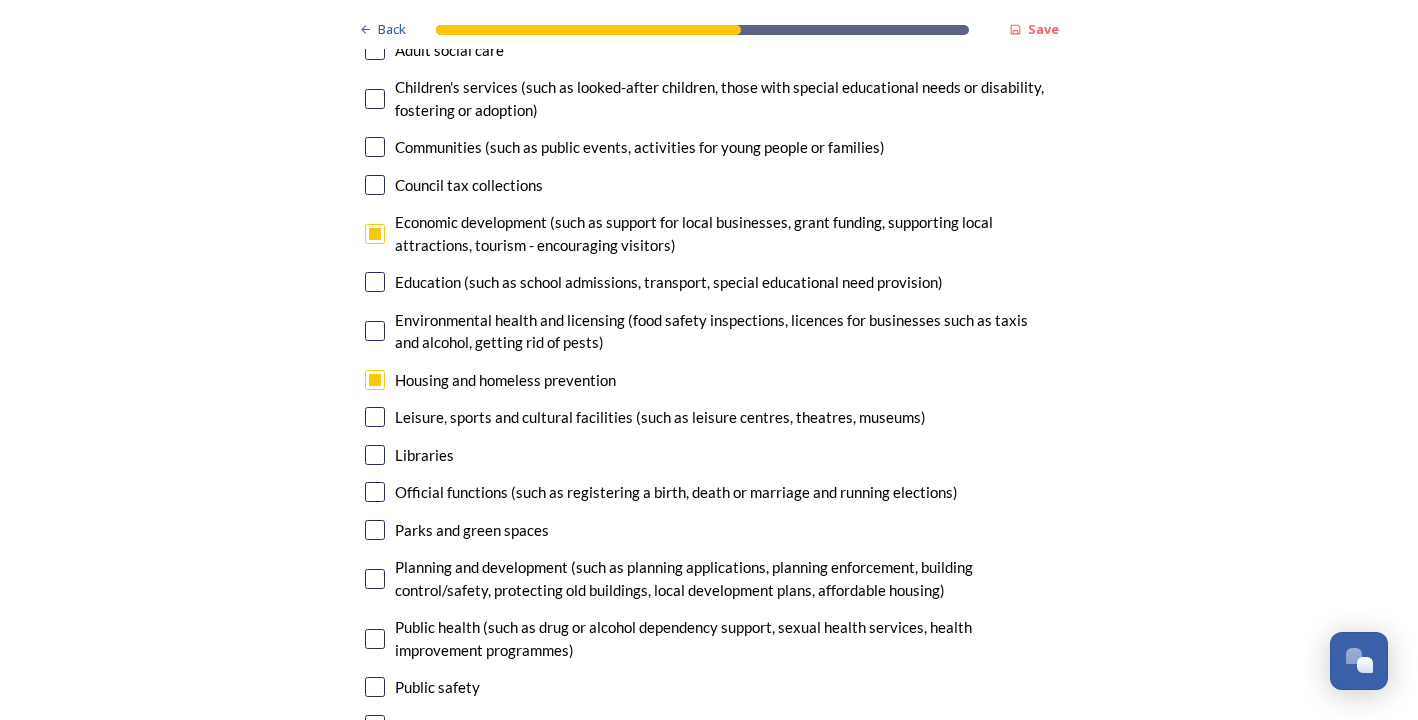 checkbox on "true" 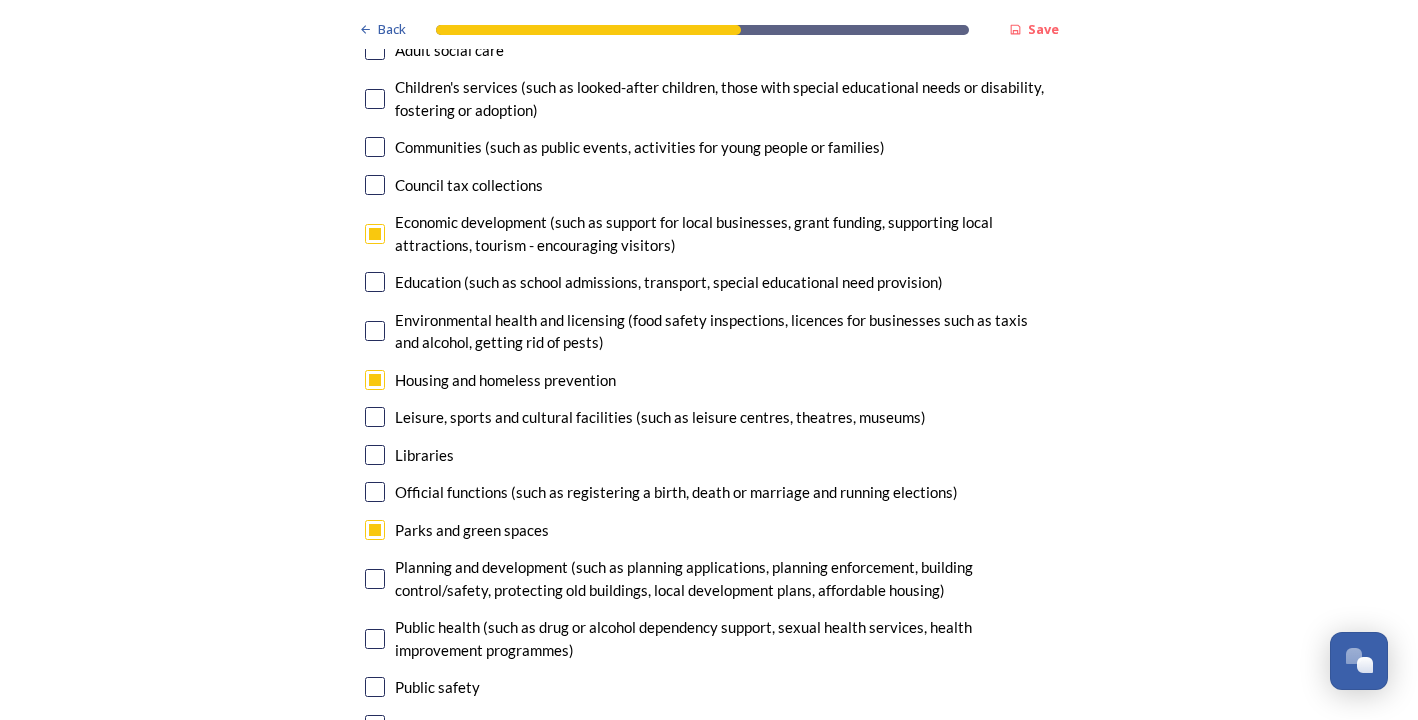 click on "Planning and development (such as planning applications, planning enforcement, building control/safety, protecting old buildings, local development plans, affordable housing)" at bounding box center (709, 578) 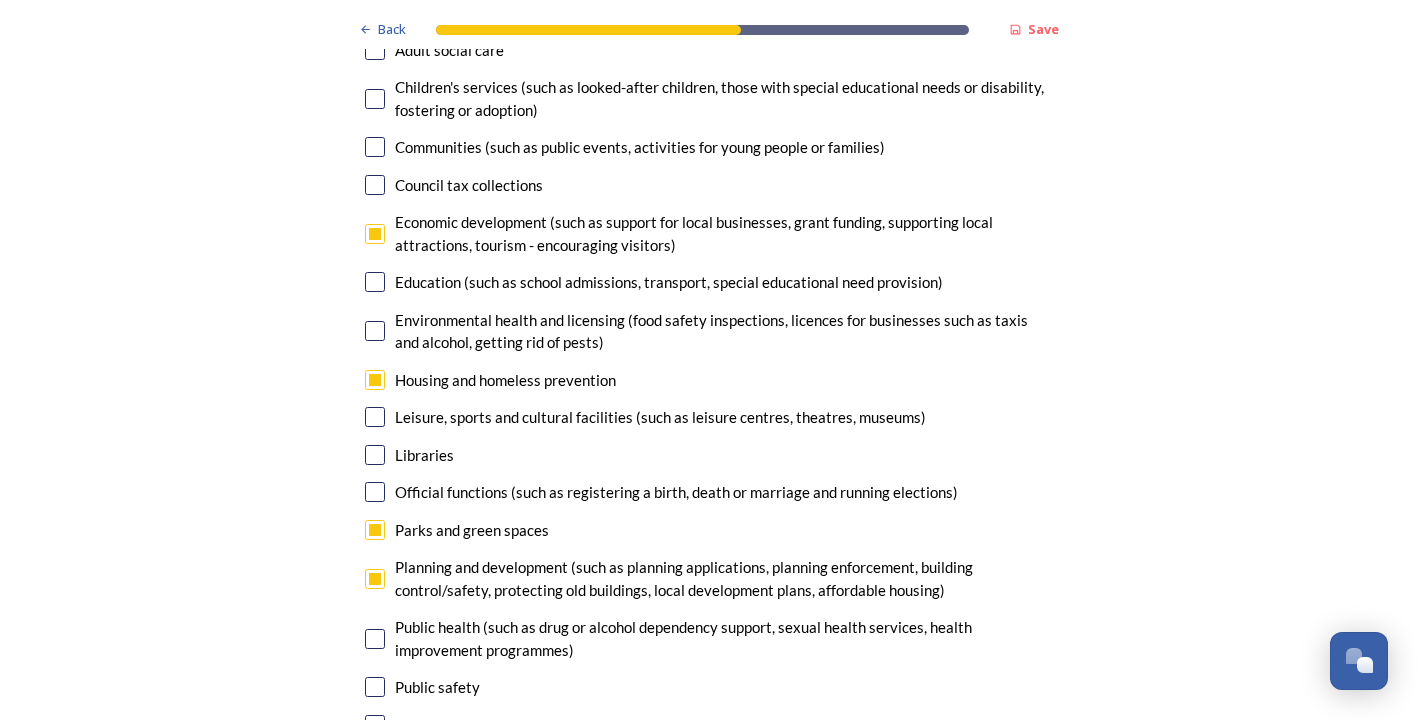 checkbox on "true" 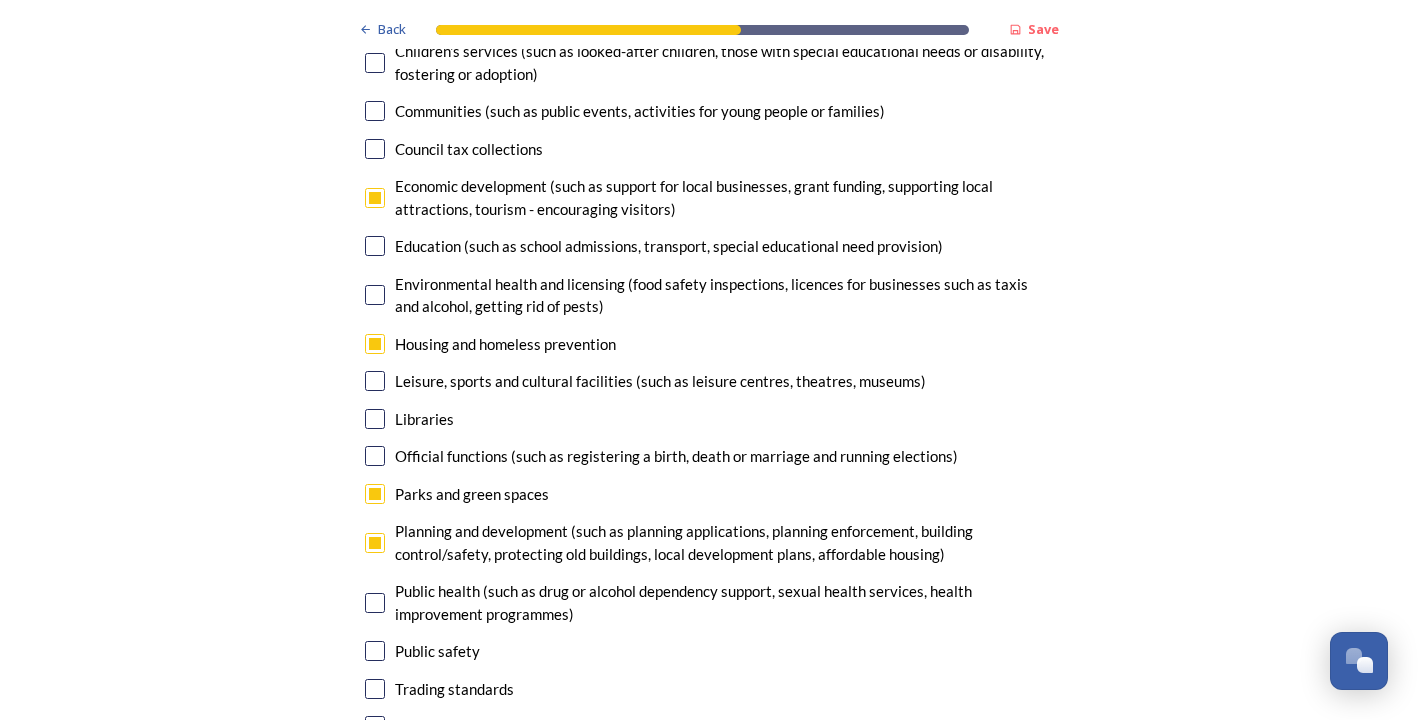 scroll, scrollTop: 5014, scrollLeft: 0, axis: vertical 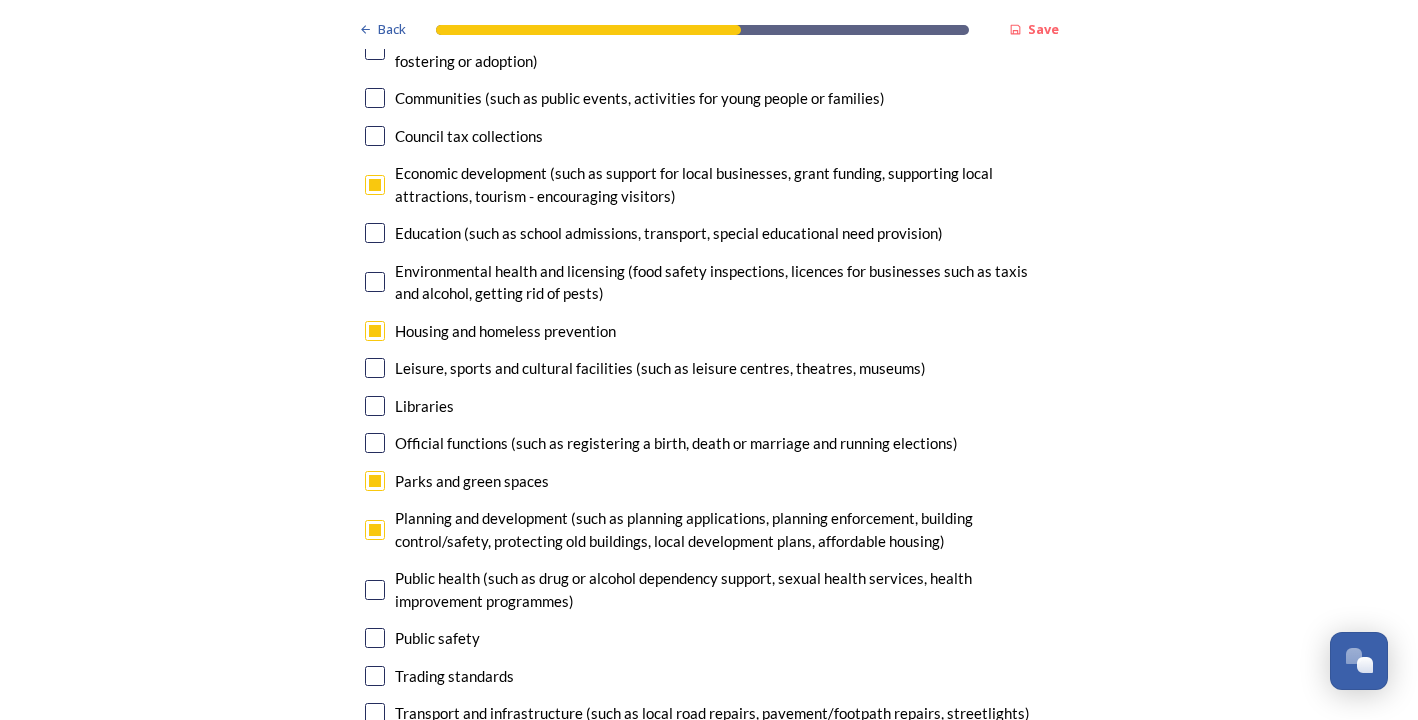 click at bounding box center [375, 713] 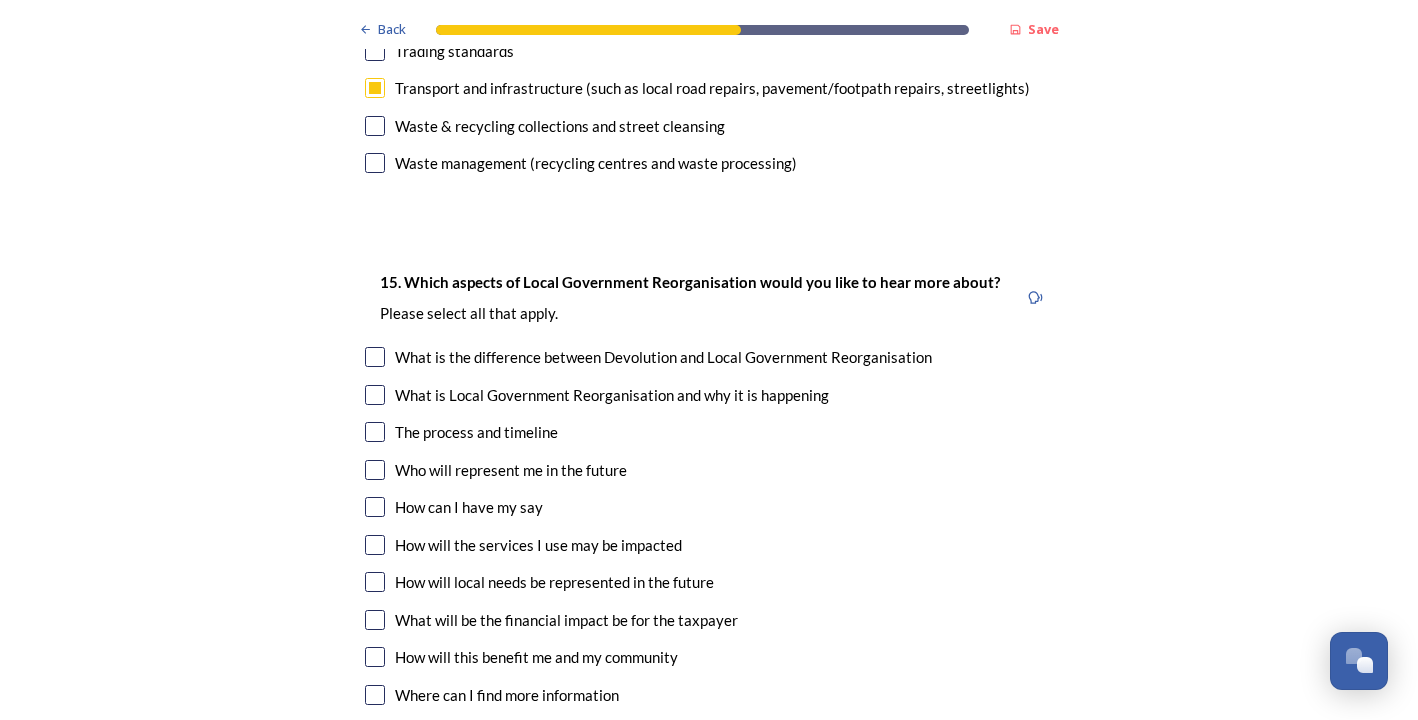 scroll, scrollTop: 5727, scrollLeft: 0, axis: vertical 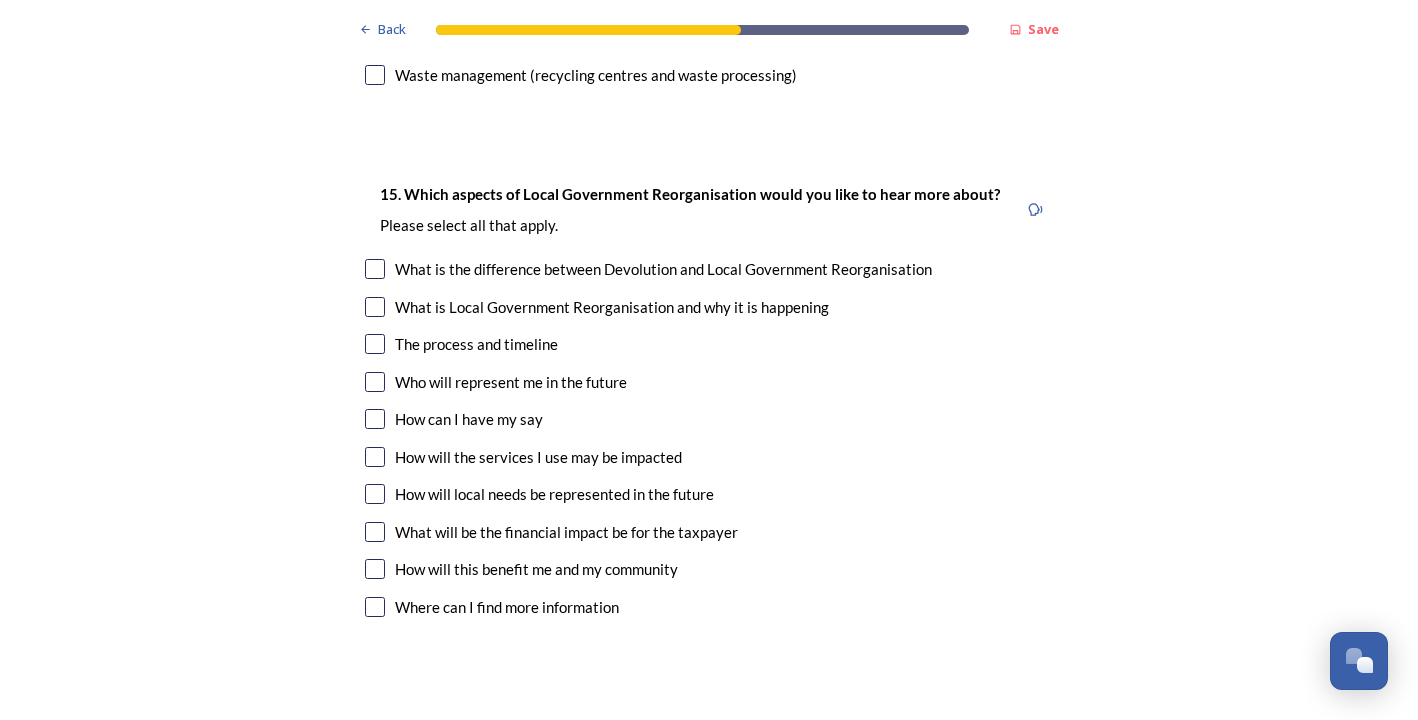 click at bounding box center (375, 344) 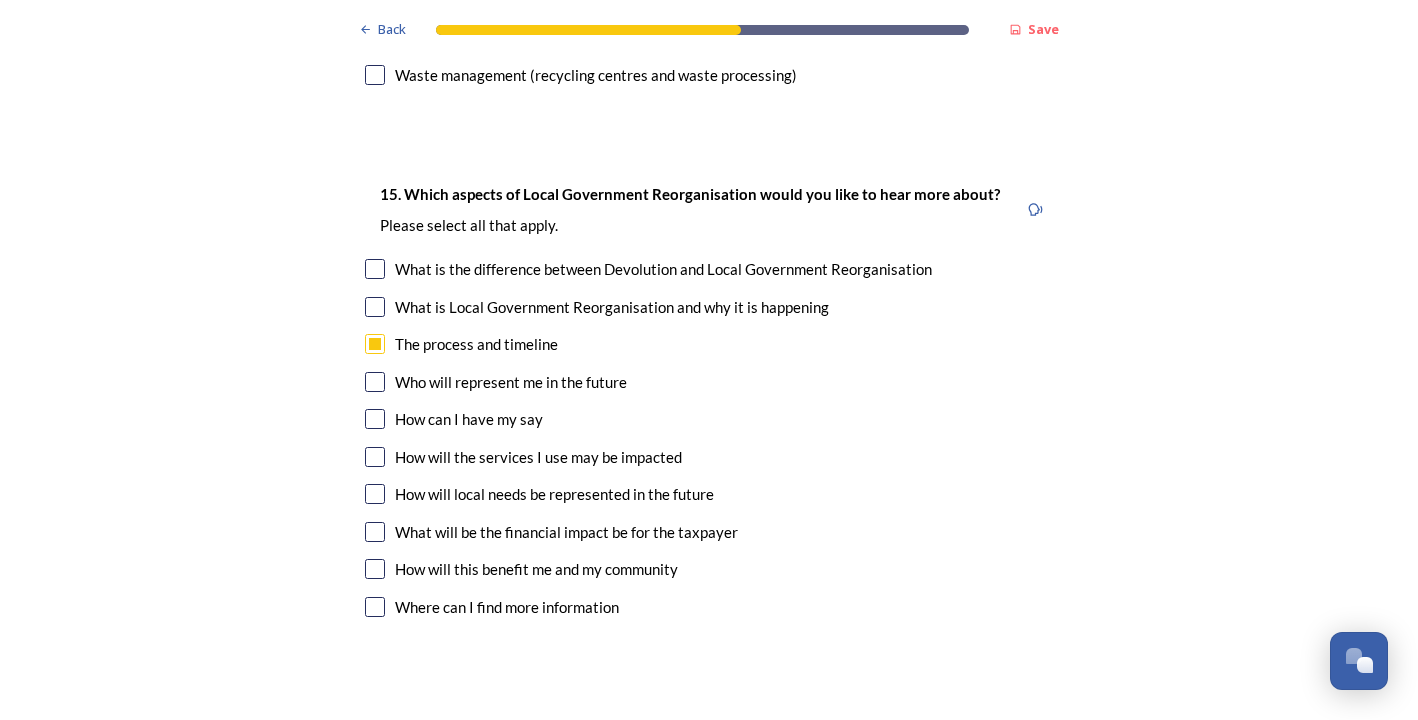 click at bounding box center [375, 382] 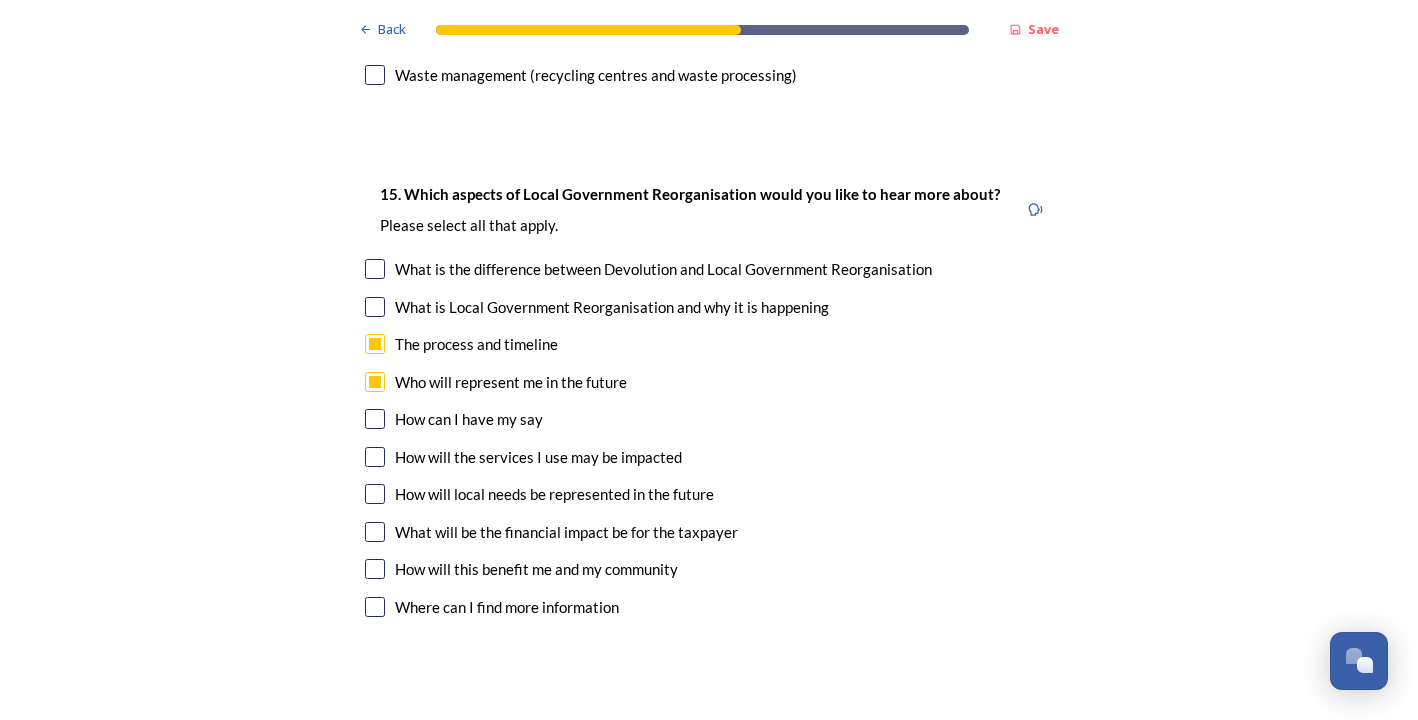 click at bounding box center [375, 419] 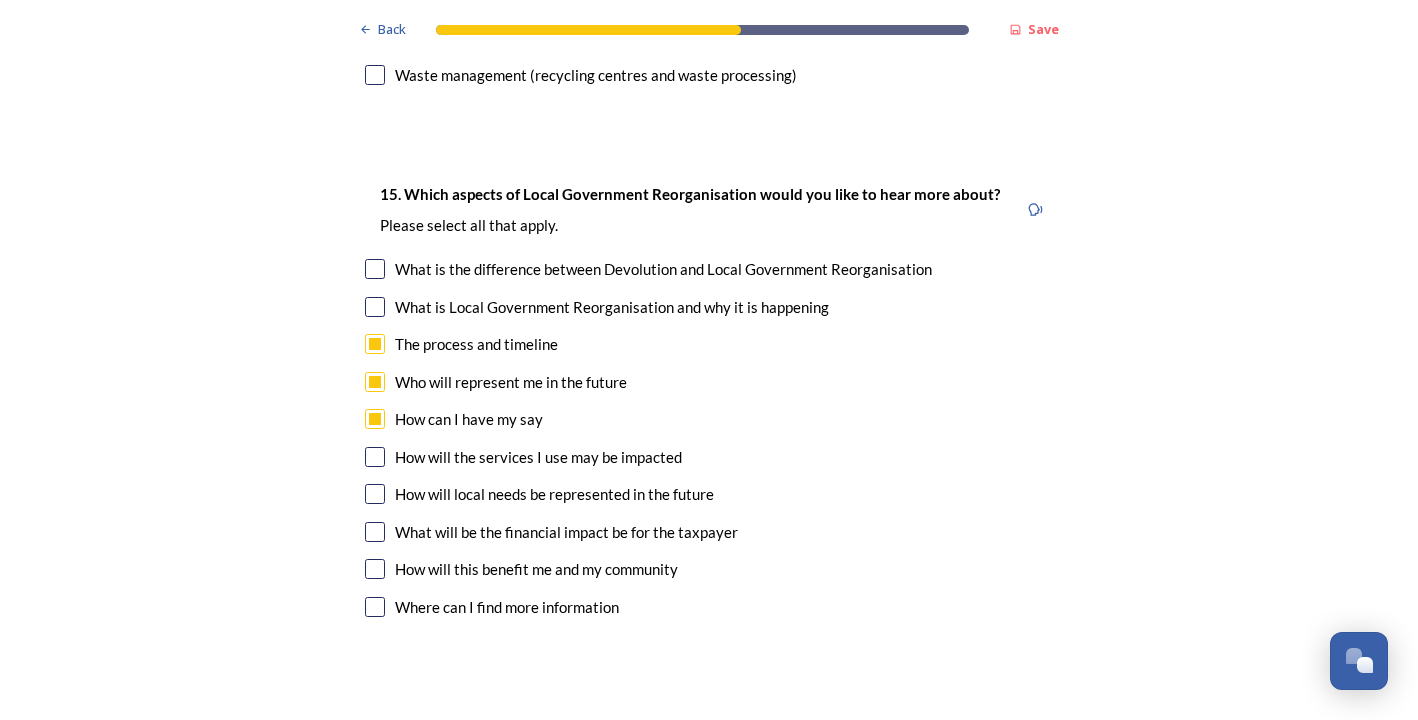 click at bounding box center [375, 569] 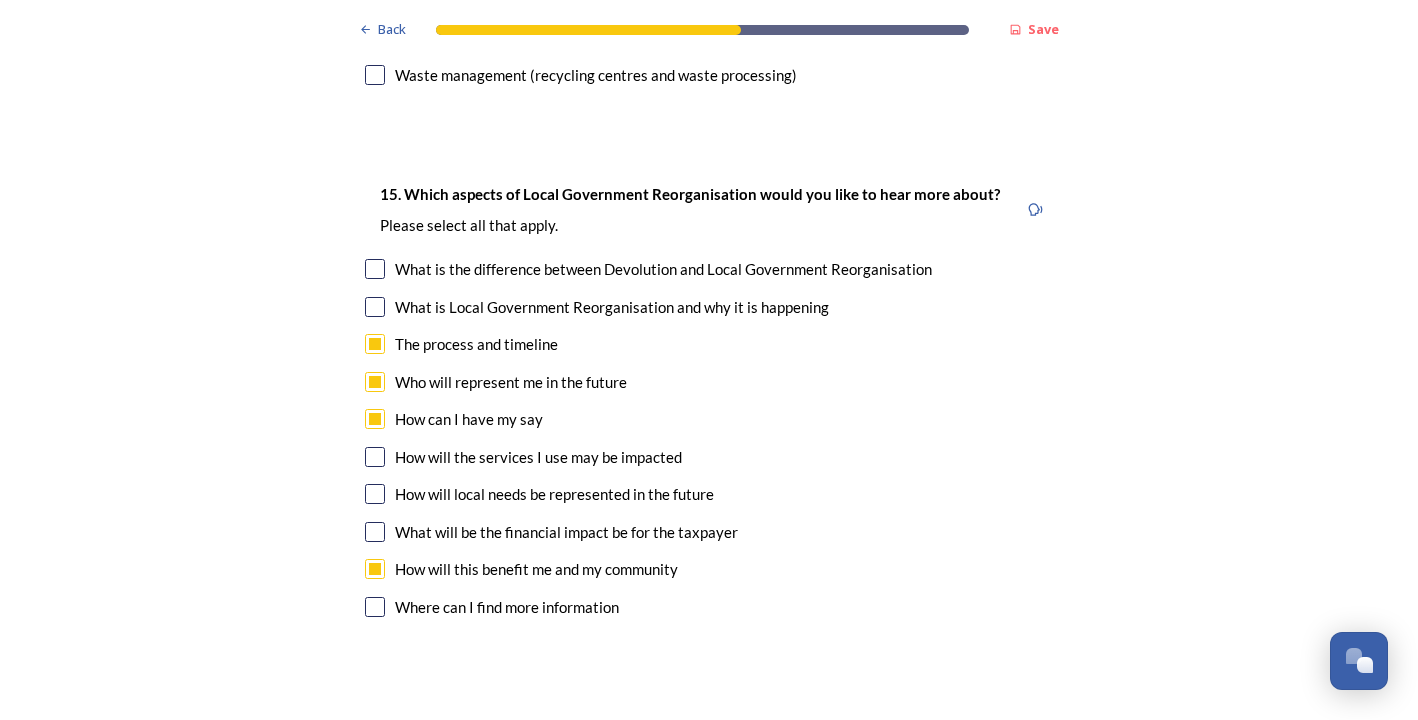 click at bounding box center (375, 607) 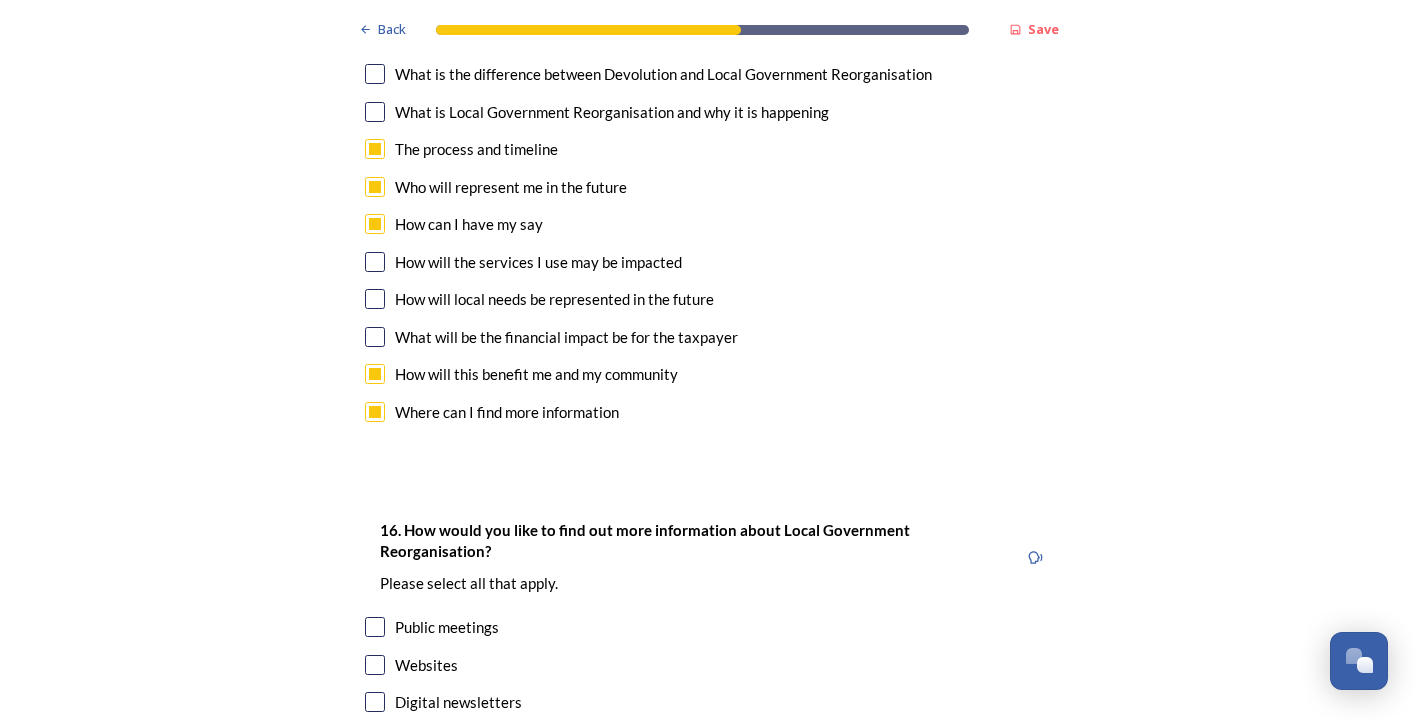 scroll, scrollTop: 5944, scrollLeft: 0, axis: vertical 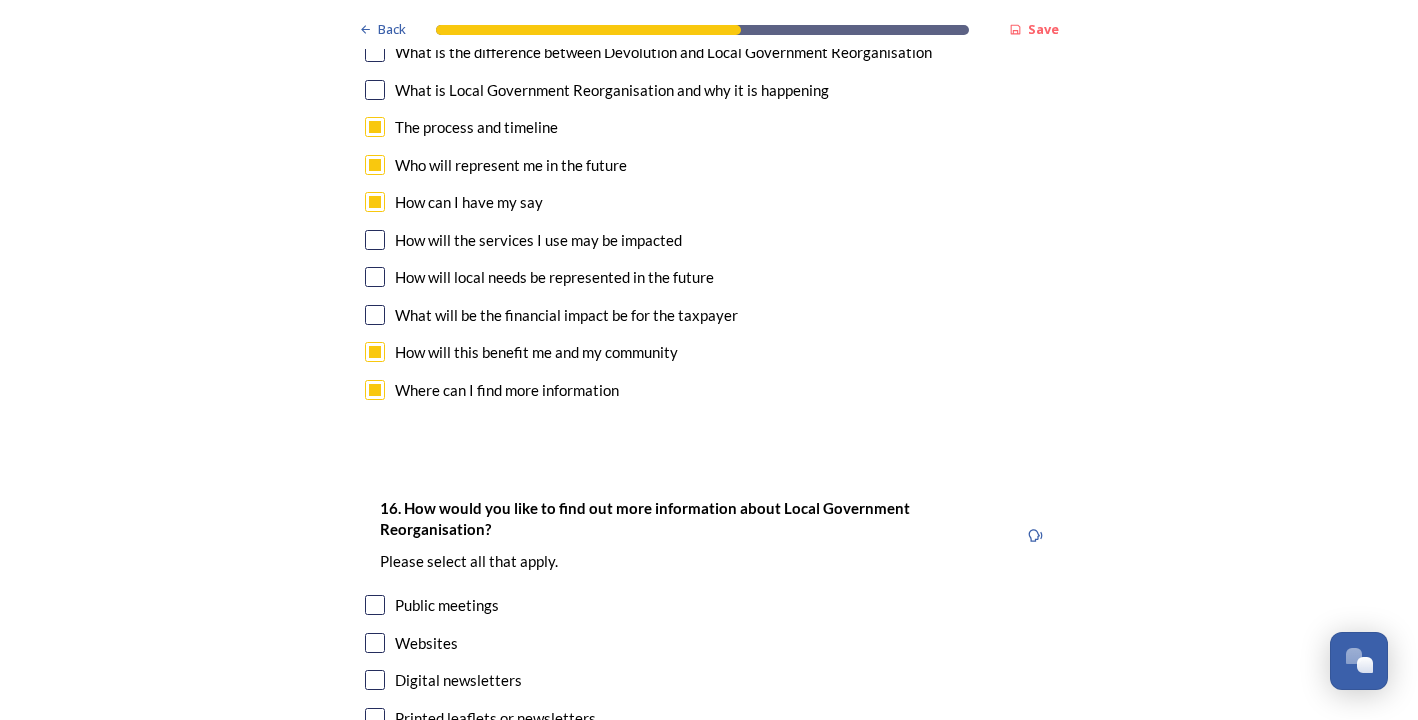 click at bounding box center (375, 643) 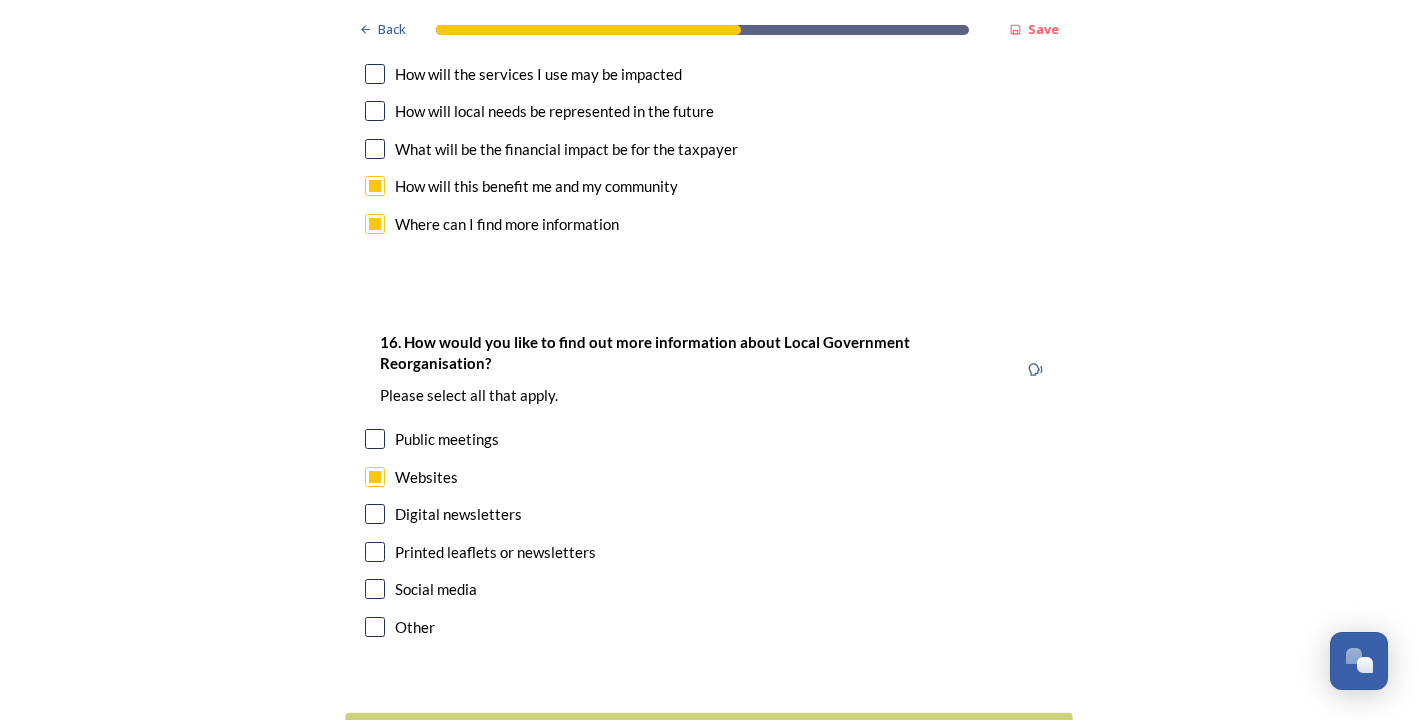 scroll, scrollTop: 6109, scrollLeft: 0, axis: vertical 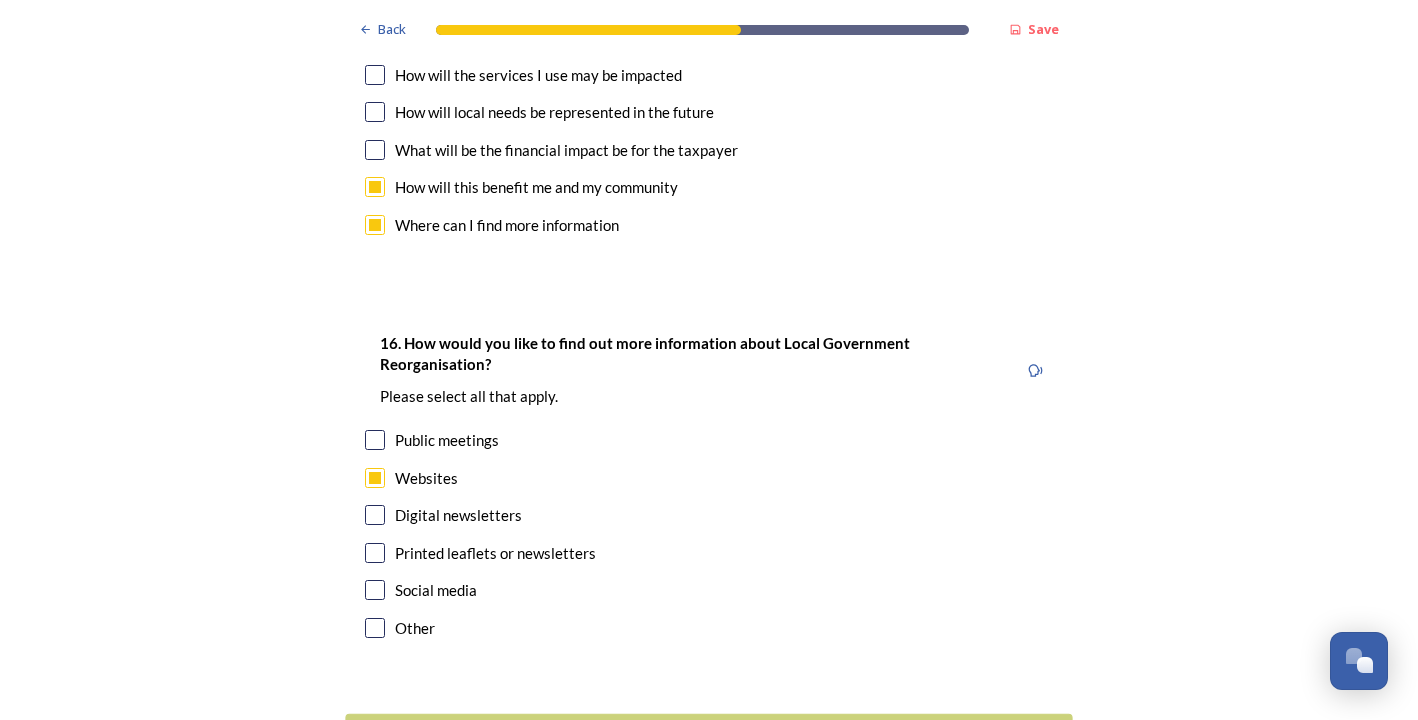 click on "Continue" at bounding box center [708, 738] 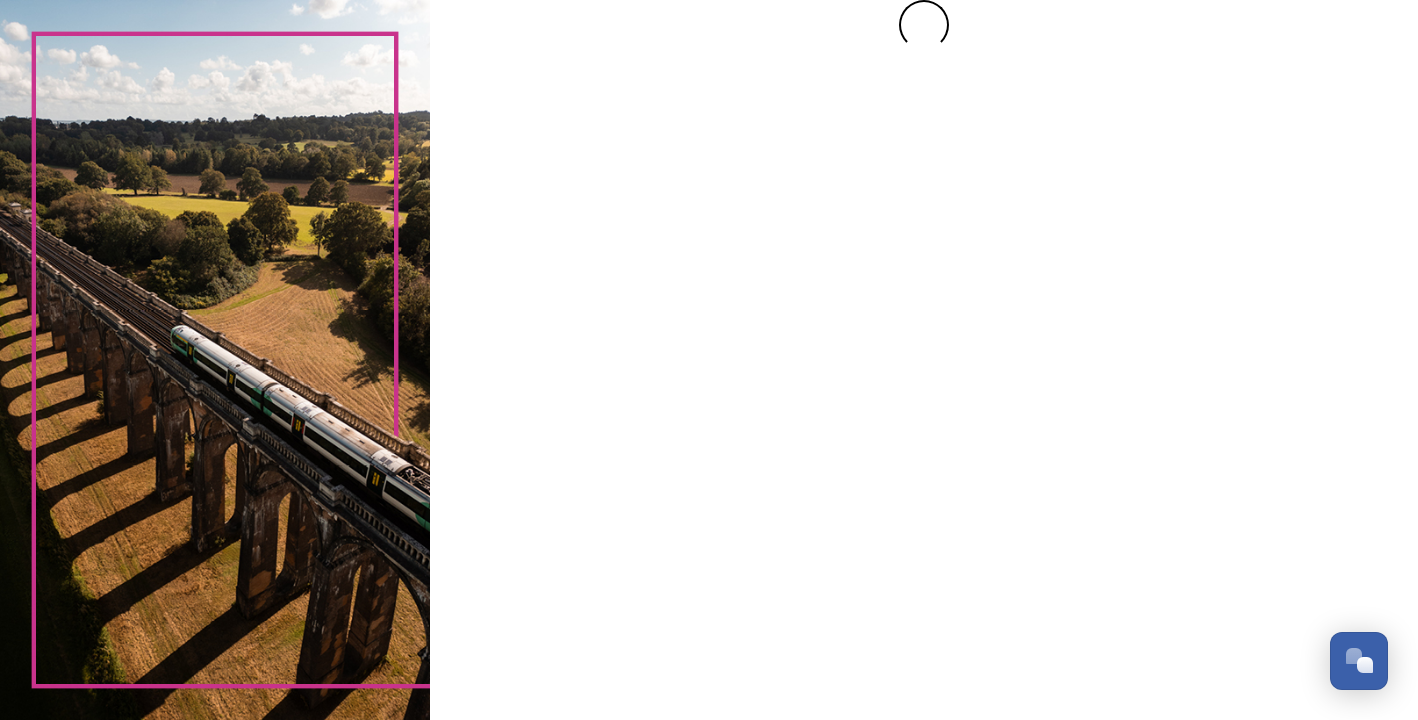 scroll, scrollTop: 0, scrollLeft: 0, axis: both 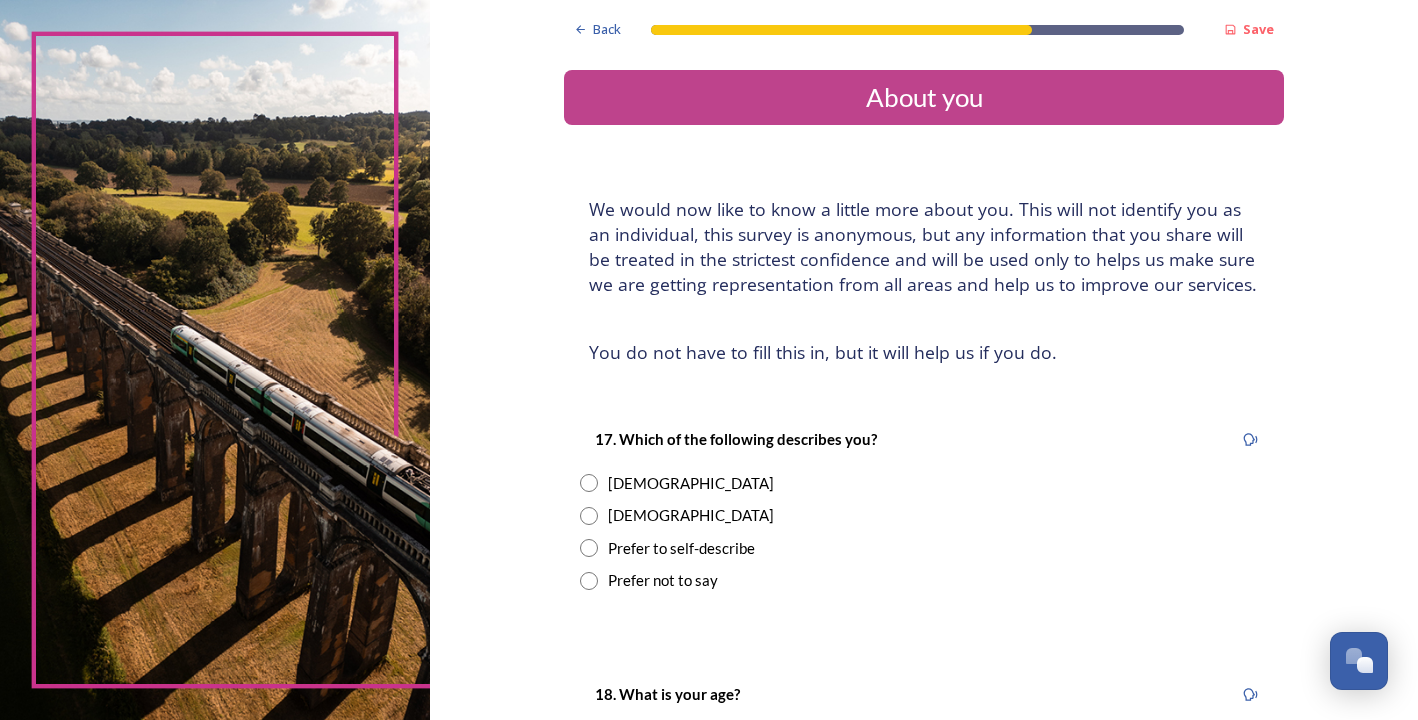 click on "[DEMOGRAPHIC_DATA]" at bounding box center [691, 515] 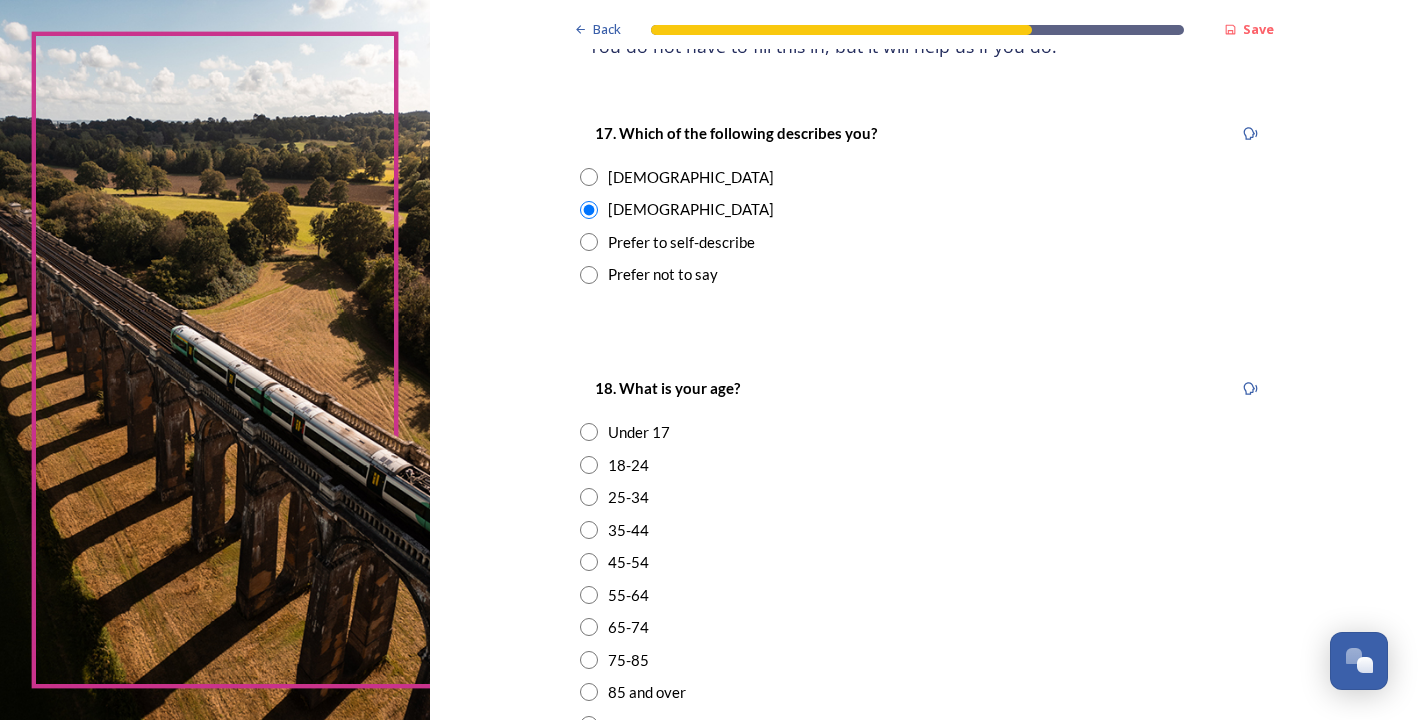 scroll, scrollTop: 368, scrollLeft: 0, axis: vertical 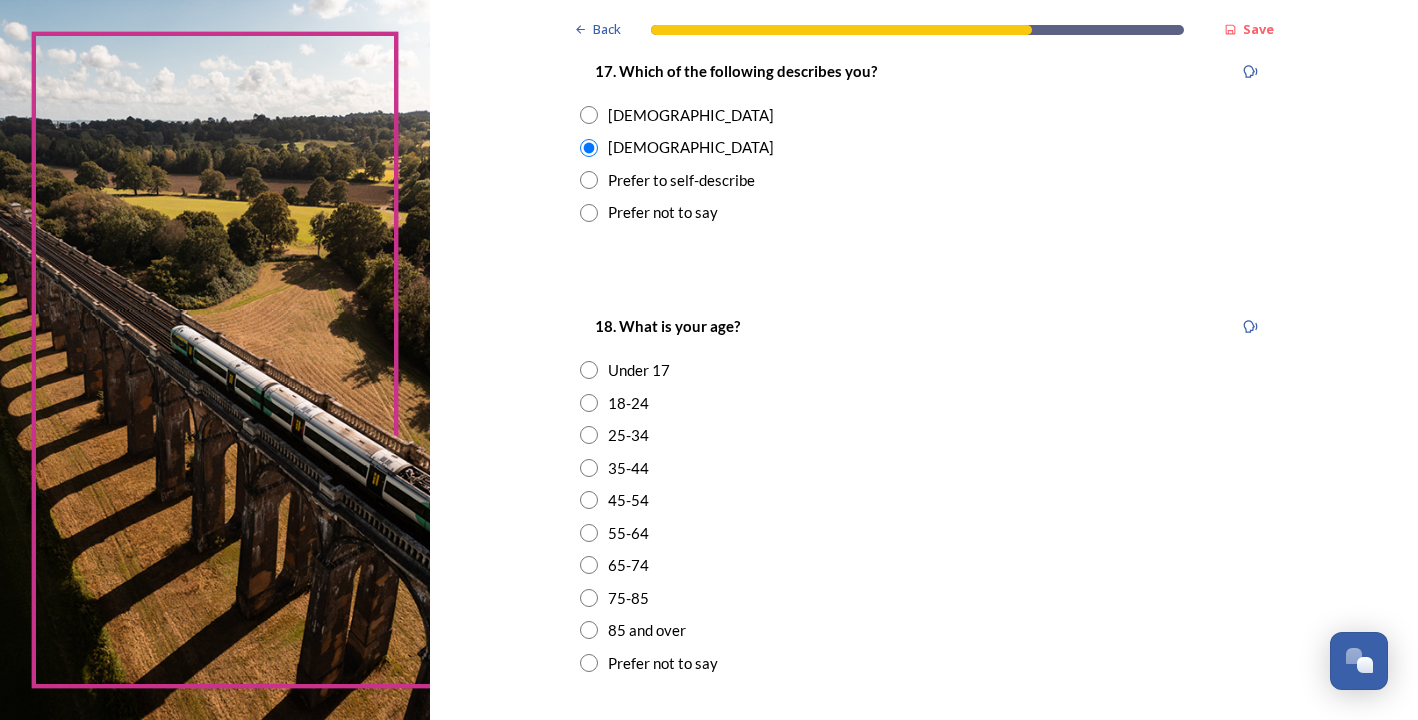 click on "45-54" at bounding box center (628, 500) 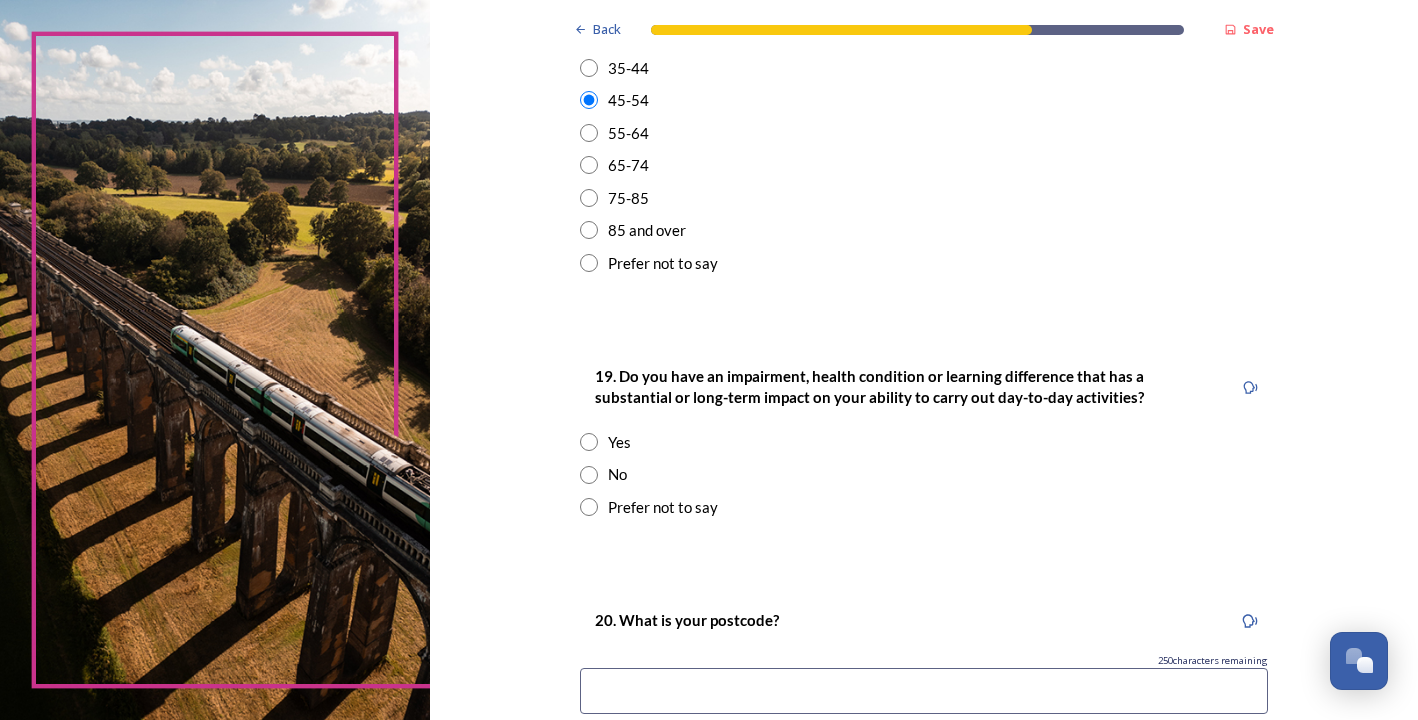 scroll, scrollTop: 784, scrollLeft: 0, axis: vertical 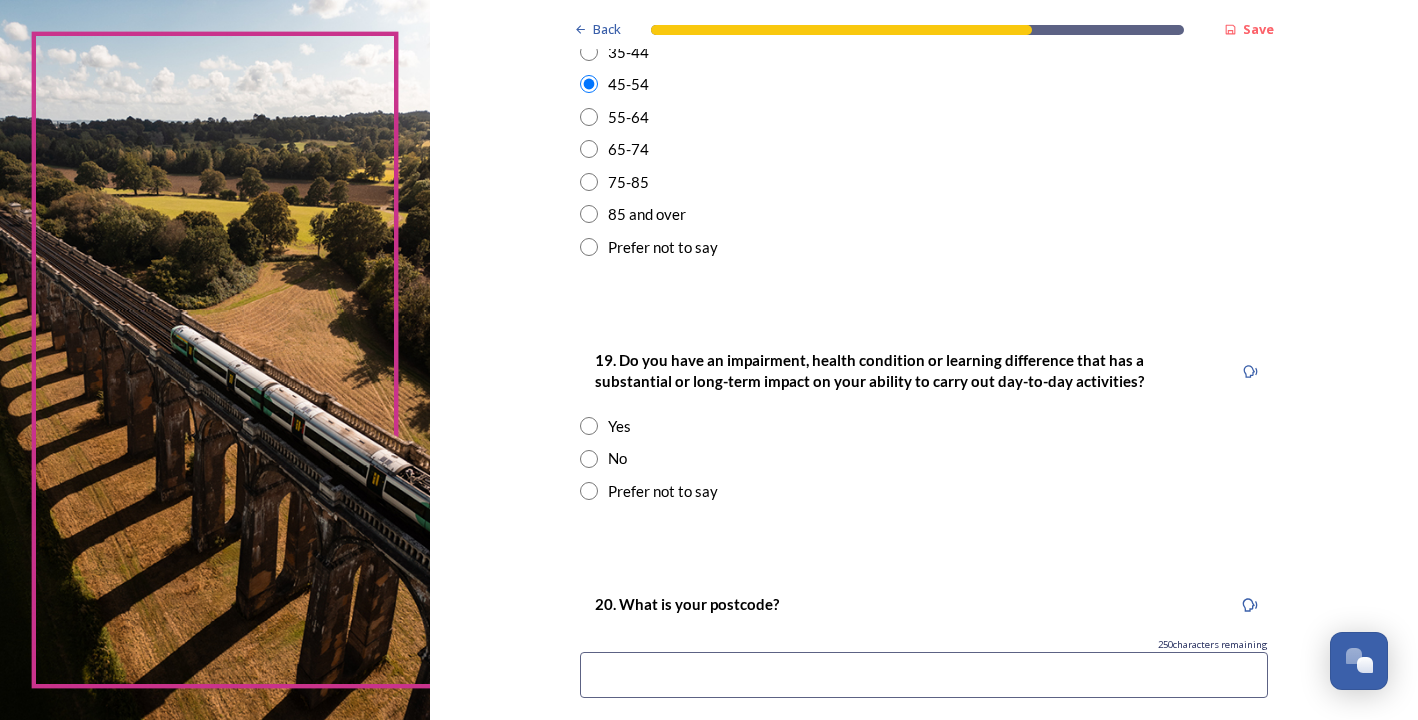 click on "No" at bounding box center (617, 458) 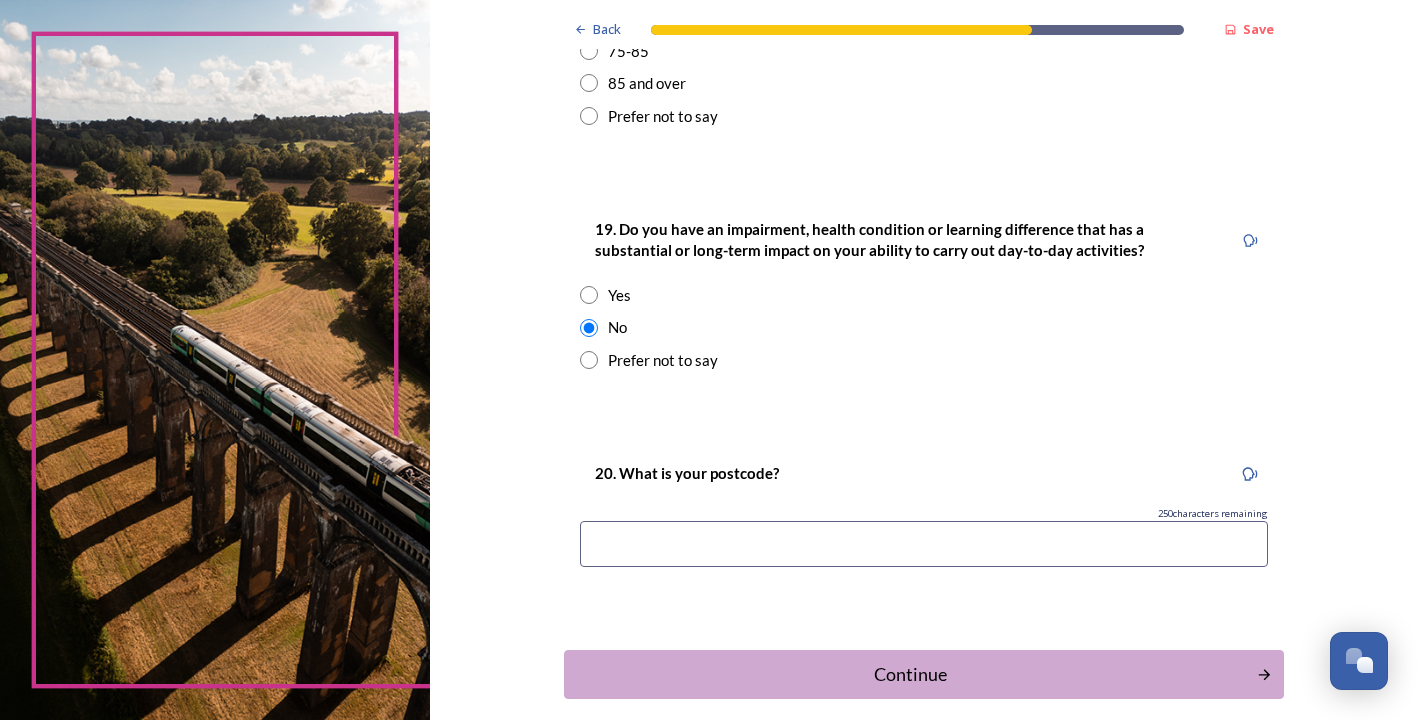 scroll, scrollTop: 939, scrollLeft: 0, axis: vertical 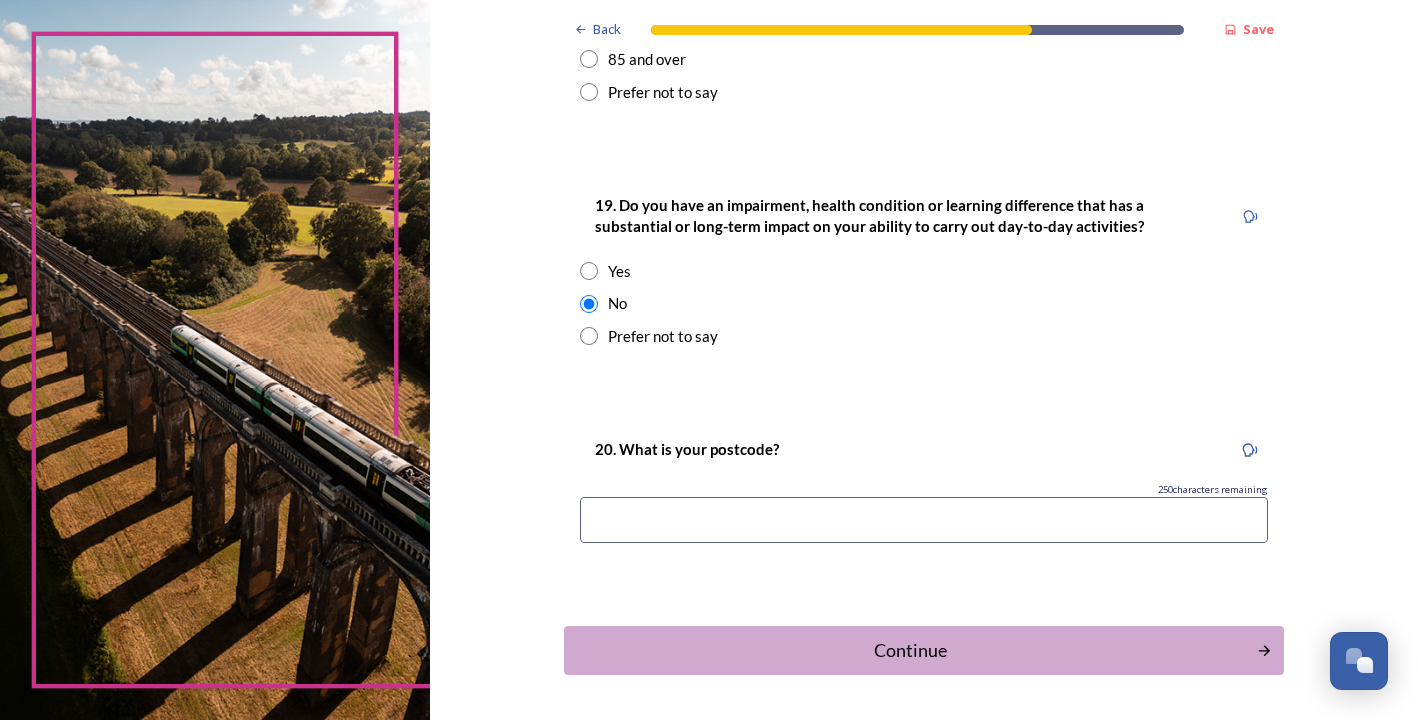 click at bounding box center [924, 520] 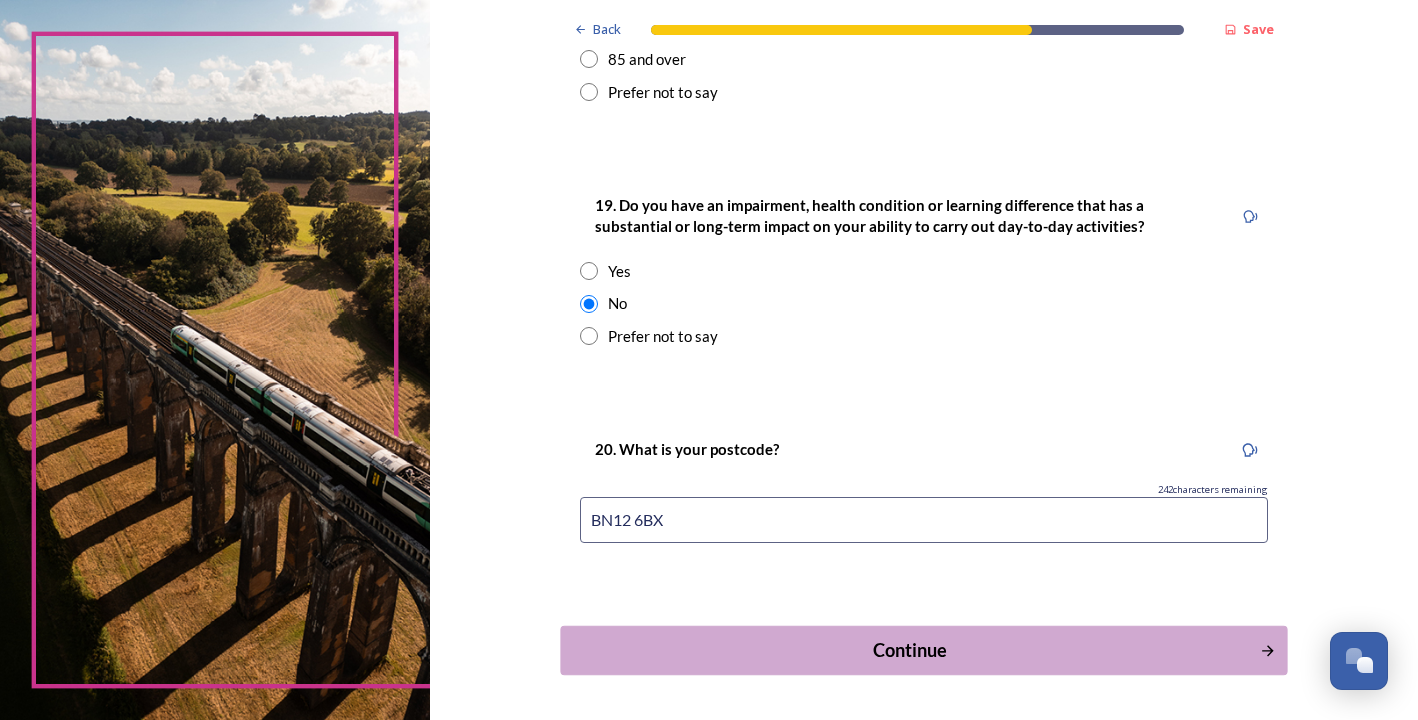 type on "BN12 6BX" 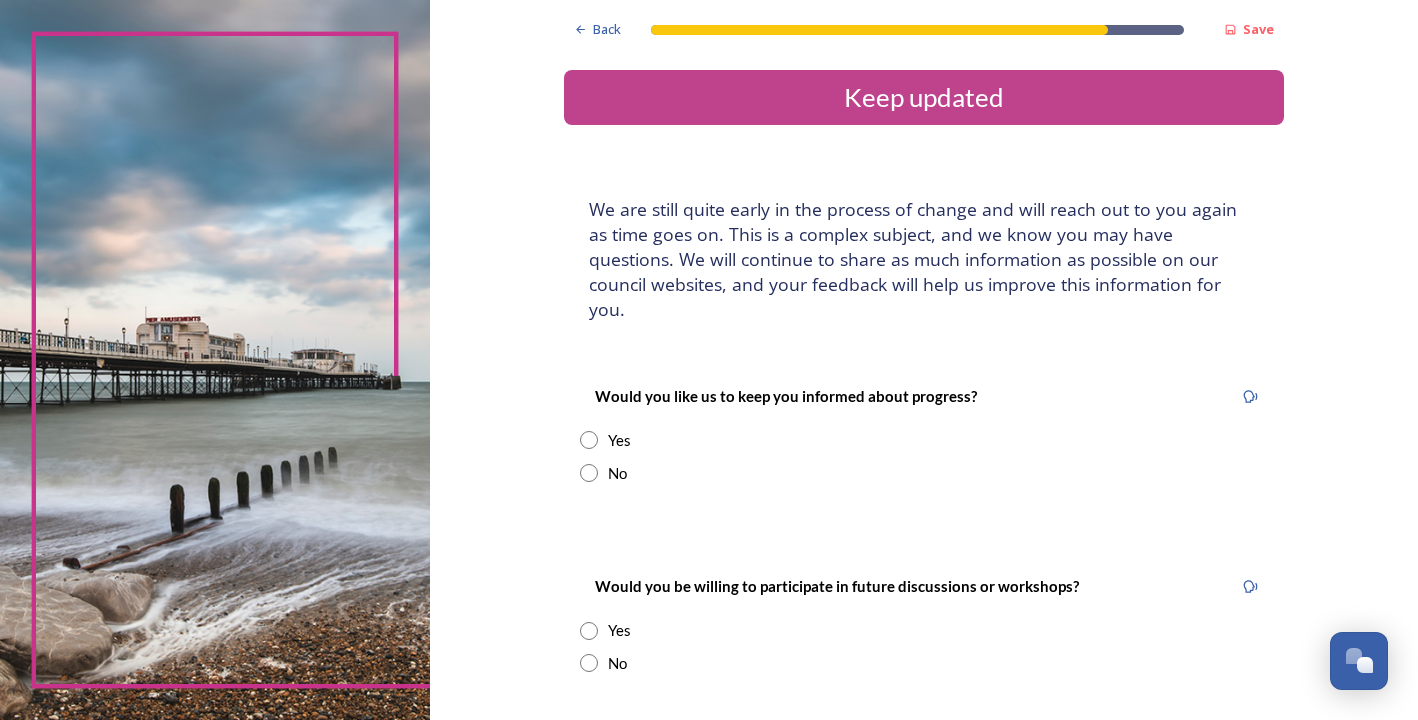 click on "Yes" at bounding box center [619, 440] 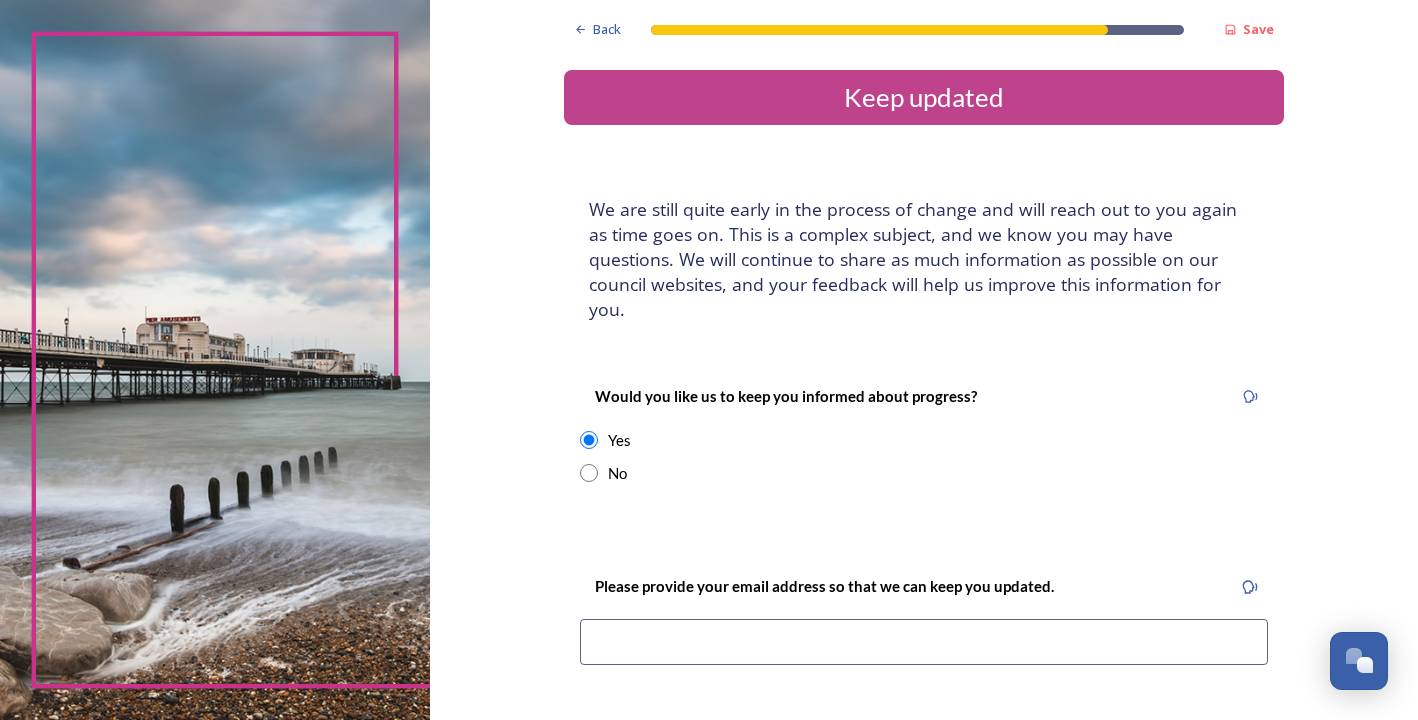 click at bounding box center (924, 642) 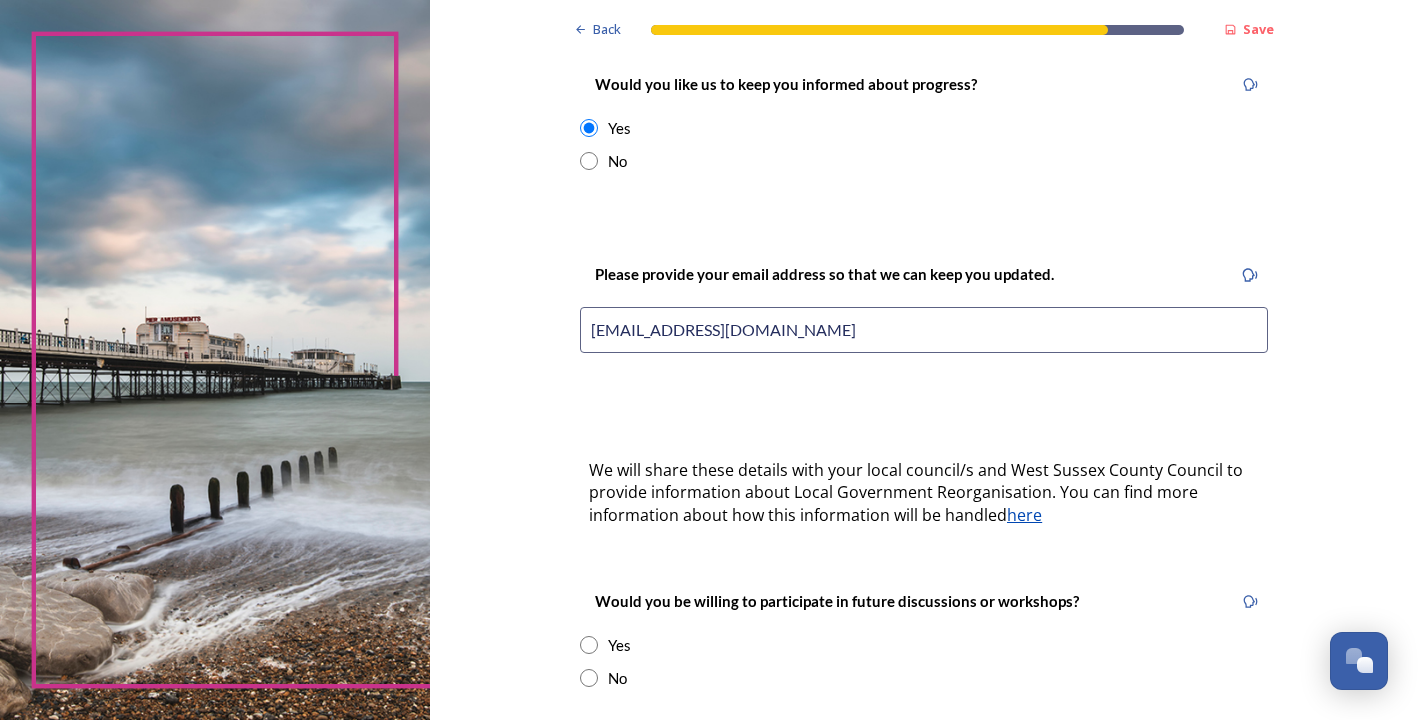 scroll, scrollTop: 311, scrollLeft: 0, axis: vertical 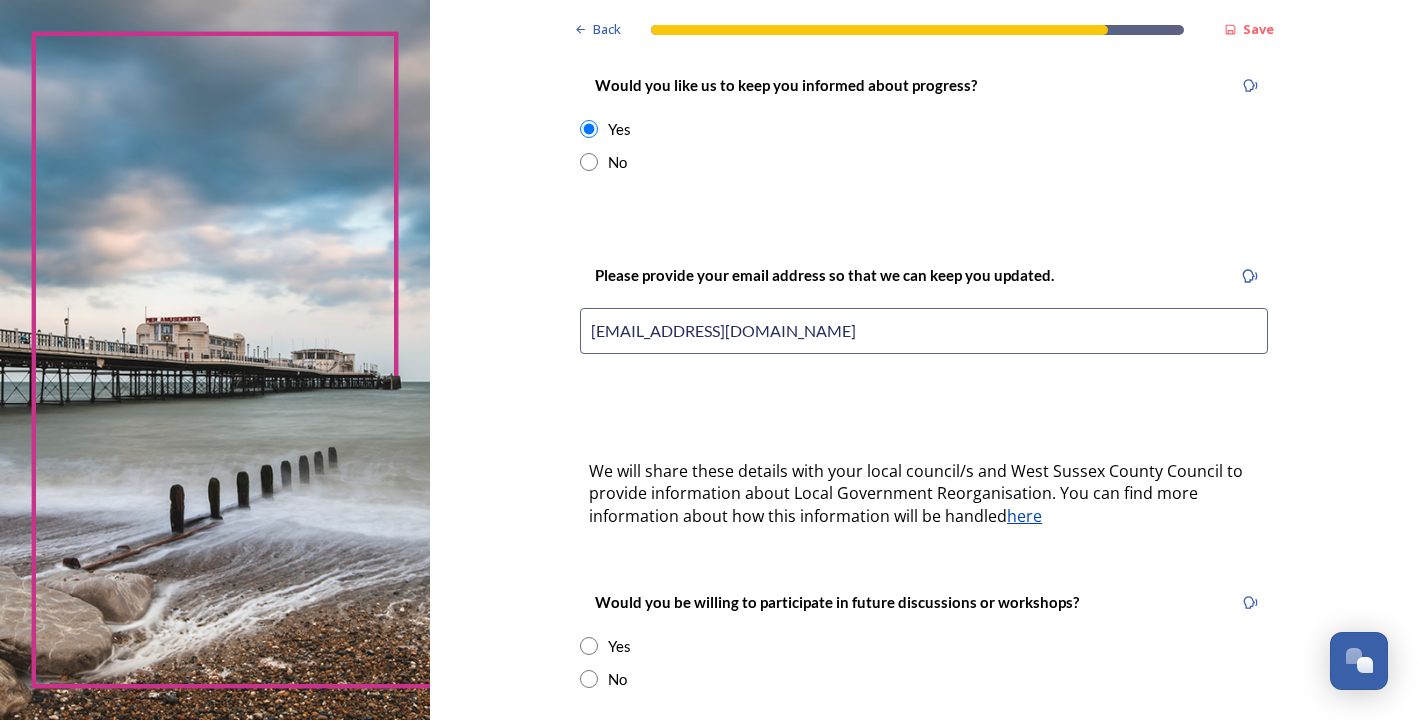 type on "[EMAIL_ADDRESS][DOMAIN_NAME]" 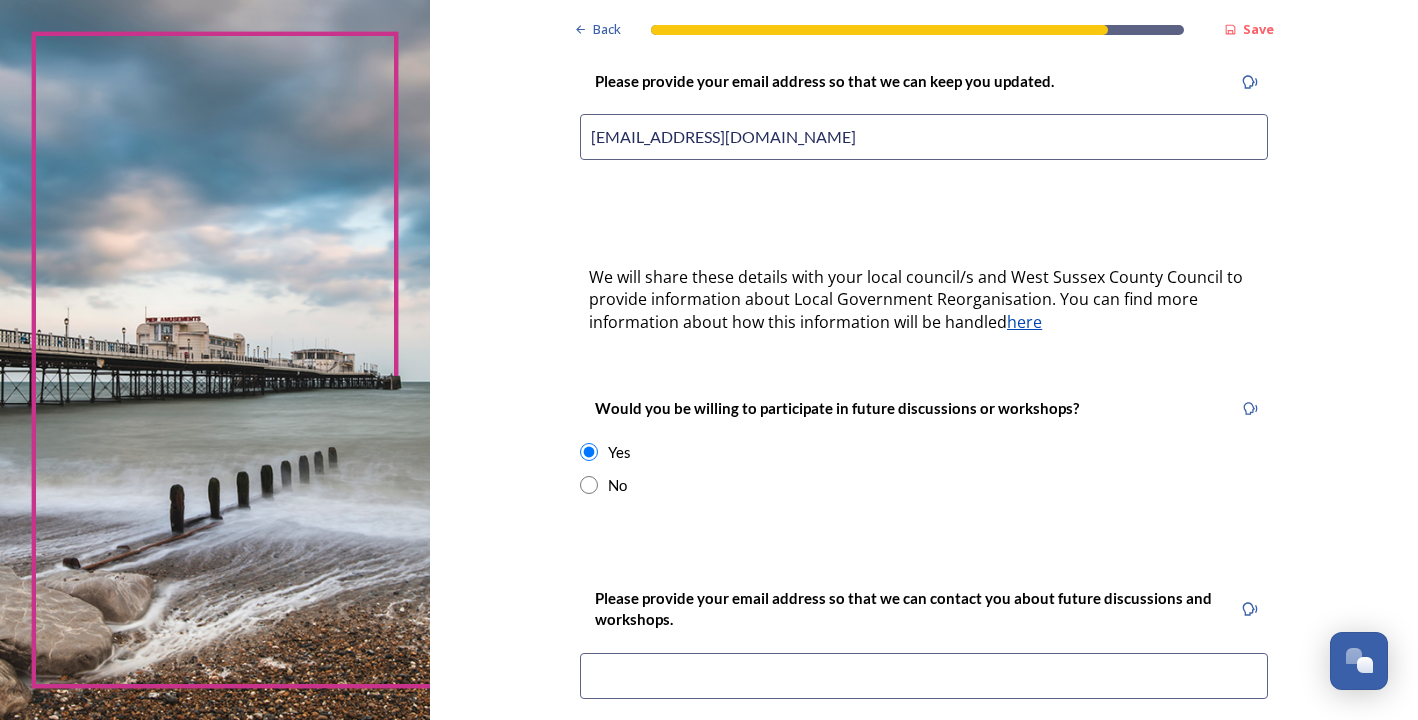 scroll, scrollTop: 731, scrollLeft: 0, axis: vertical 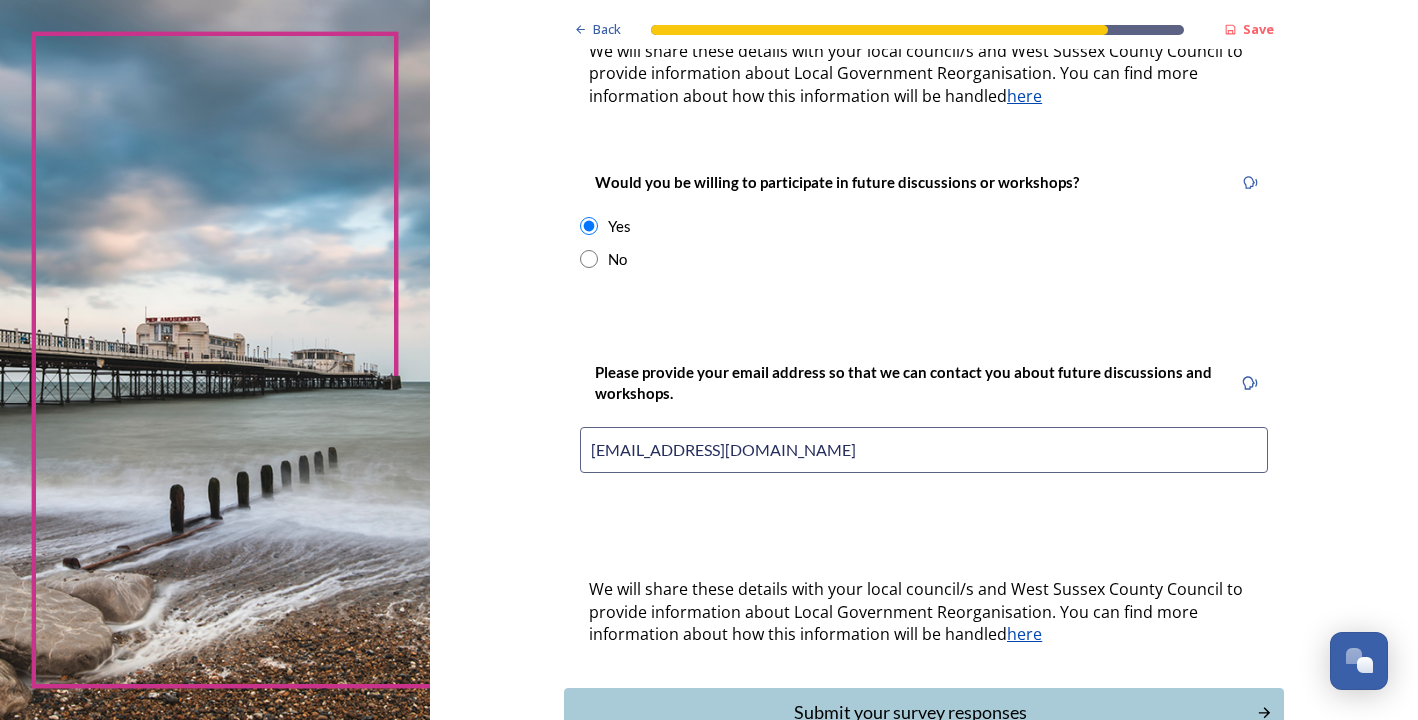 type on "[EMAIL_ADDRESS][DOMAIN_NAME]" 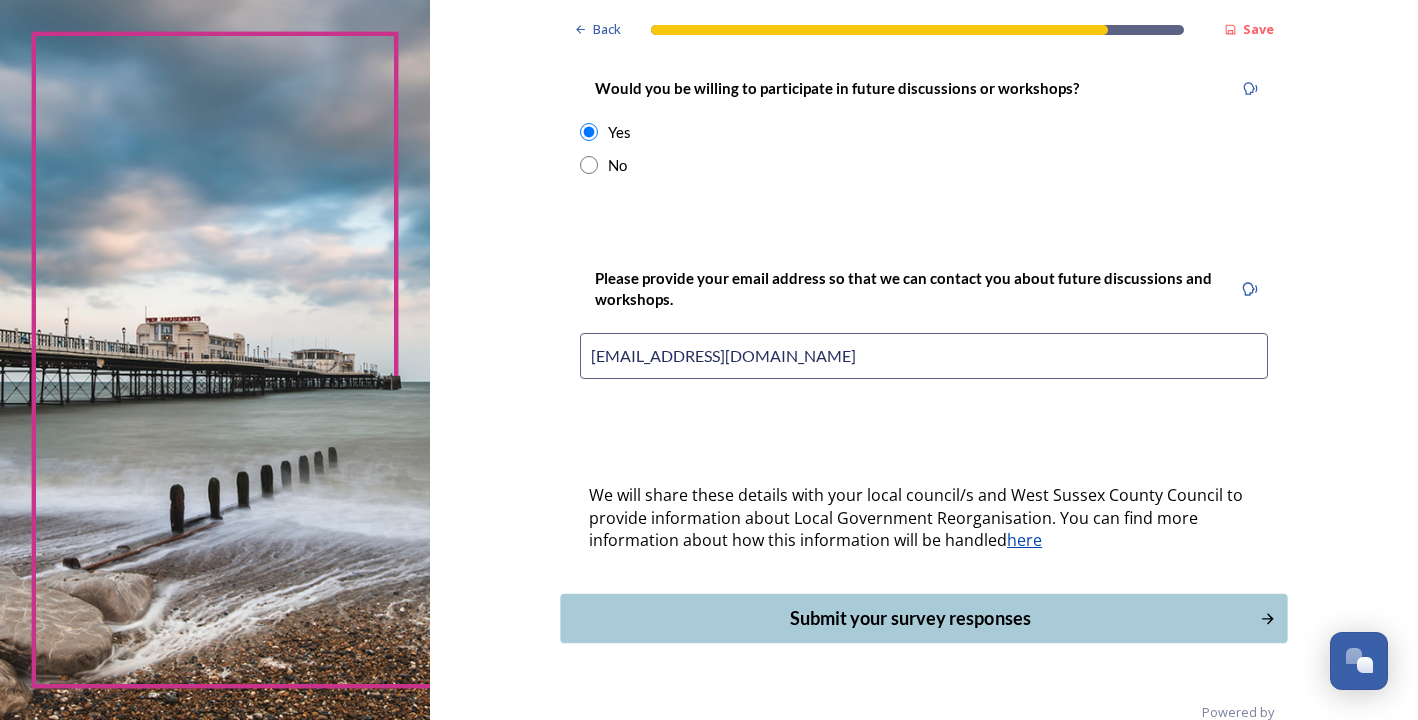 scroll, scrollTop: 824, scrollLeft: 0, axis: vertical 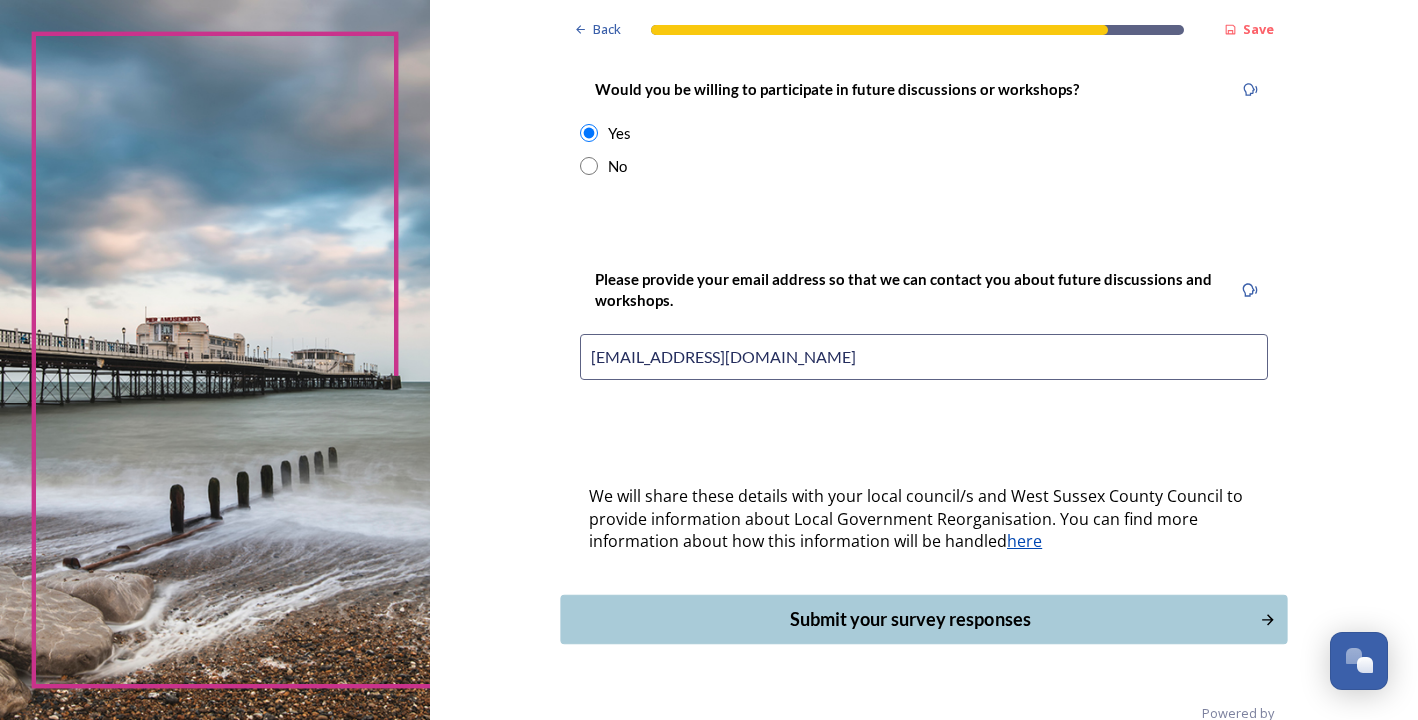 click on "Submit your survey responses" at bounding box center [924, 619] 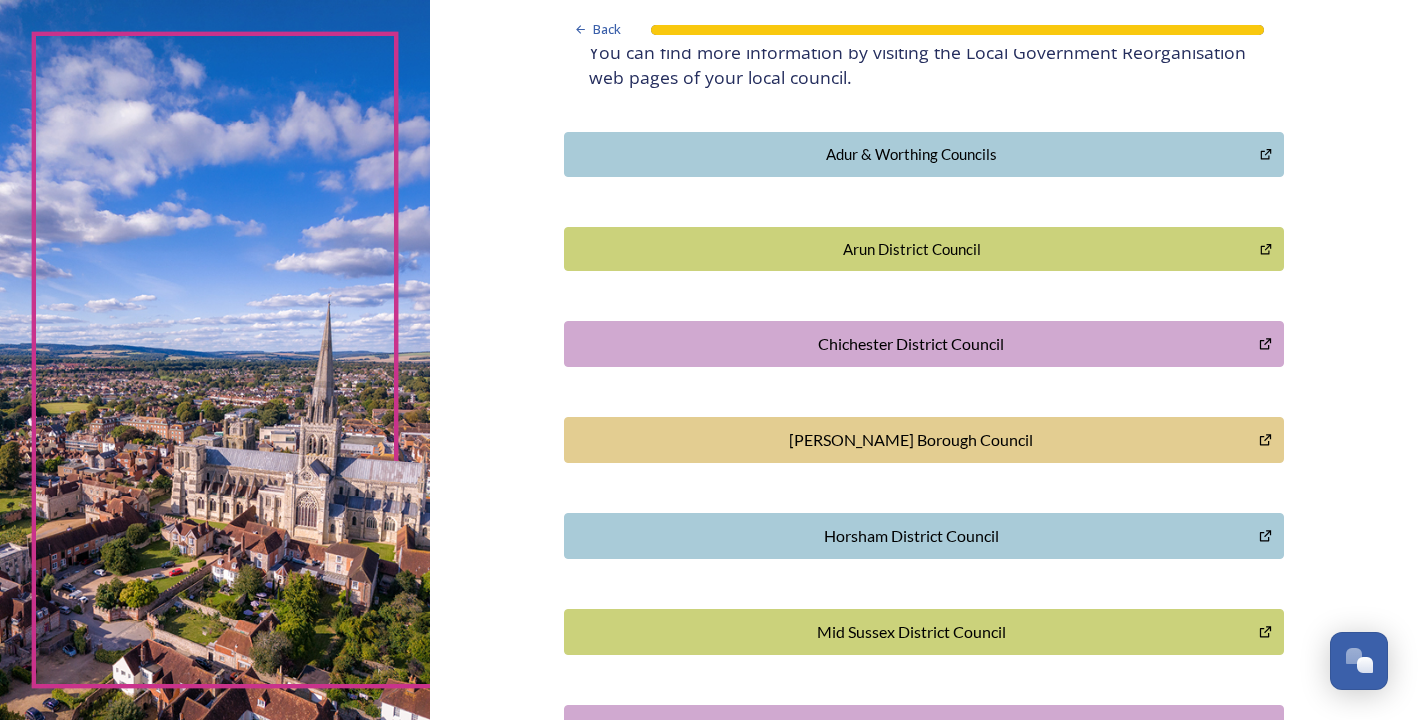 scroll, scrollTop: 337, scrollLeft: 0, axis: vertical 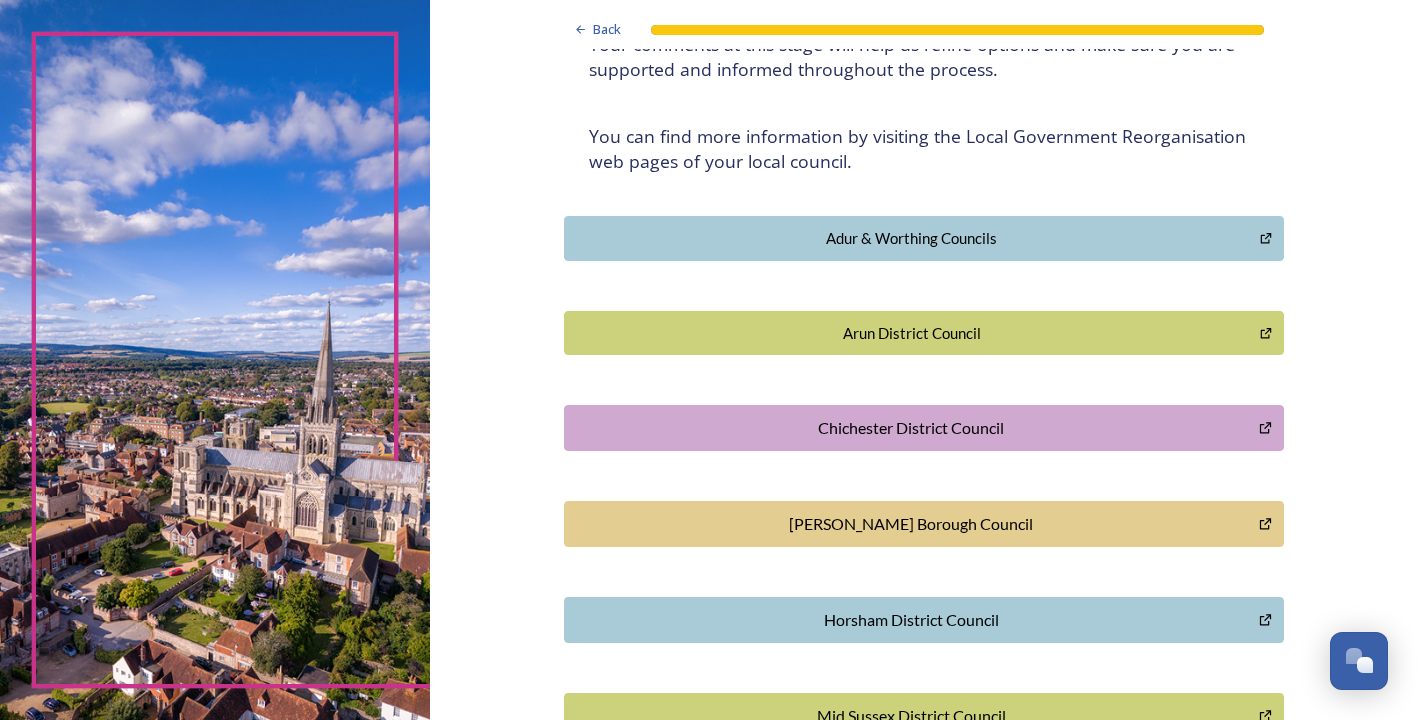 click on "Adur & Worthing Councils" at bounding box center [924, 238] 